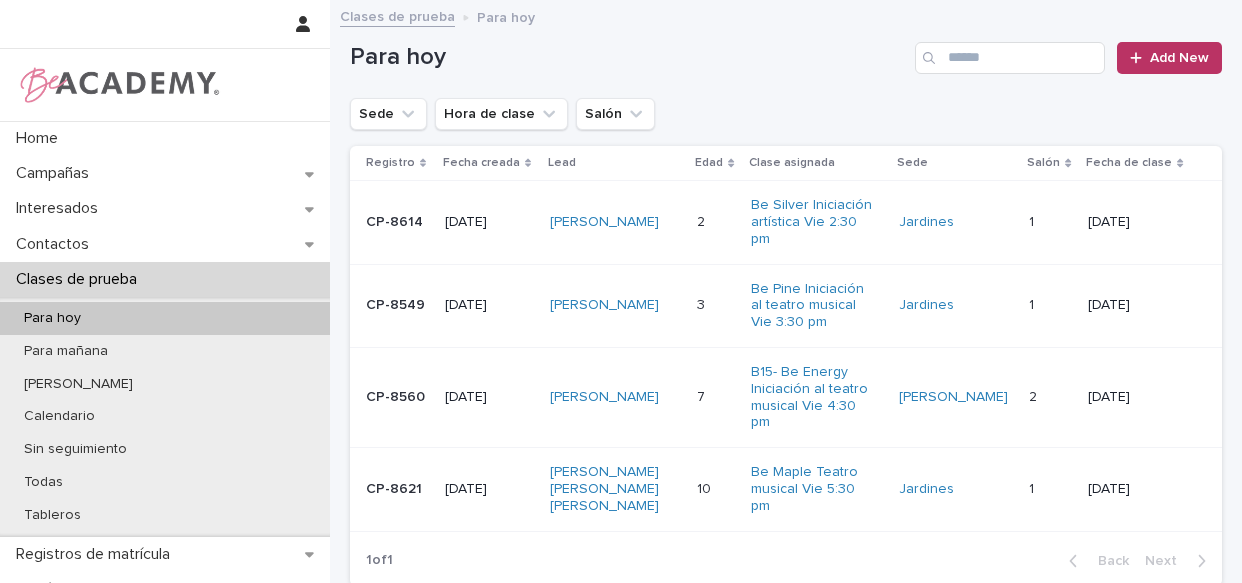 scroll, scrollTop: 0, scrollLeft: 0, axis: both 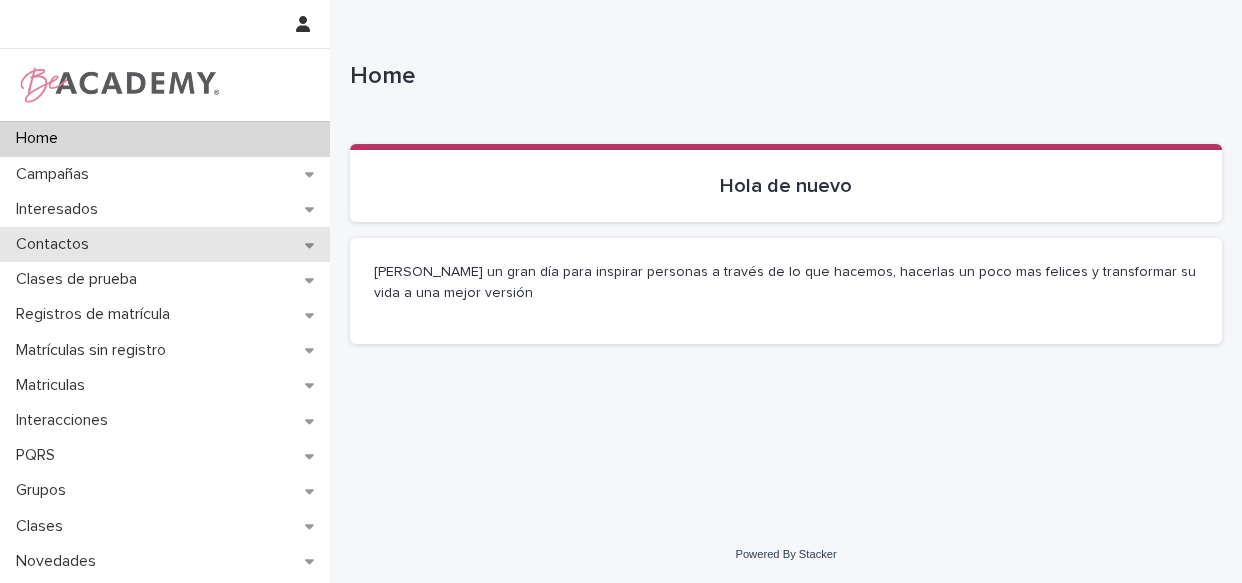 click on "Contactos" at bounding box center [165, 244] 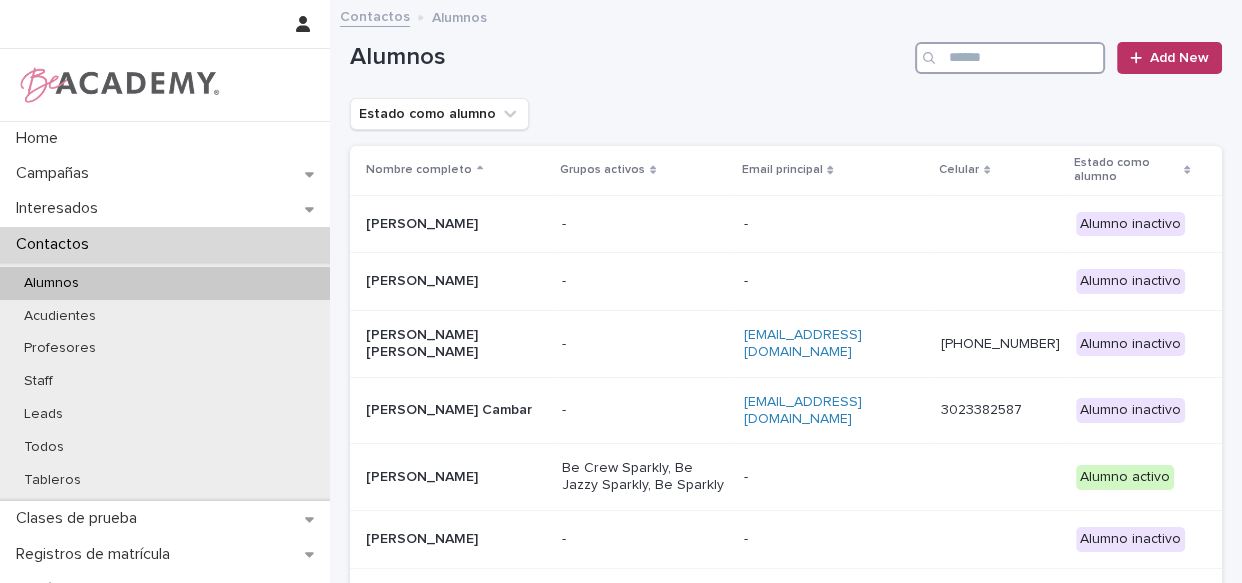 click at bounding box center (1010, 58) 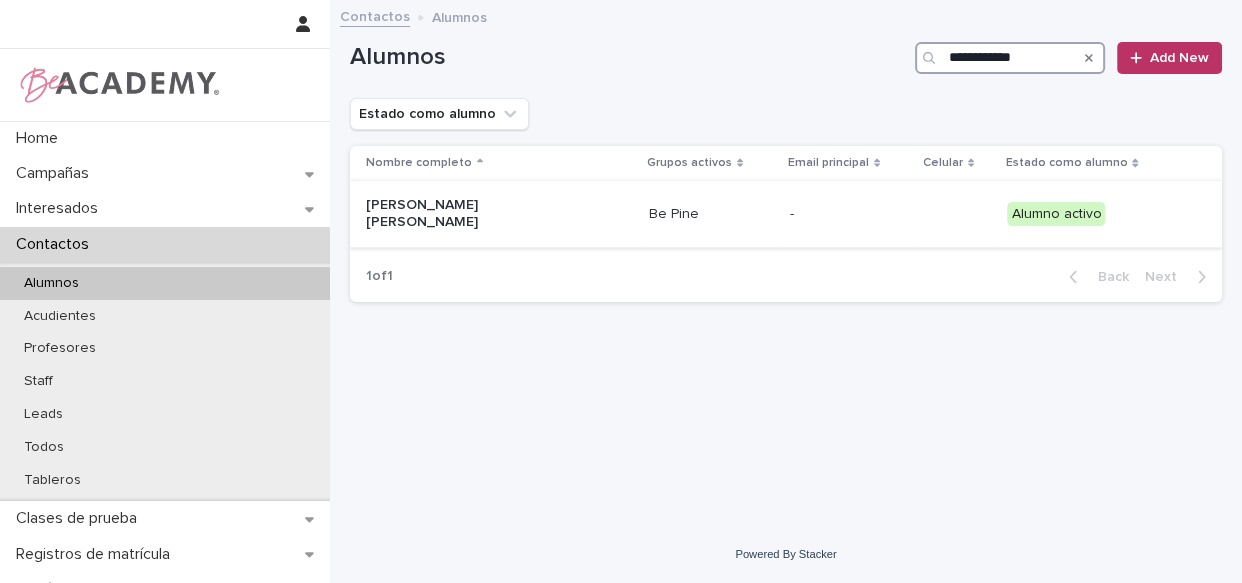 type on "**********" 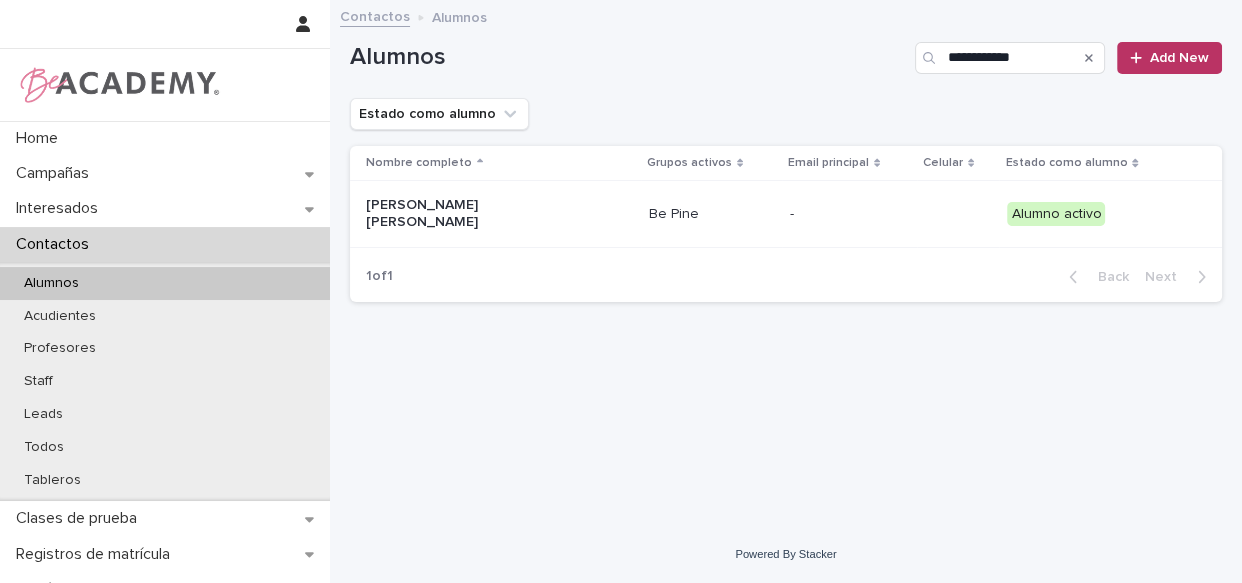 click on "Be Pine" at bounding box center [711, 214] 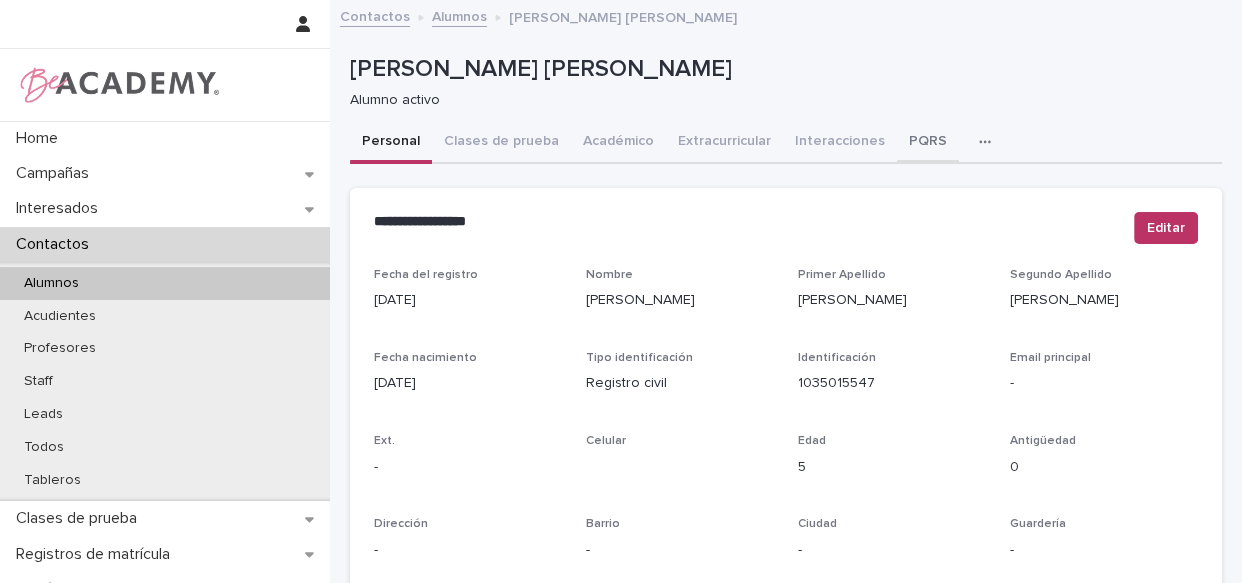click on "PQRS" at bounding box center (928, 143) 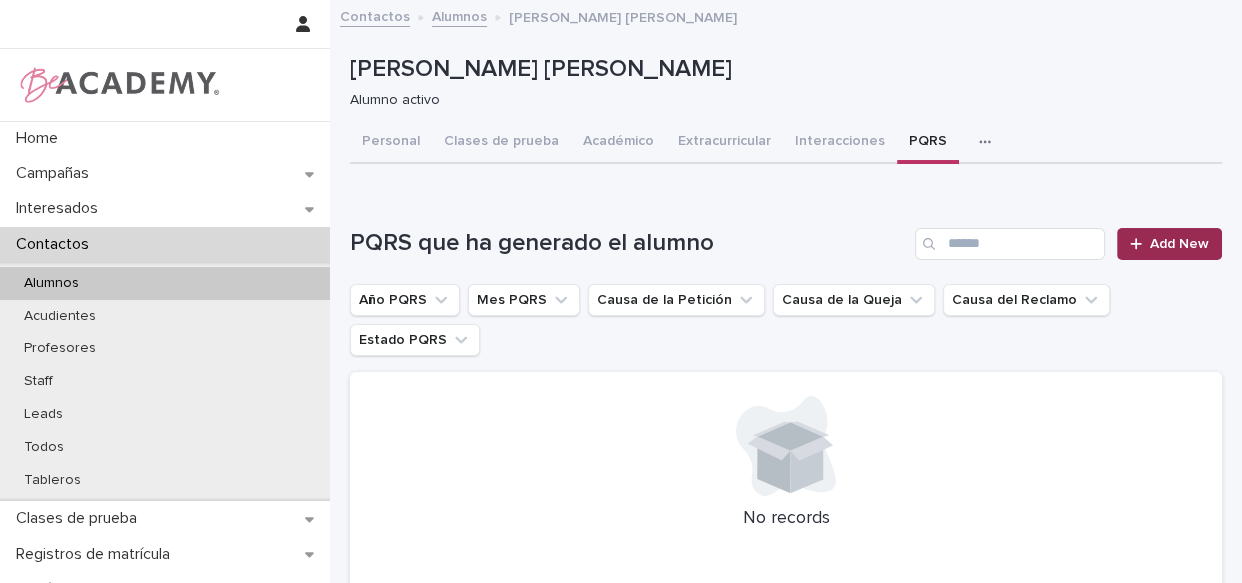 click on "Add New" at bounding box center [1179, 244] 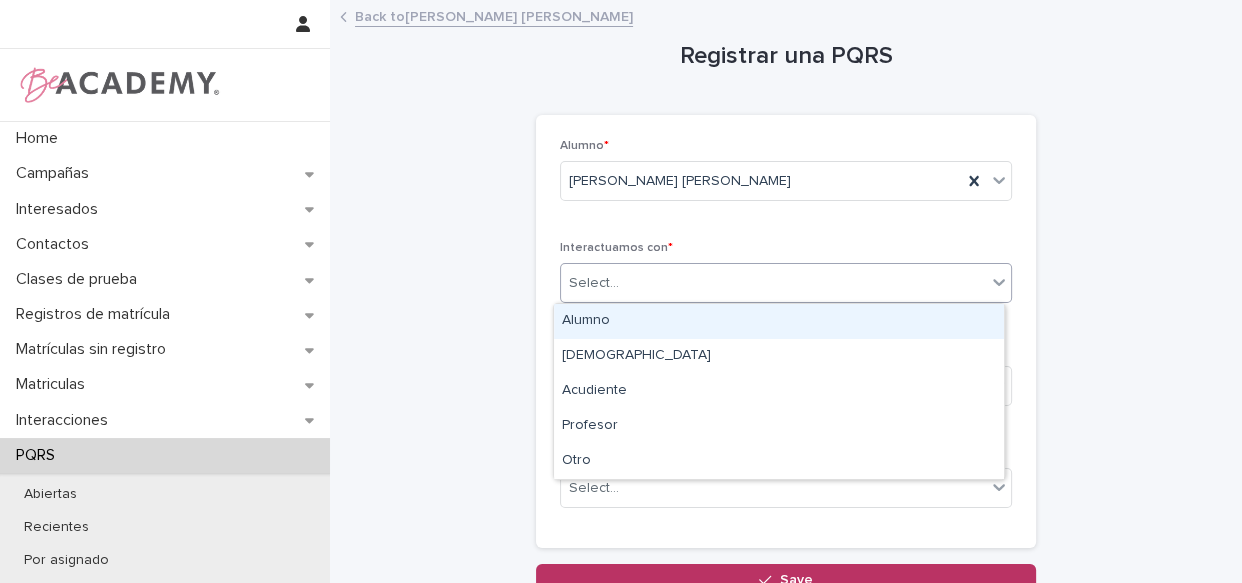 click on "Select..." at bounding box center [594, 283] 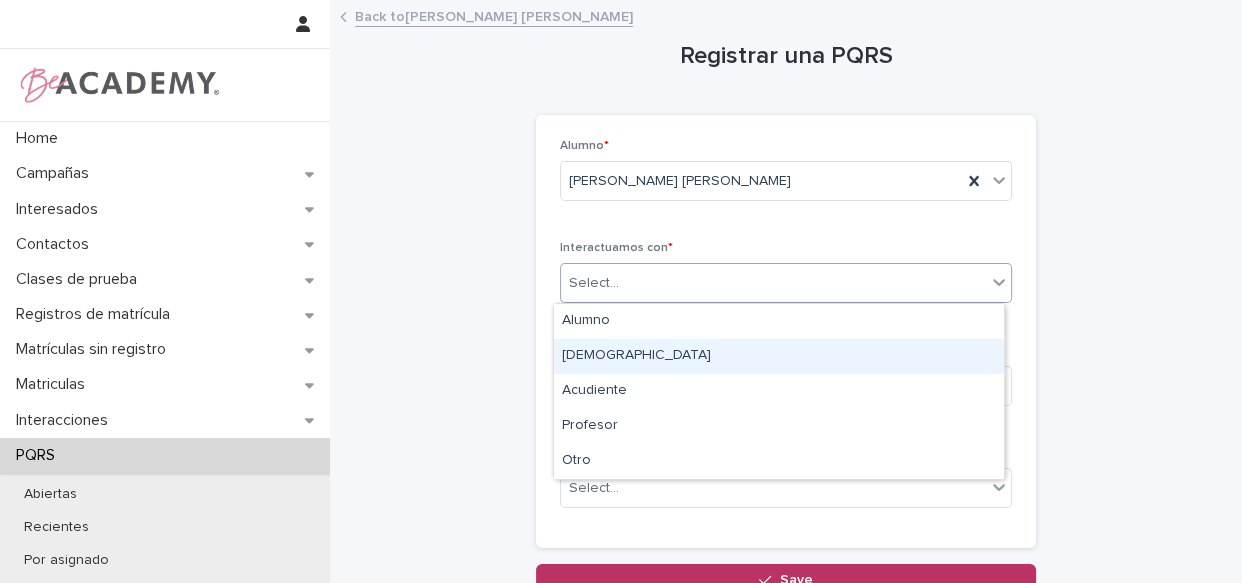 click on "Papá" at bounding box center (779, 356) 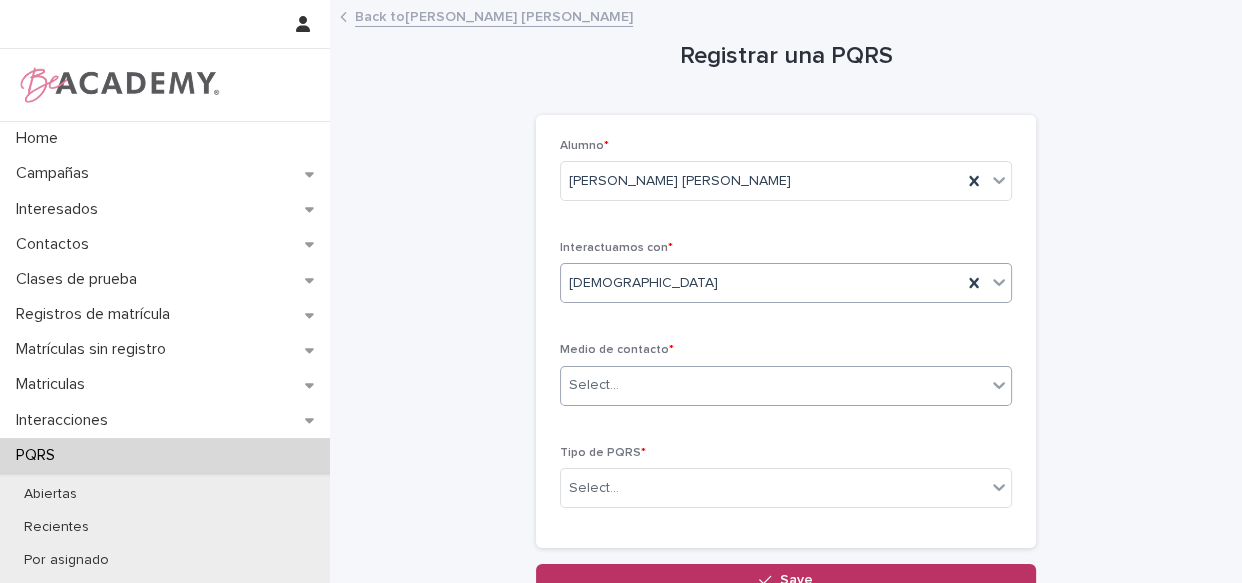 click on "Select..." at bounding box center [773, 385] 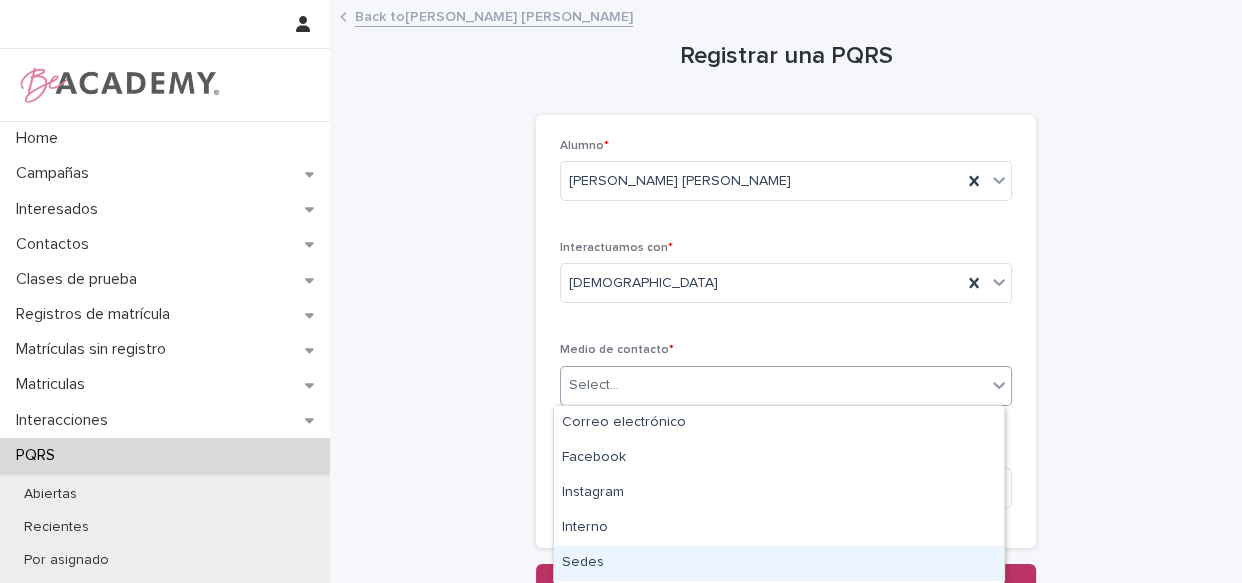 click on "Sedes" at bounding box center (779, 563) 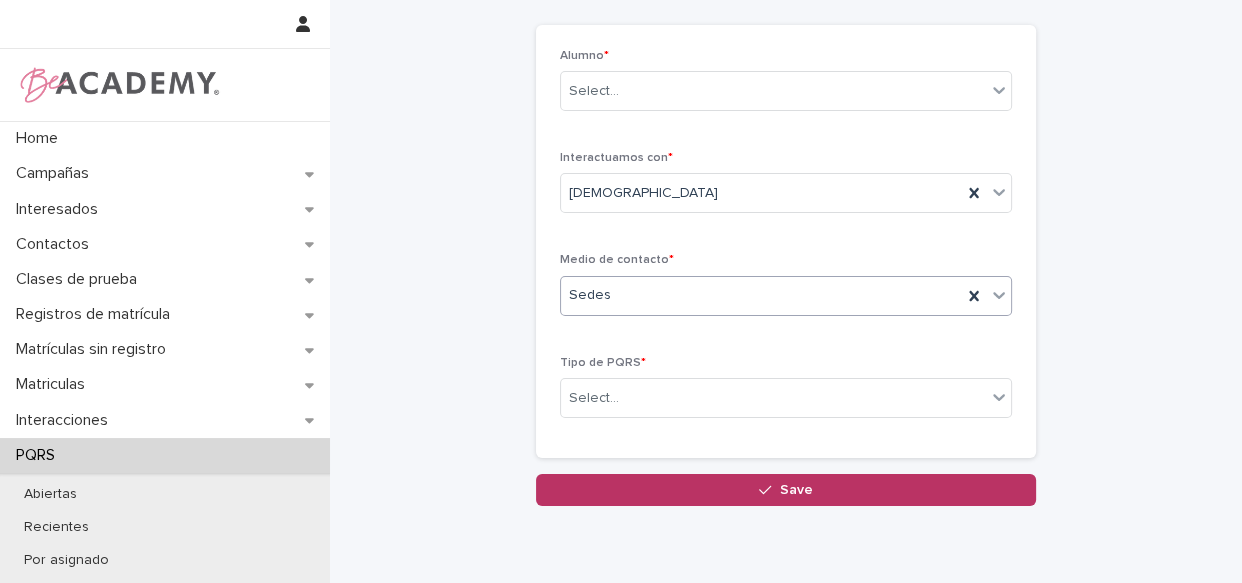 scroll, scrollTop: 169, scrollLeft: 0, axis: vertical 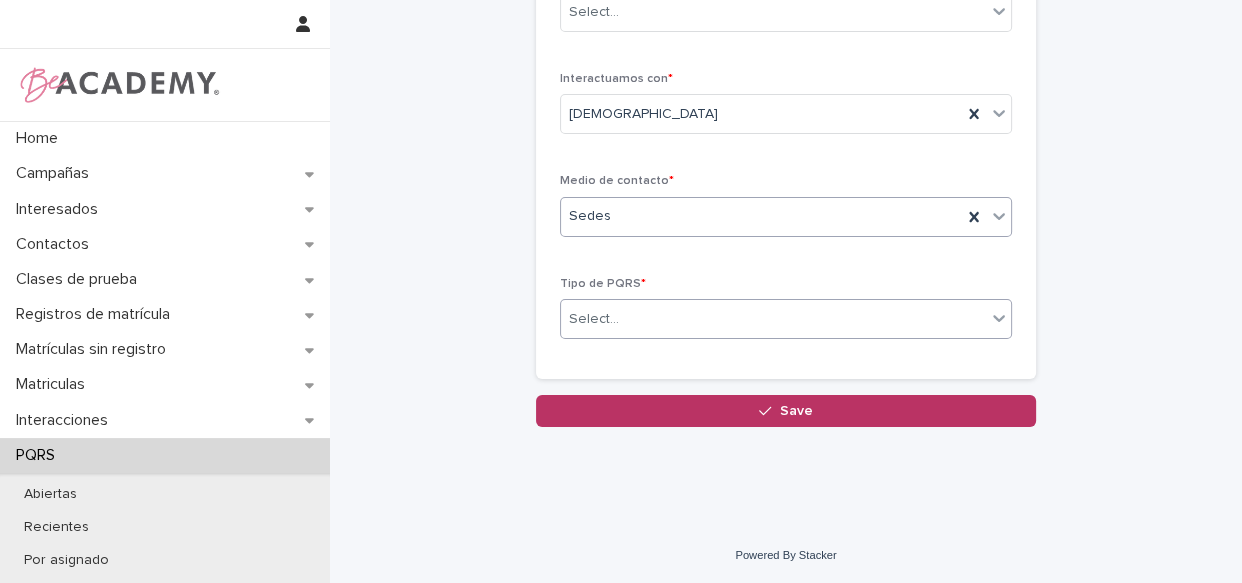 click on "Select..." at bounding box center [773, 319] 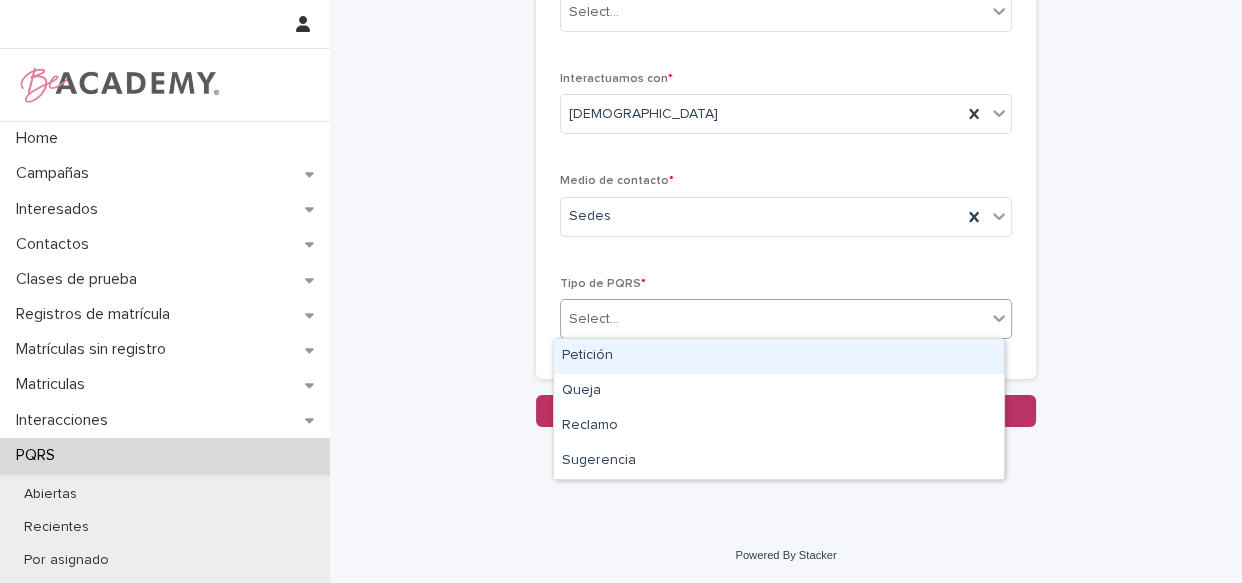 click on "Petición" at bounding box center (779, 356) 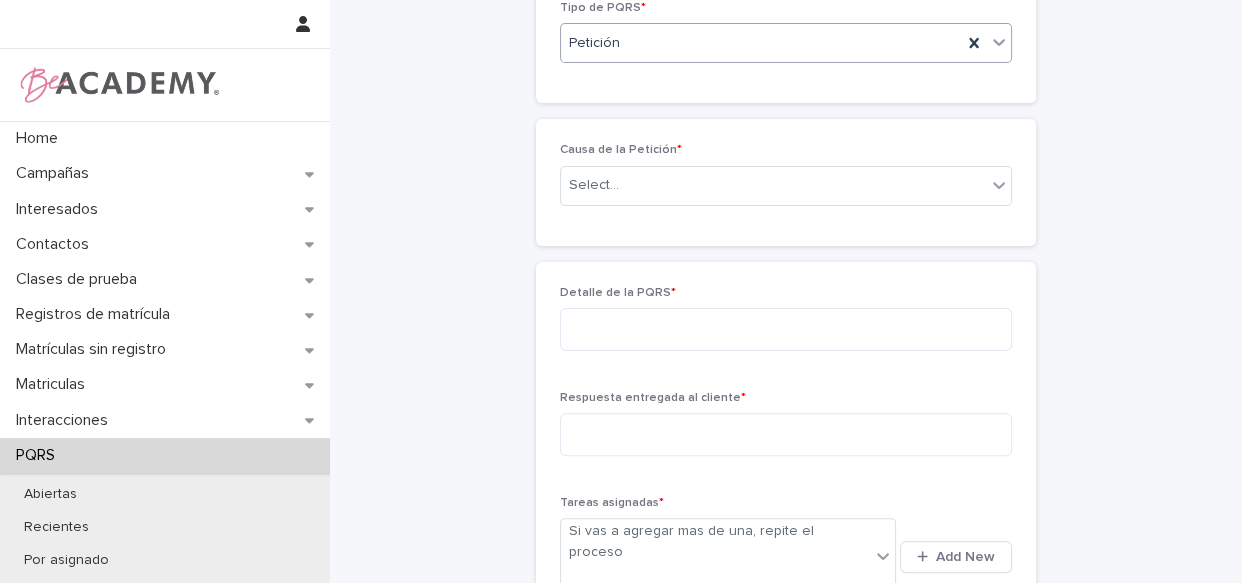 scroll, scrollTop: 430, scrollLeft: 0, axis: vertical 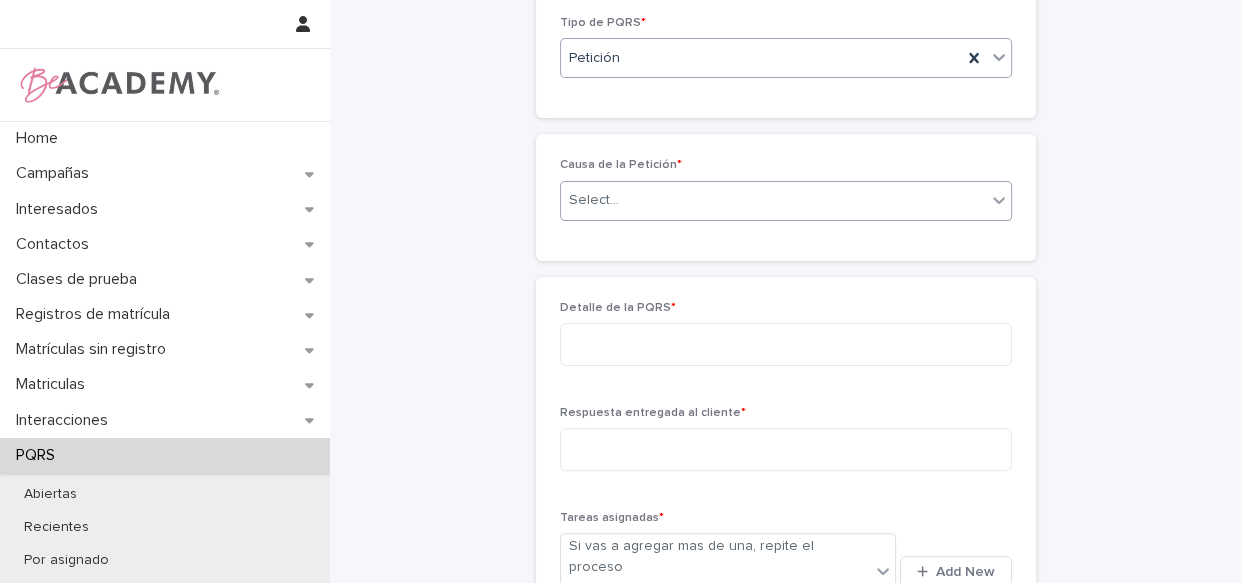 click on "Select..." at bounding box center [773, 200] 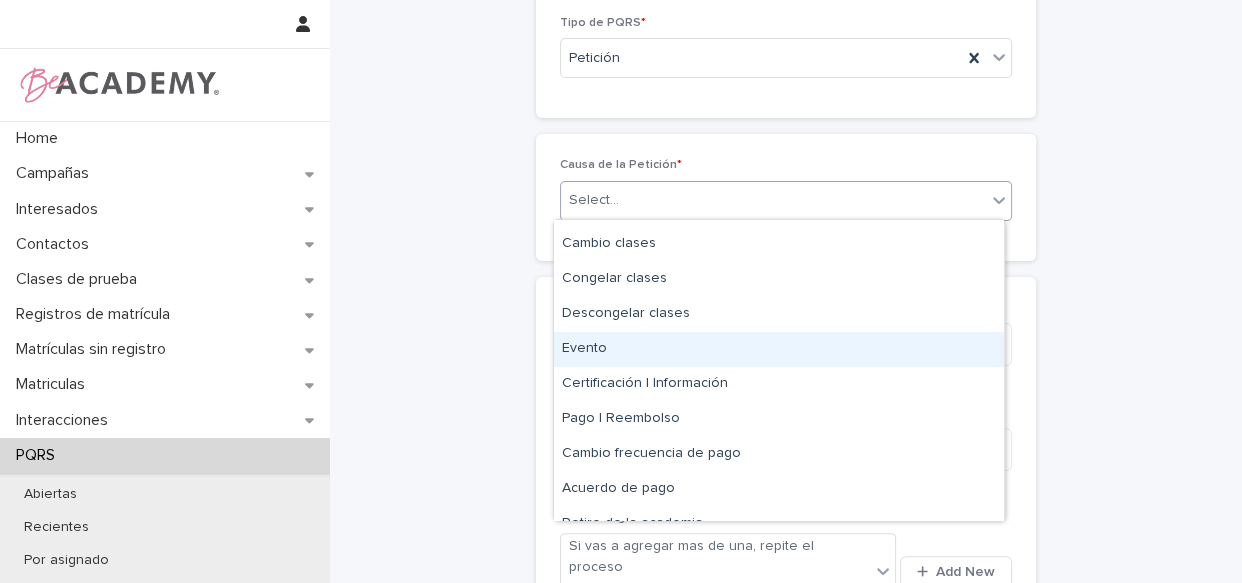 scroll, scrollTop: 90, scrollLeft: 0, axis: vertical 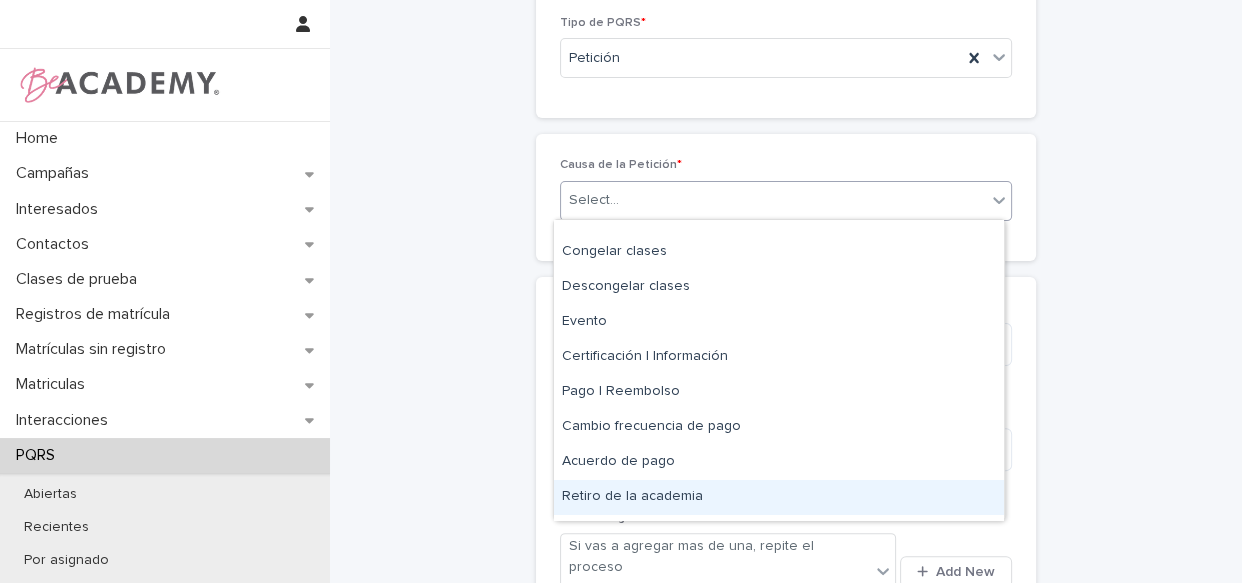 click on "Retiro de la academia" at bounding box center [779, 497] 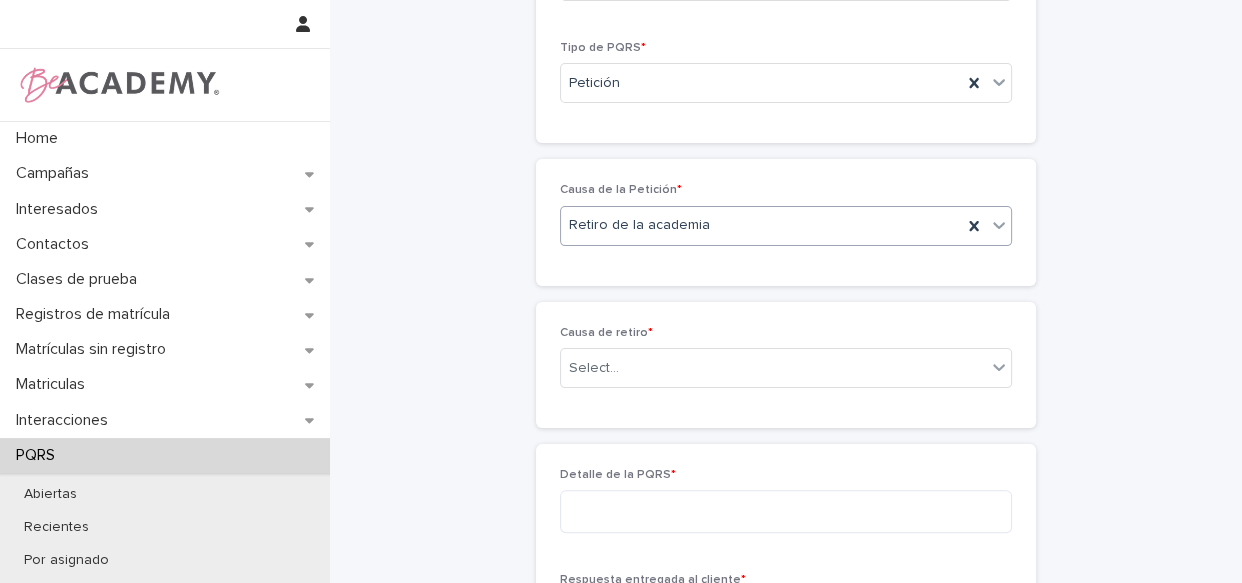 scroll, scrollTop: 388, scrollLeft: 0, axis: vertical 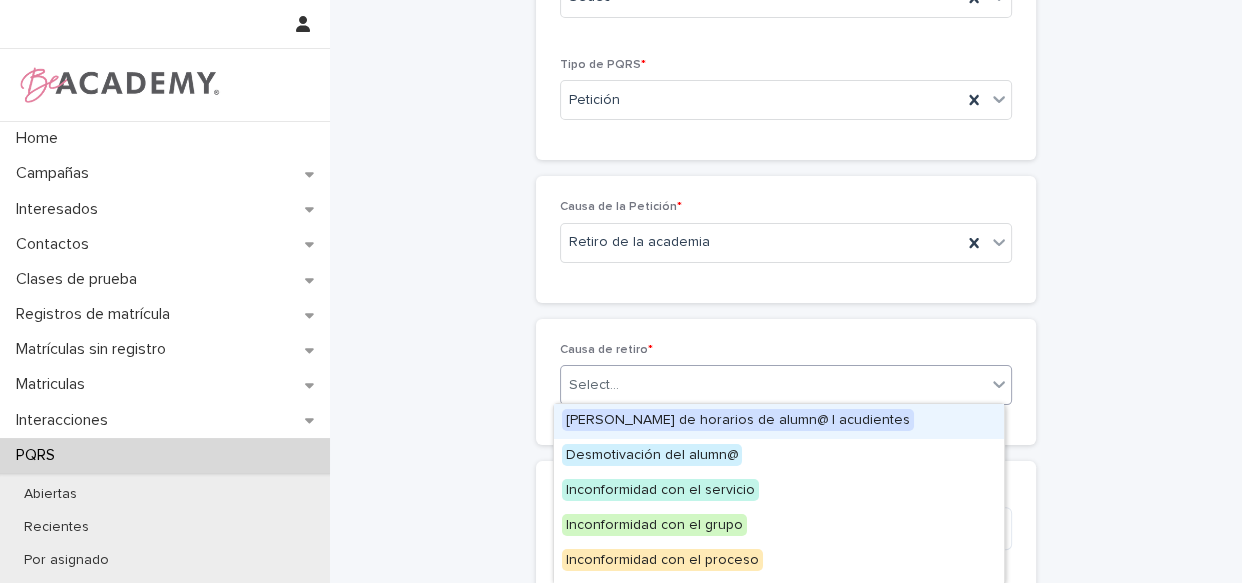 click on "Select..." at bounding box center (773, 385) 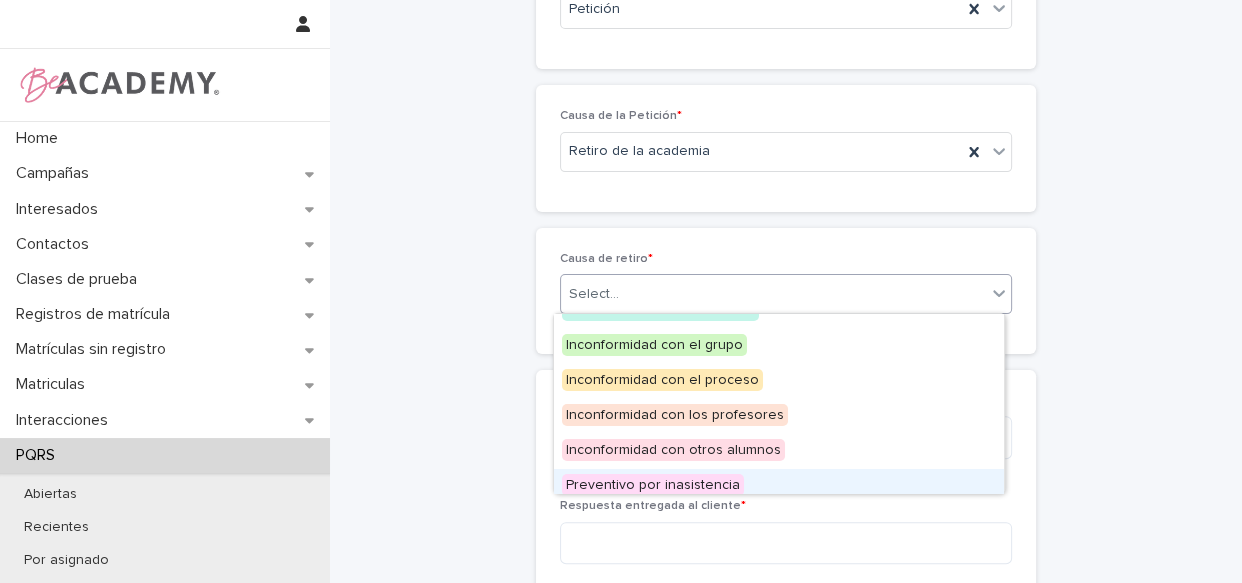 scroll, scrollTop: 0, scrollLeft: 0, axis: both 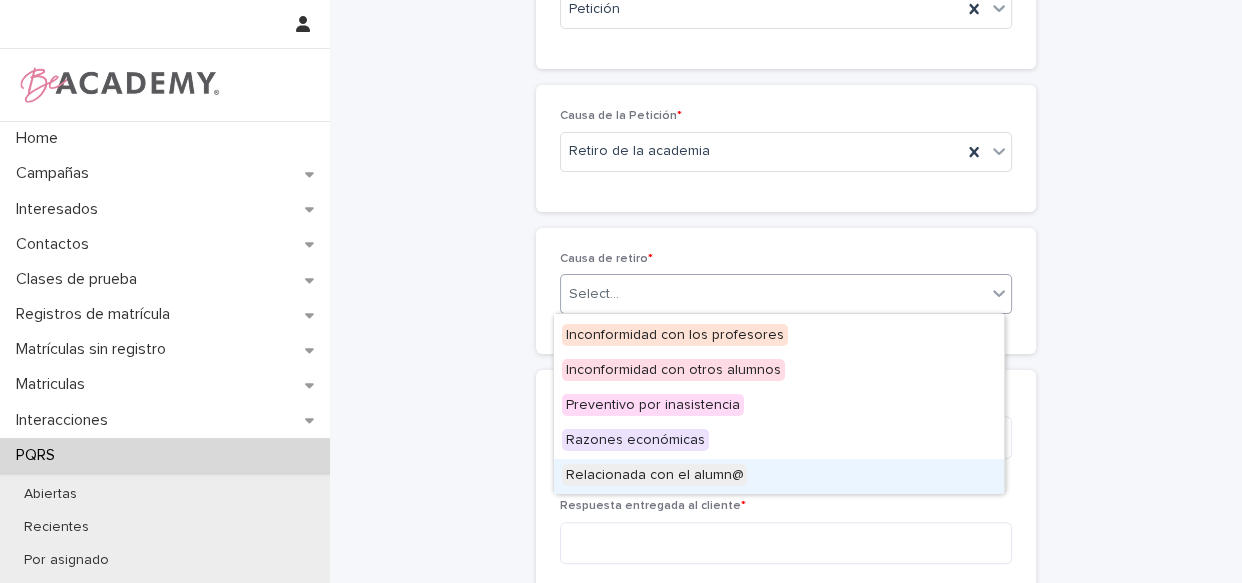 click on "Relacionada con el alumn@" at bounding box center [779, 476] 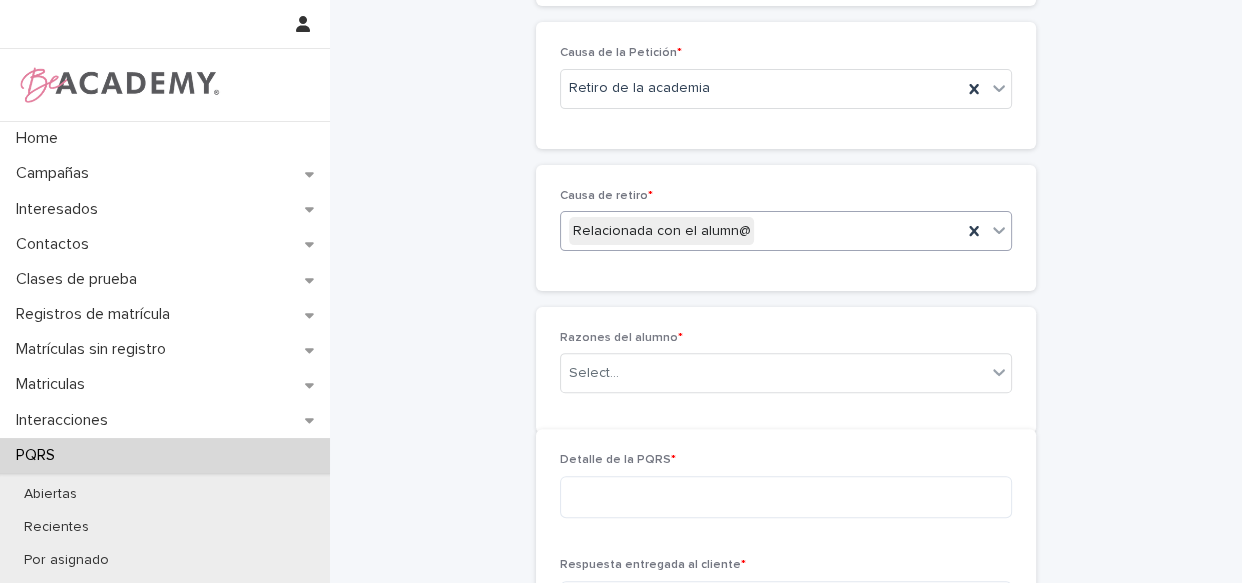 scroll, scrollTop: 550, scrollLeft: 0, axis: vertical 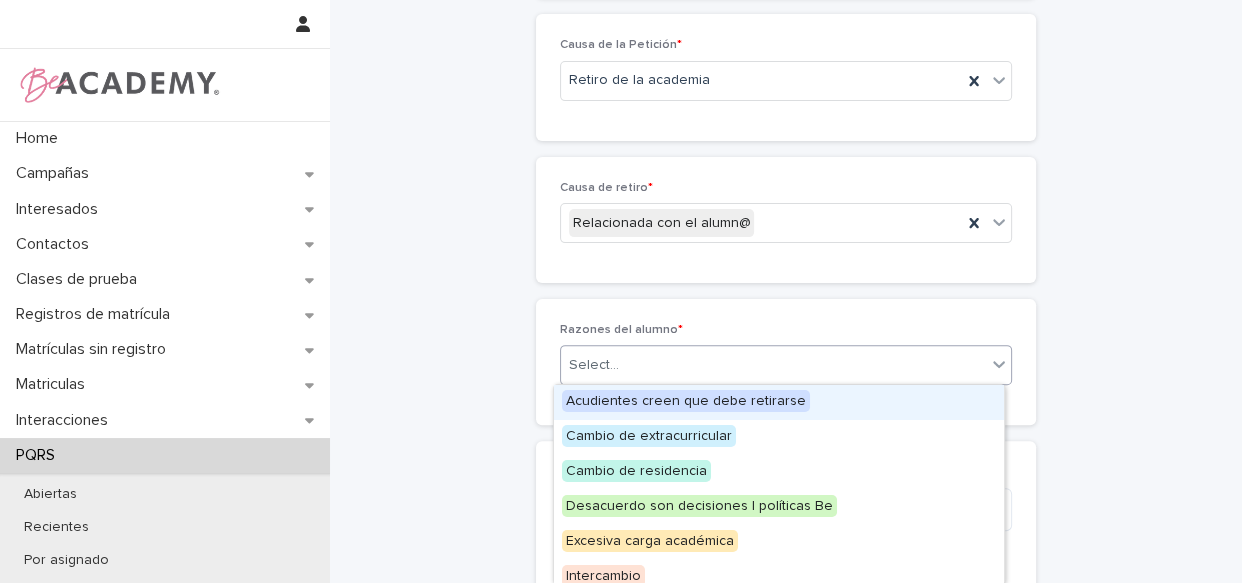 click on "Select..." at bounding box center [773, 365] 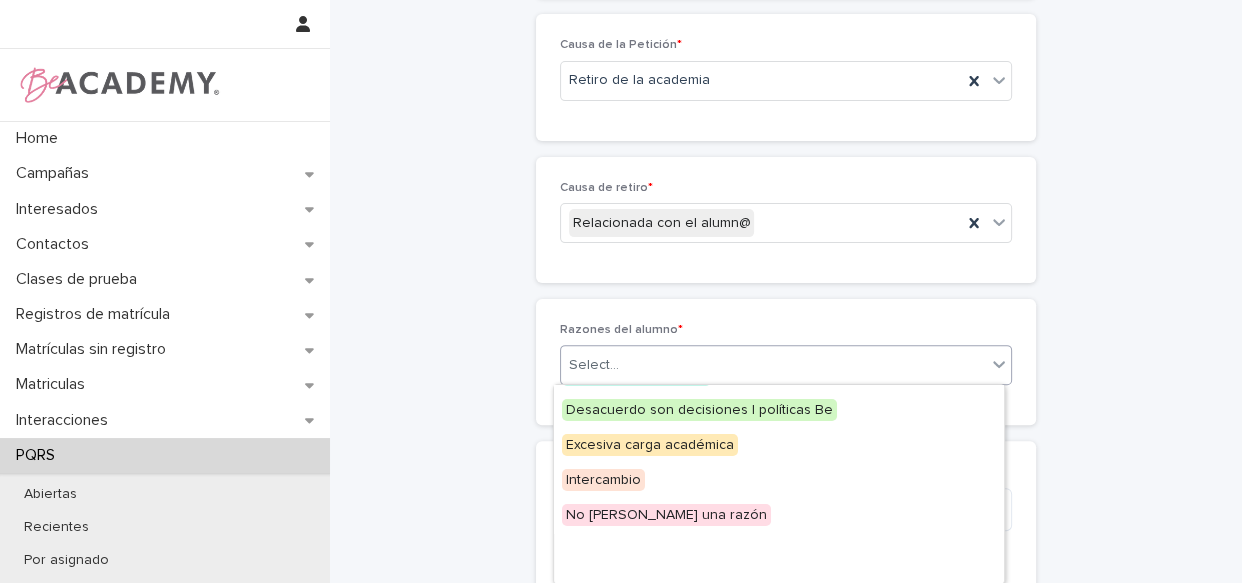 scroll, scrollTop: 0, scrollLeft: 0, axis: both 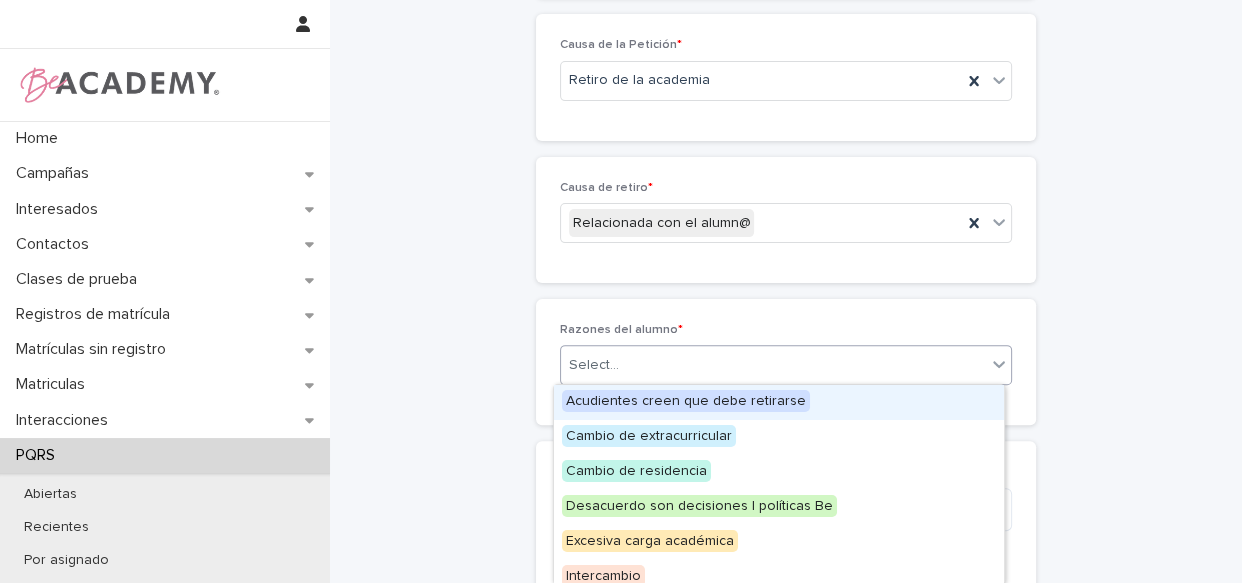 click on "Acudientes creen que debe retirarse" at bounding box center [779, 402] 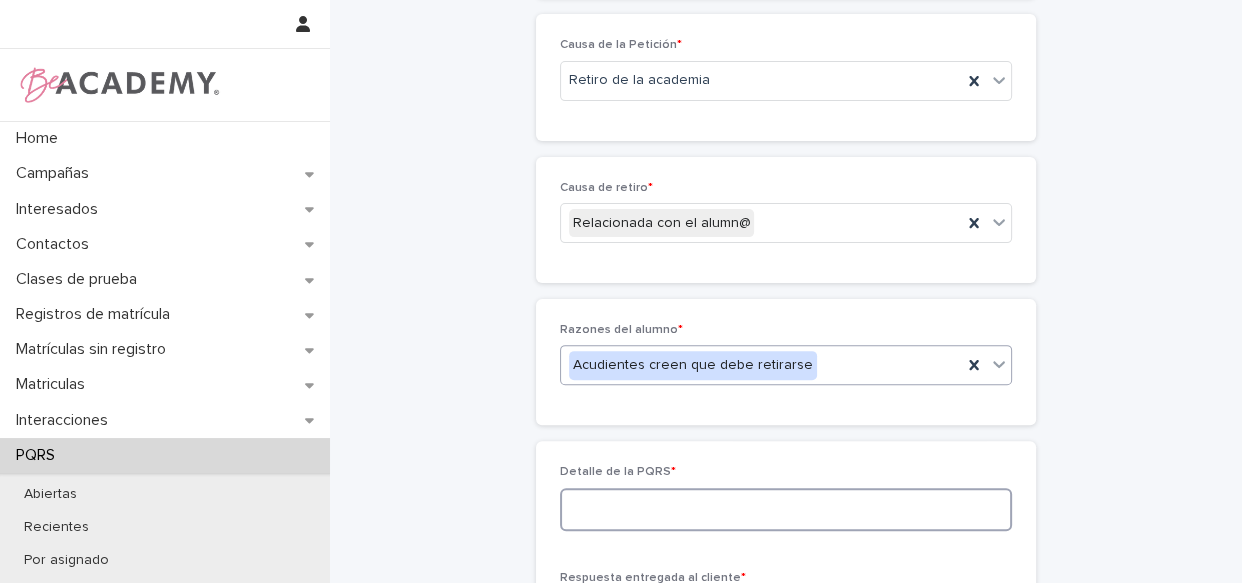 click at bounding box center [786, 509] 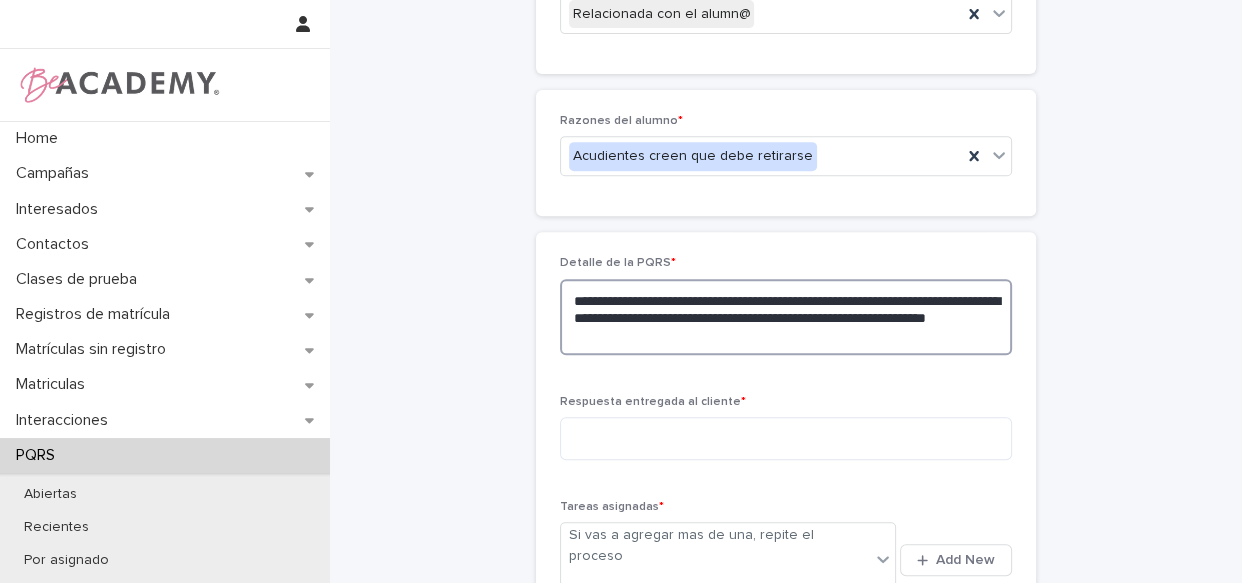 scroll, scrollTop: 731, scrollLeft: 0, axis: vertical 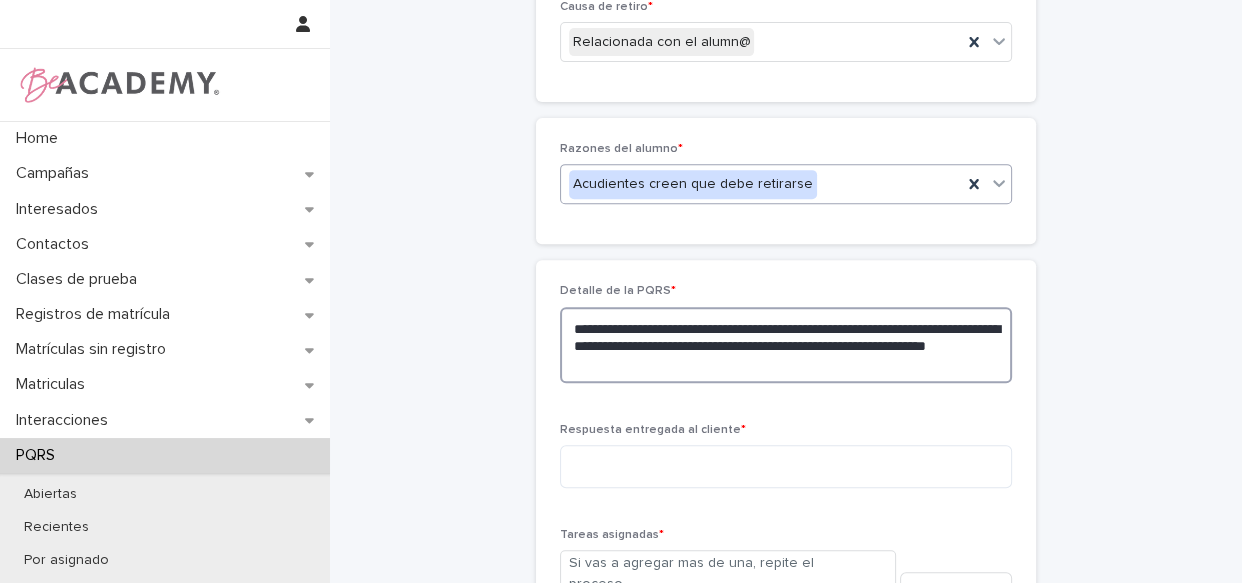 type on "**********" 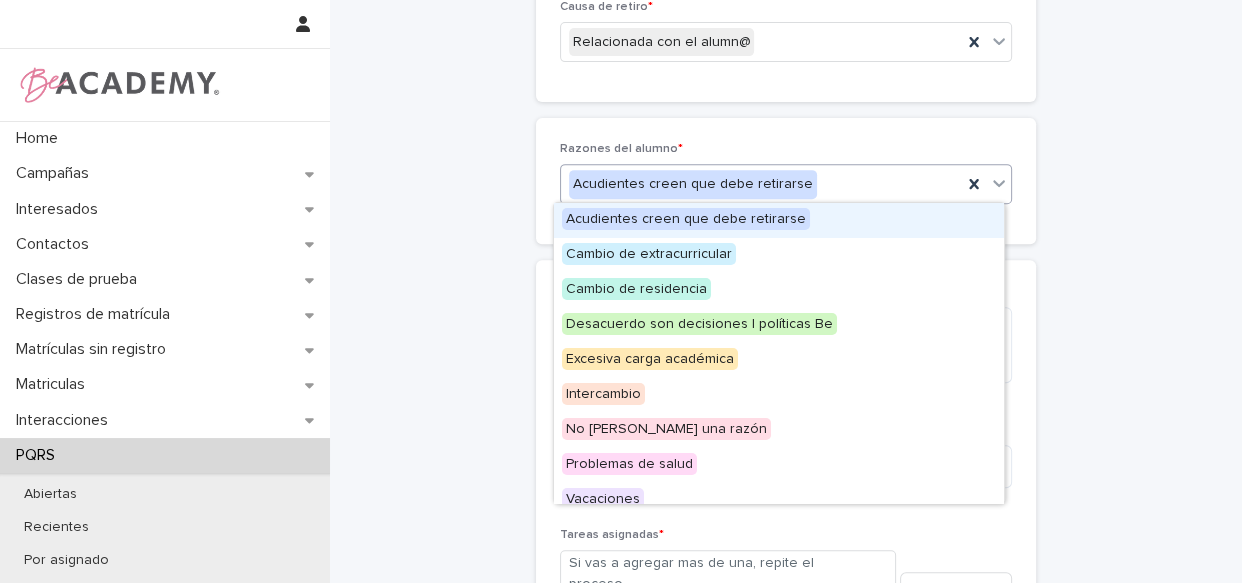 click 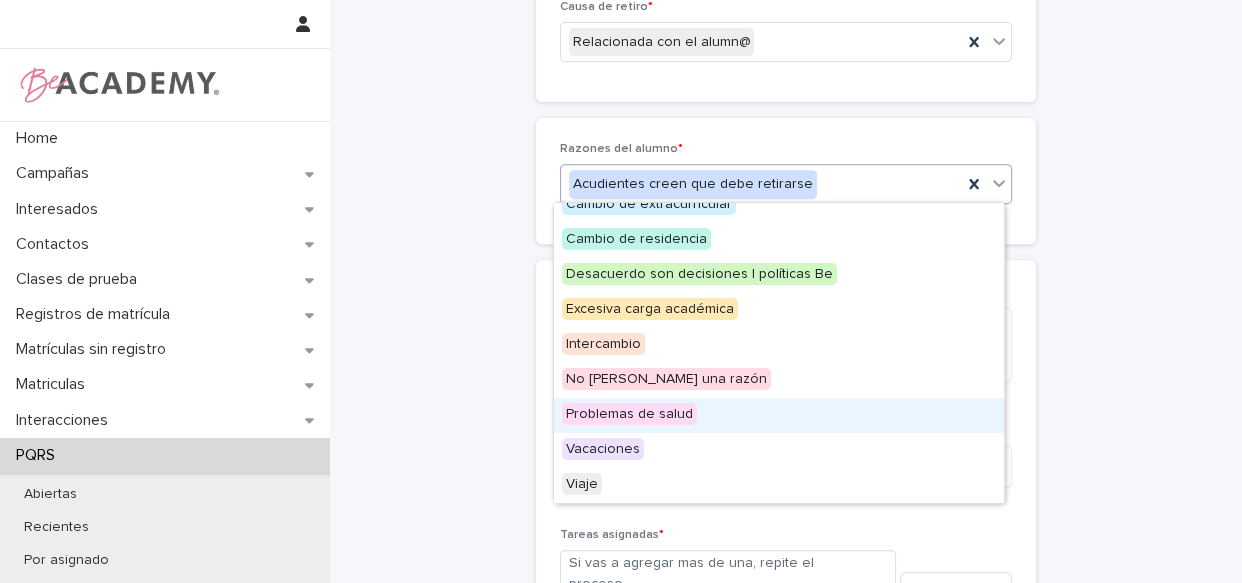 scroll, scrollTop: 0, scrollLeft: 0, axis: both 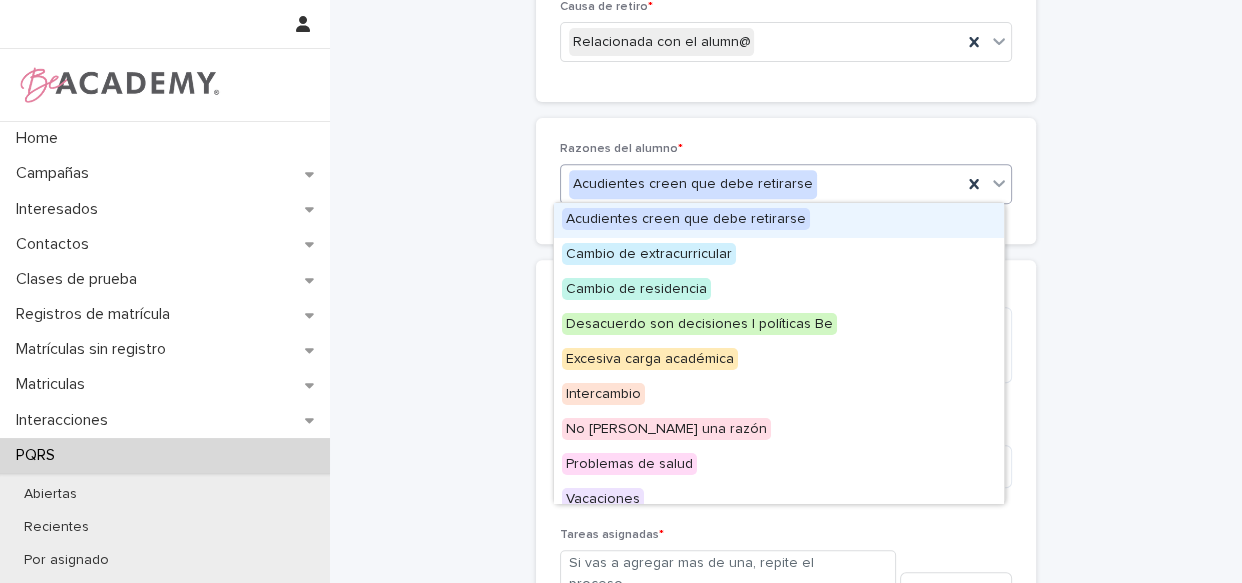 click on "**********" at bounding box center (786, 97) 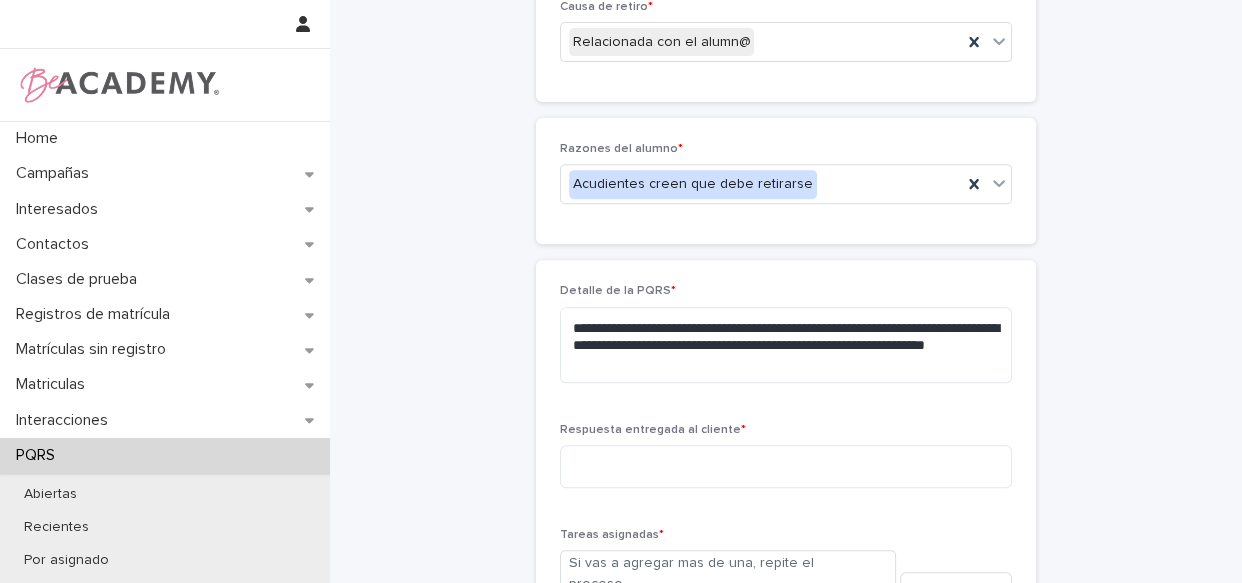 scroll, scrollTop: 1066, scrollLeft: 0, axis: vertical 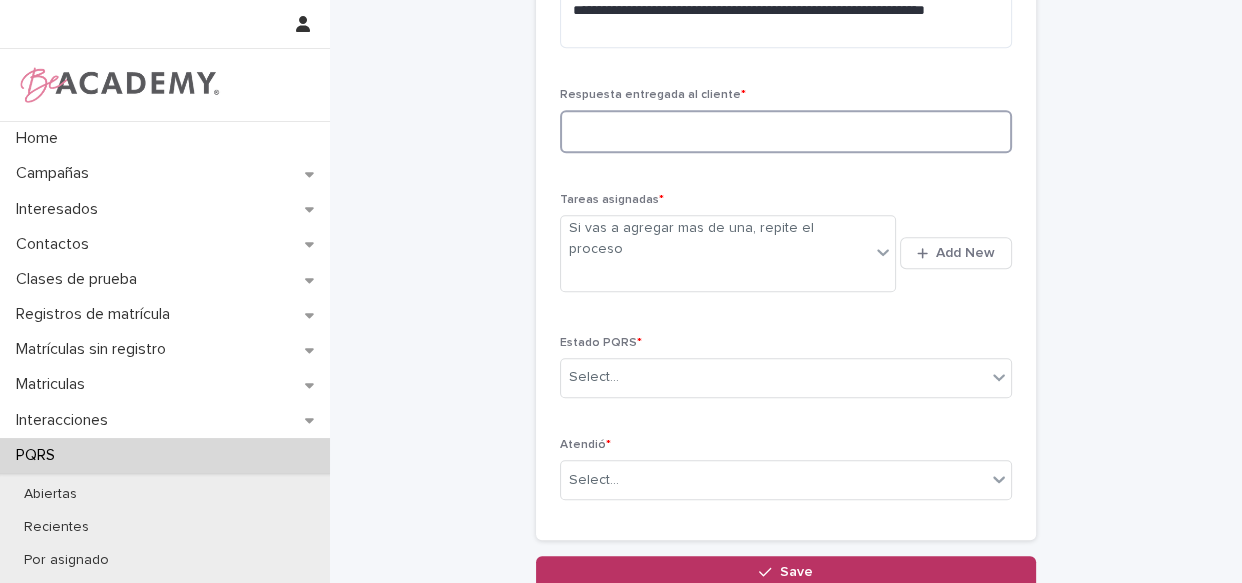 click at bounding box center [786, 131] 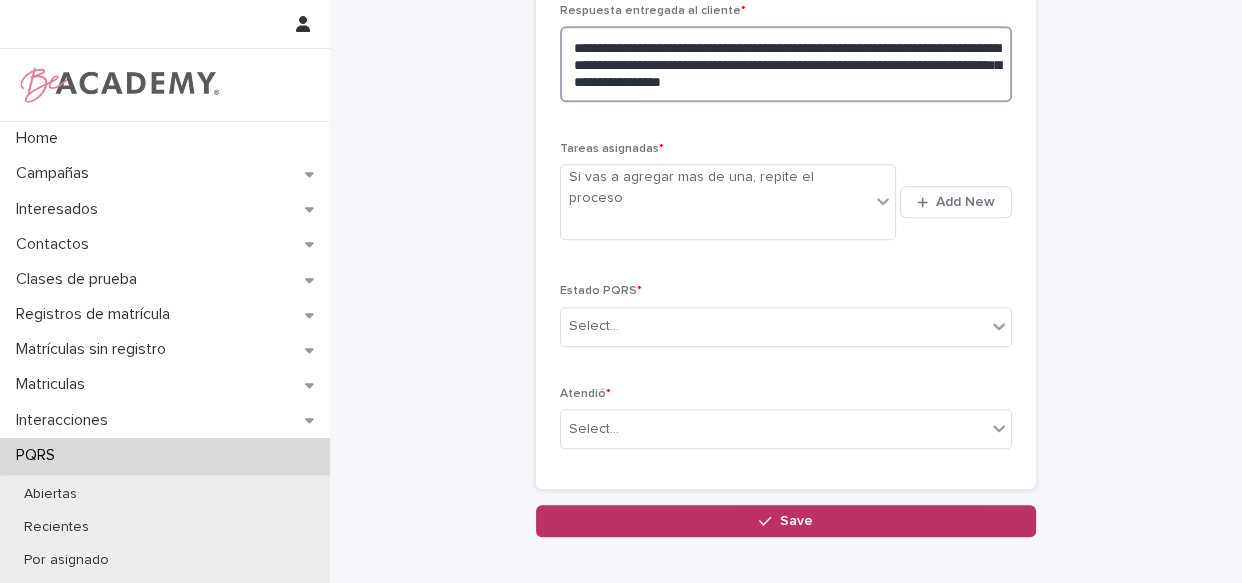 scroll, scrollTop: 1157, scrollLeft: 0, axis: vertical 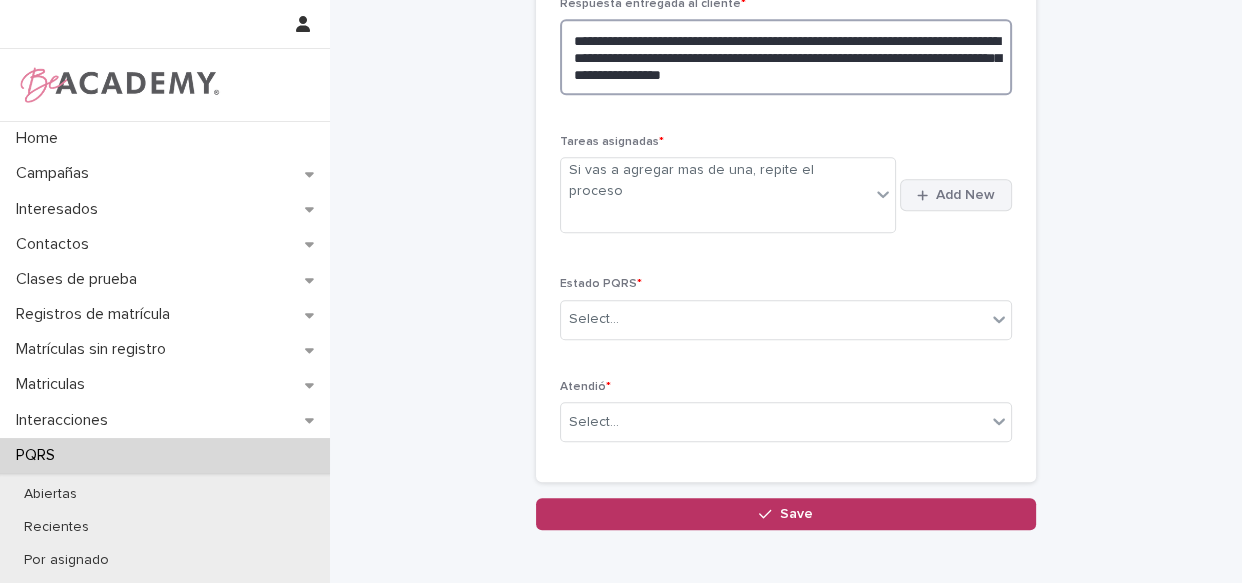 type on "**********" 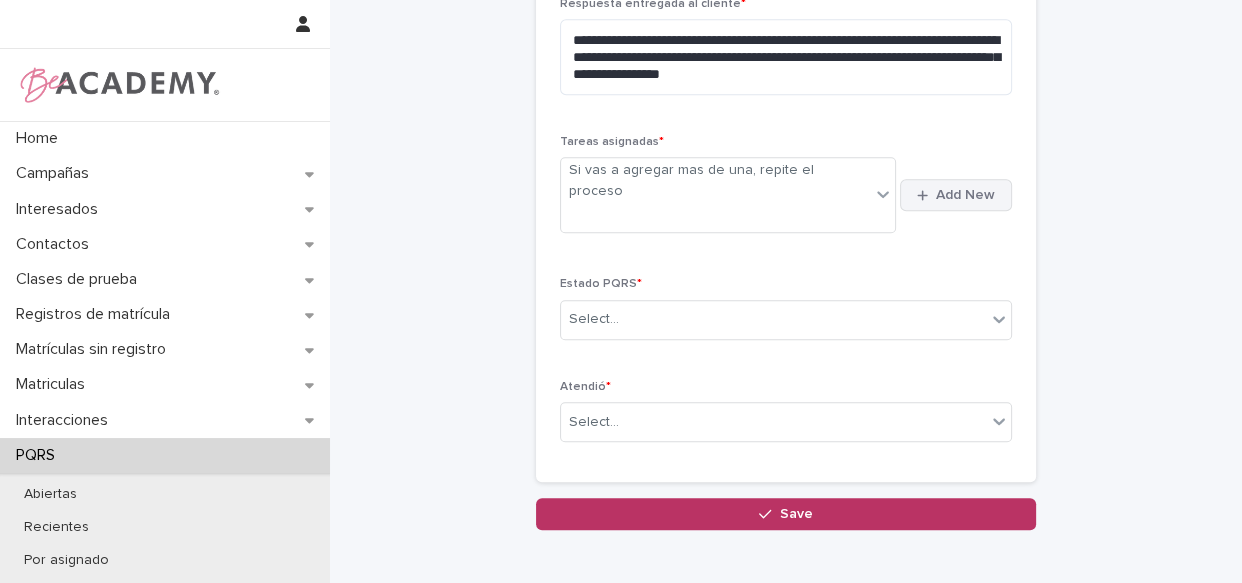 click on "Add New" at bounding box center [965, 195] 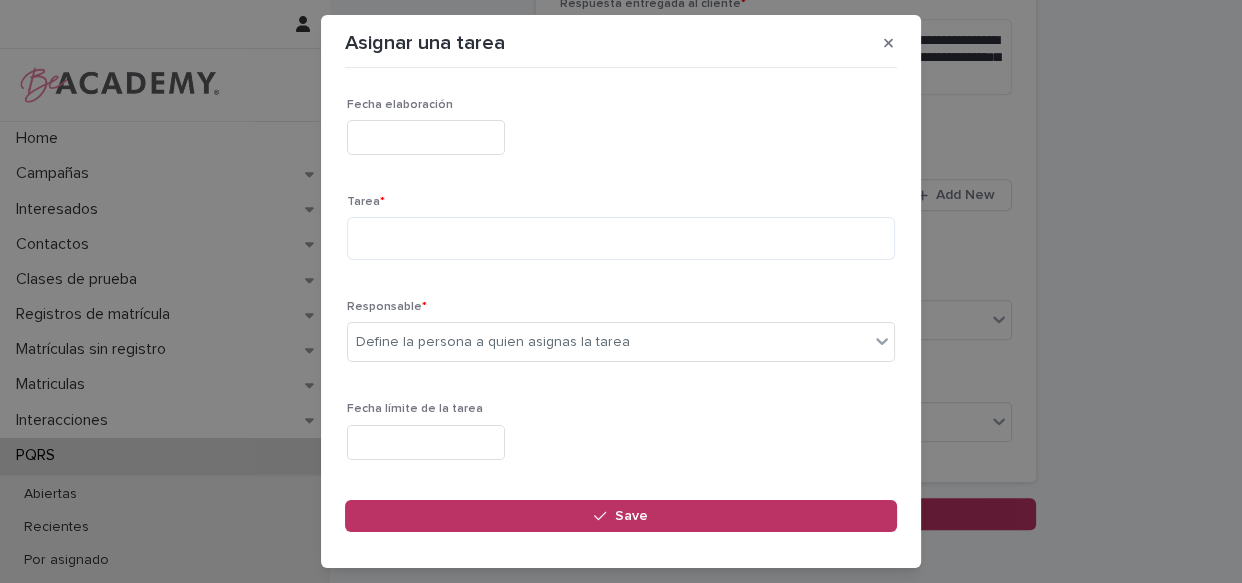 click on "Asignar una tarea Loading... Saving… Loading... Saving… Loading... Saving… Fecha elaboración Tarea * Responsable * Define la persona a quien asignas la tarea Fecha límite de la tarea Categoría Select... Estado Actualiza el estado solo cuando la tarea sea tu responsabilidad Sorry, there was an error saving your record. Please try again. Please fill out the required fields above. Save" at bounding box center (621, 291) 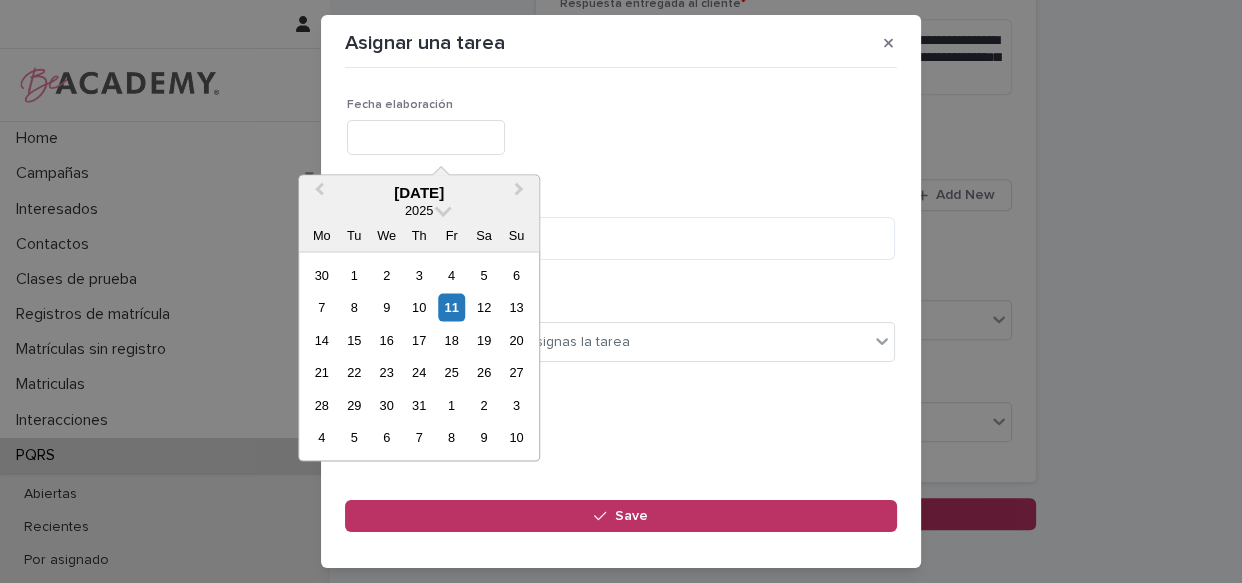 click at bounding box center (426, 137) 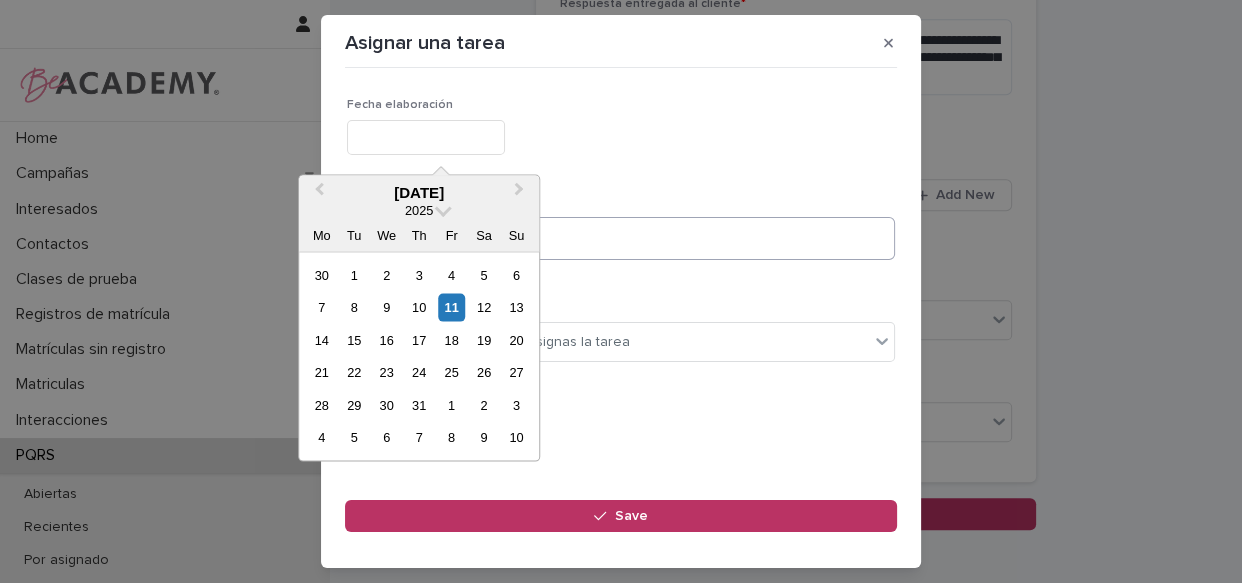 drag, startPoint x: 443, startPoint y: 314, endPoint x: 515, endPoint y: 250, distance: 96.332756 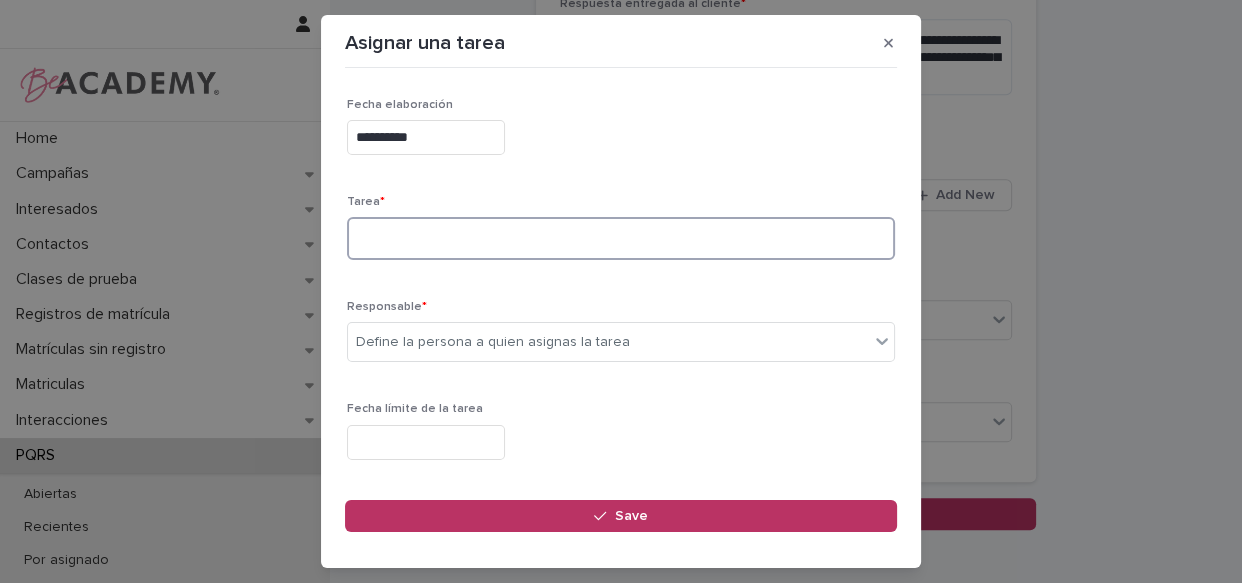 click at bounding box center (621, 238) 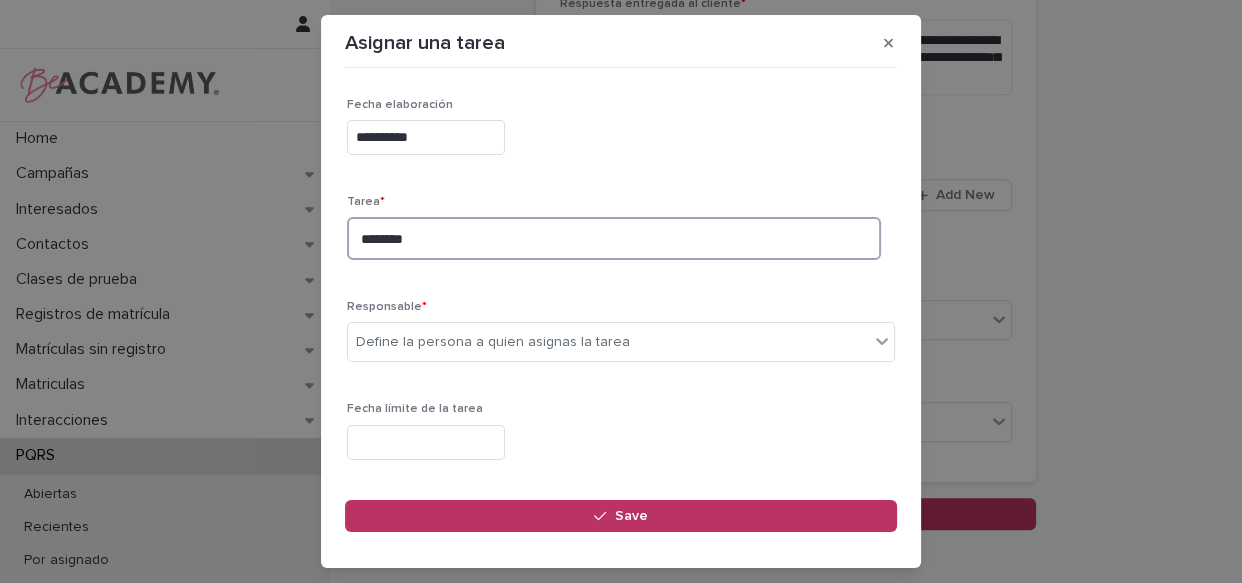 click on "*******" at bounding box center (614, 238) 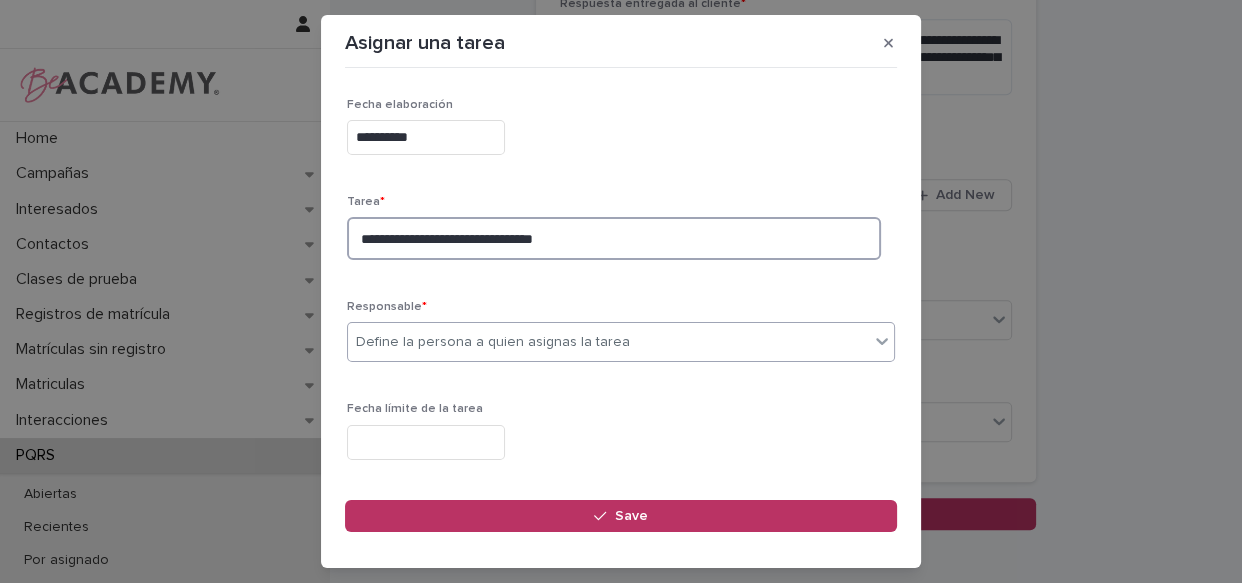 type on "**********" 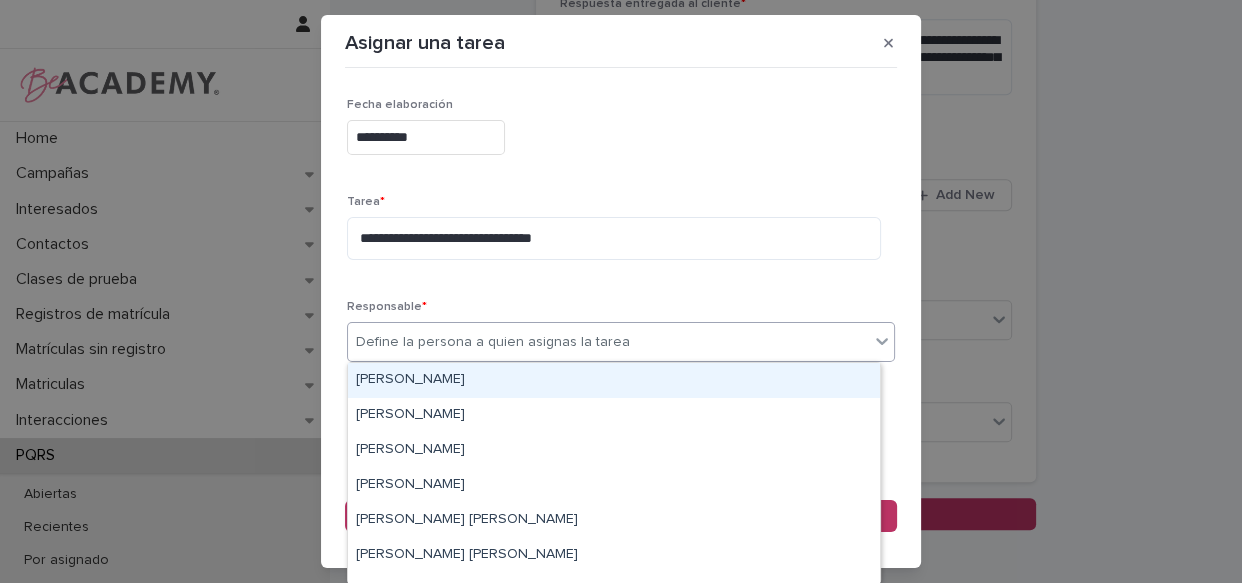 click on "Define la persona a quien asignas la tarea" at bounding box center (493, 342) 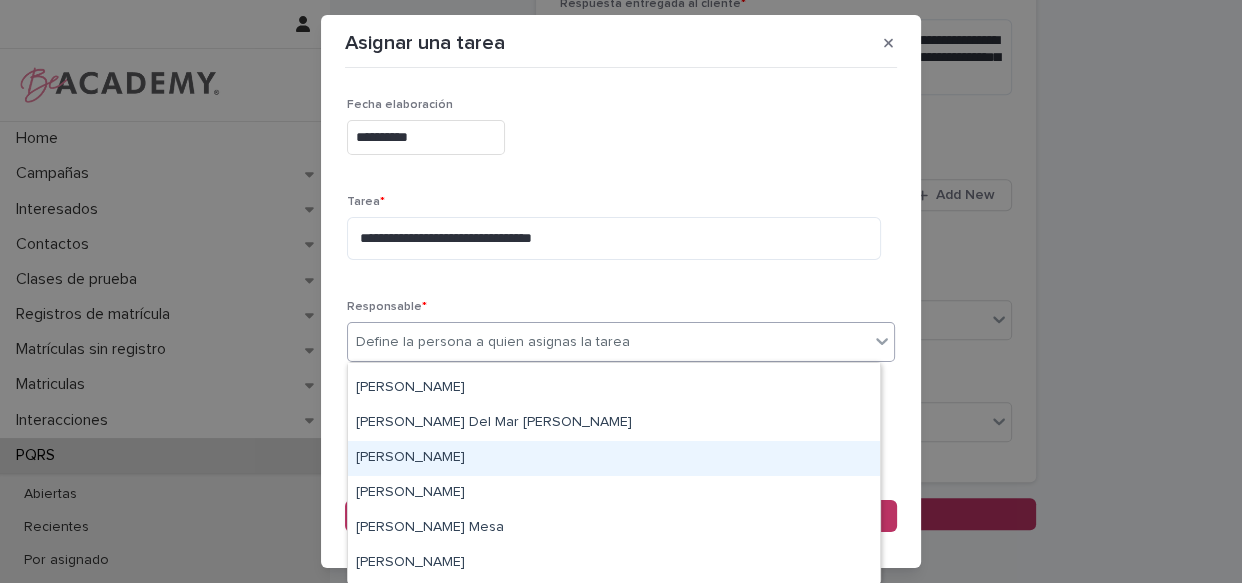 scroll, scrollTop: 90, scrollLeft: 0, axis: vertical 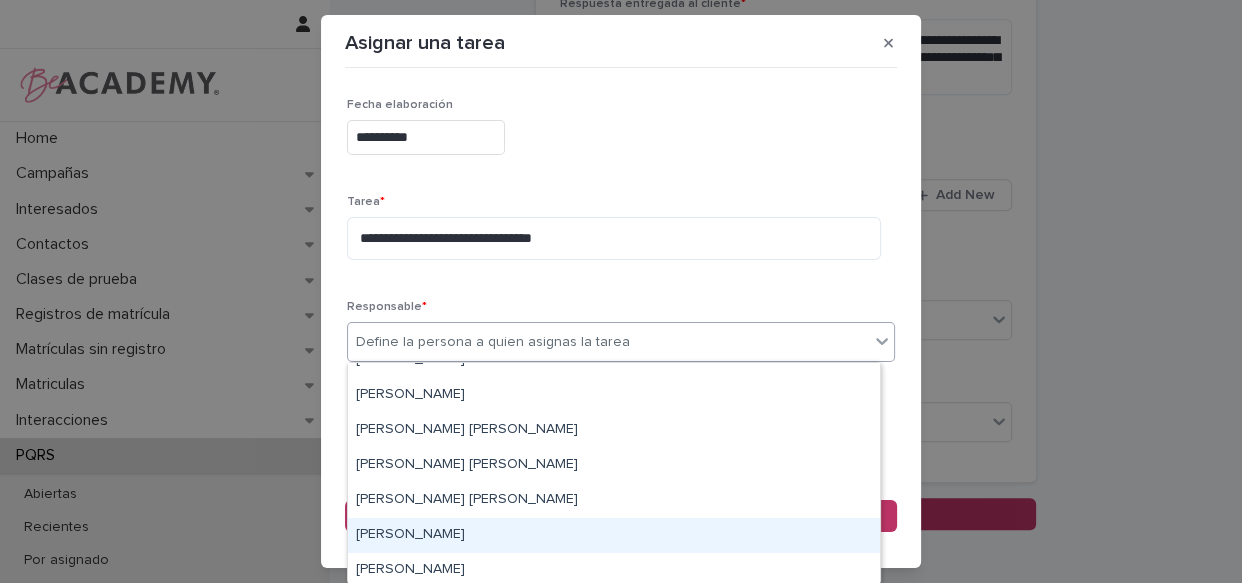 click on "Lizeth Gonzalez Mejia" at bounding box center [614, 535] 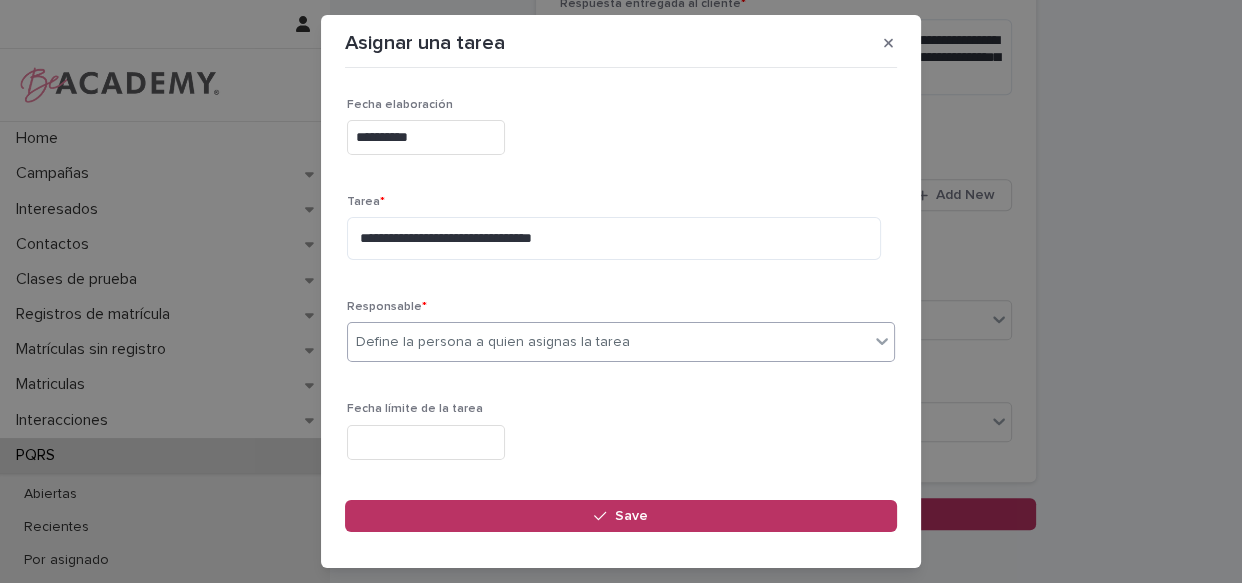 click at bounding box center (426, 442) 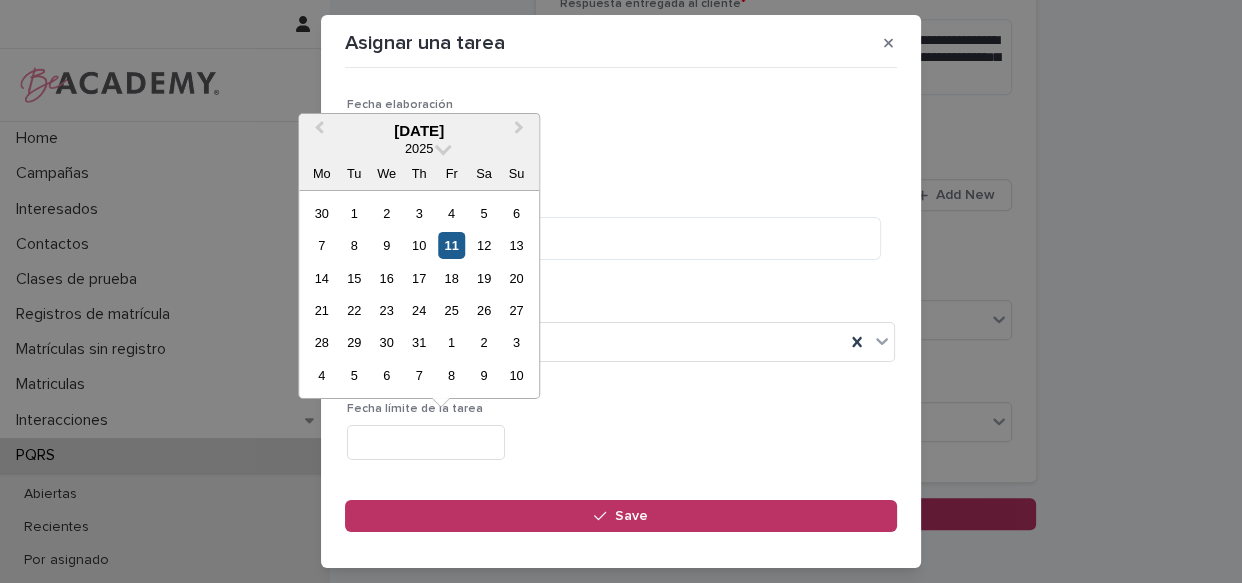 click on "11" at bounding box center (451, 245) 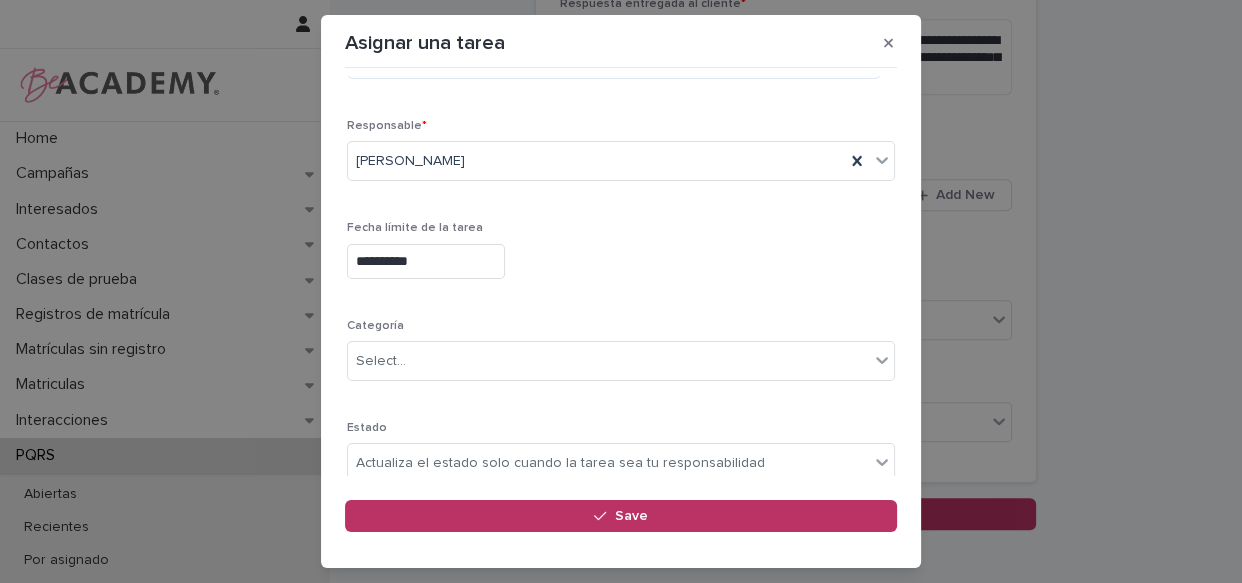 scroll, scrollTop: 249, scrollLeft: 0, axis: vertical 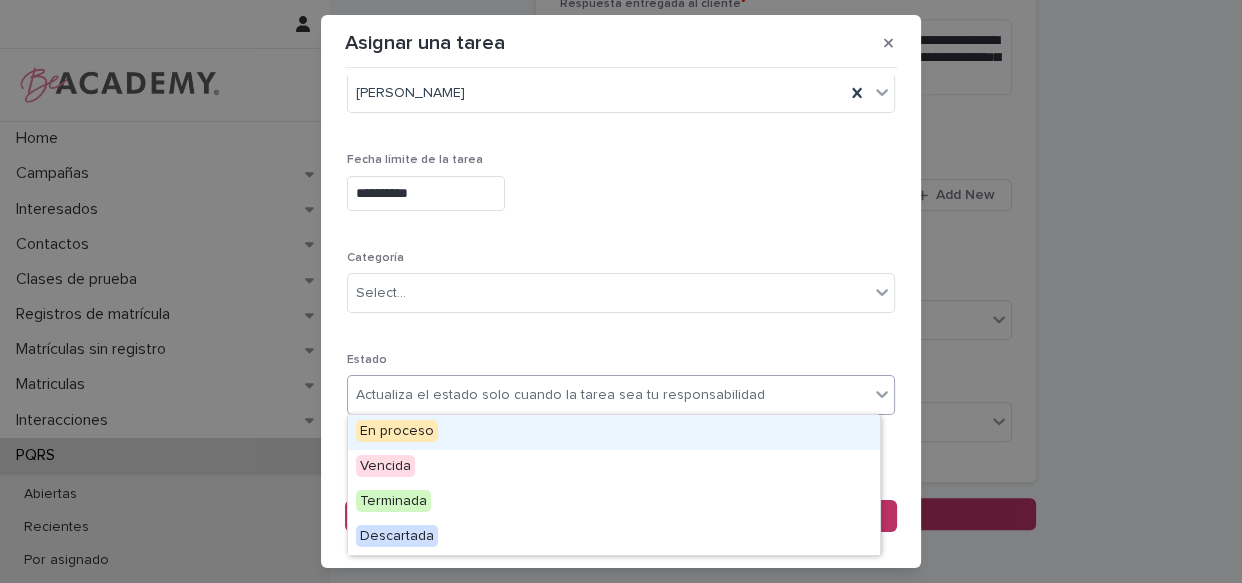 click on "Actualiza el estado solo cuando la tarea sea tu responsabilidad" at bounding box center (560, 395) 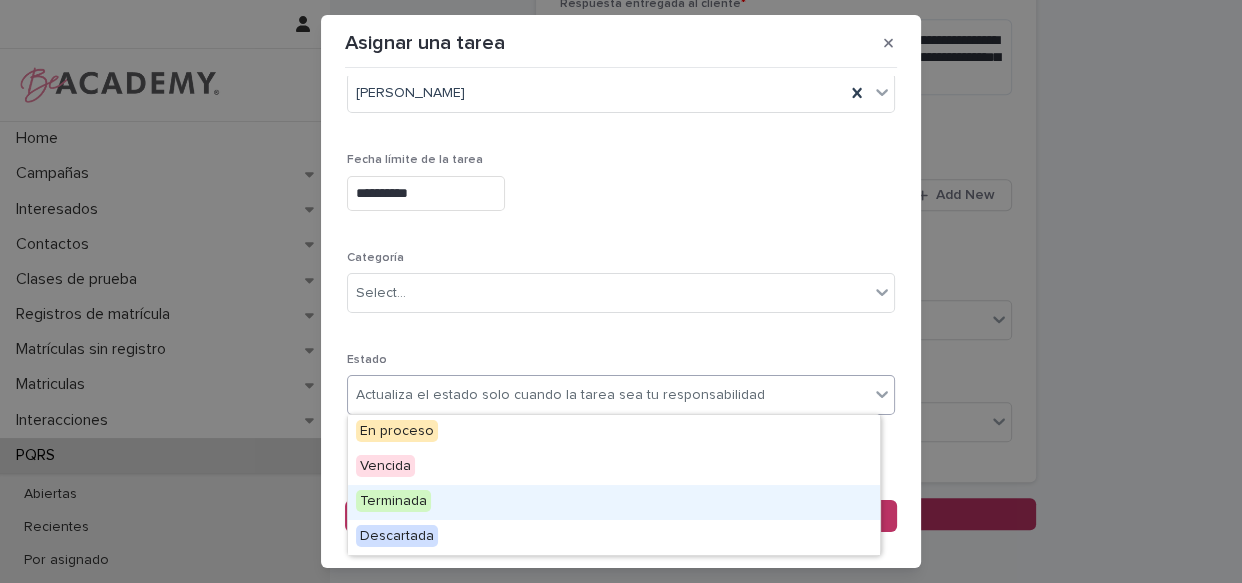 click on "Terminada" at bounding box center (393, 501) 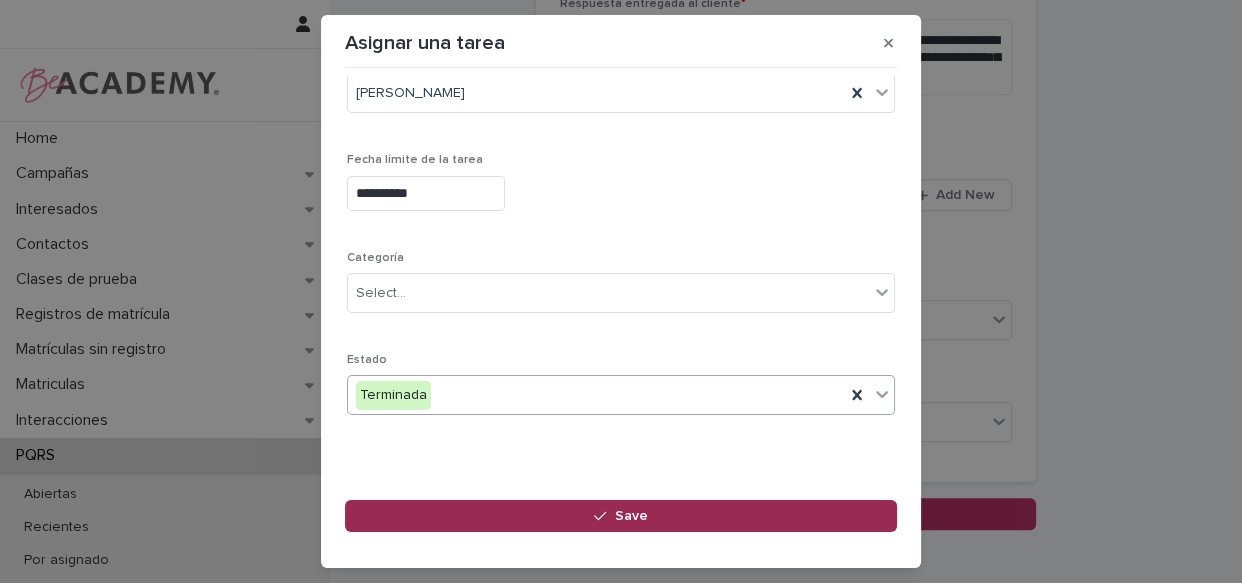 click on "Save" at bounding box center (621, 516) 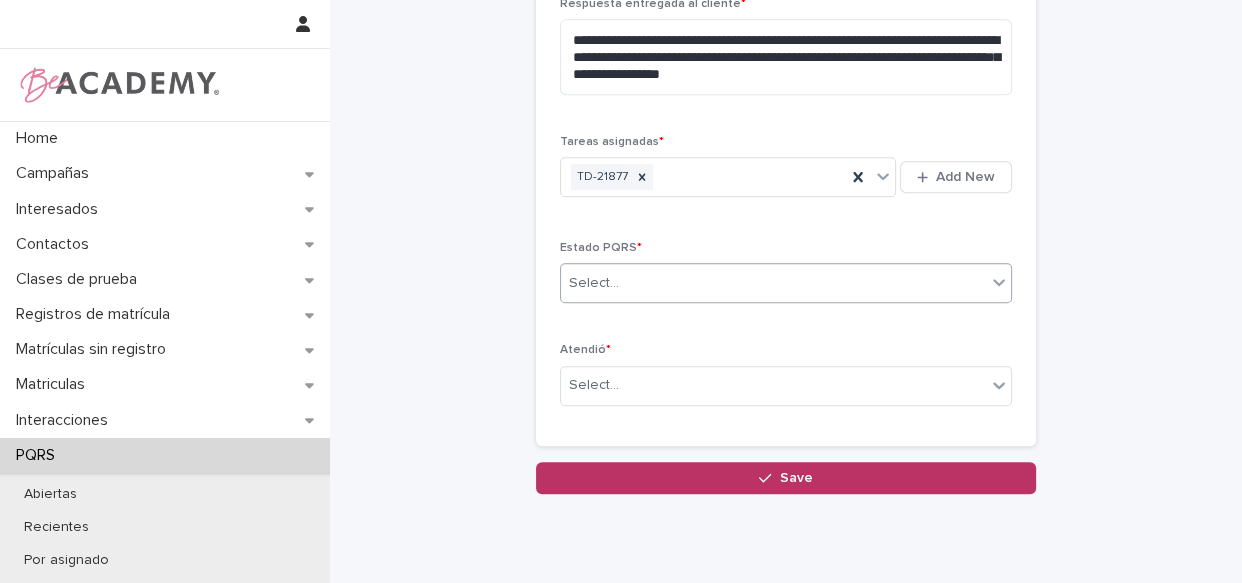 click on "Select..." at bounding box center [773, 283] 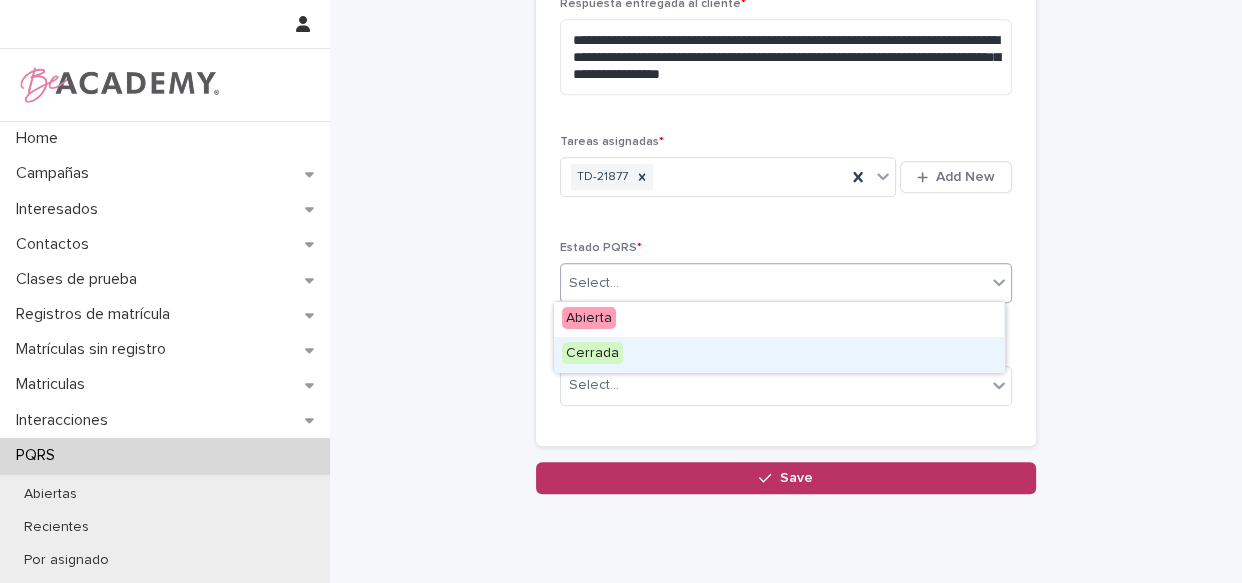 click on "Cerrada" at bounding box center (779, 354) 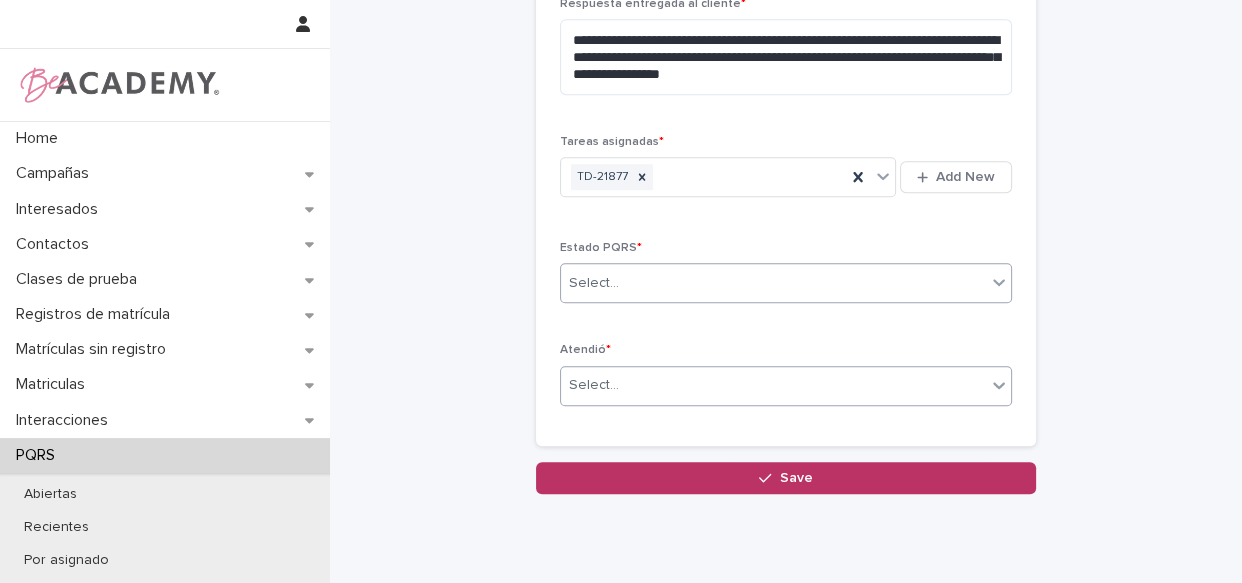 click on "Select..." at bounding box center (773, 385) 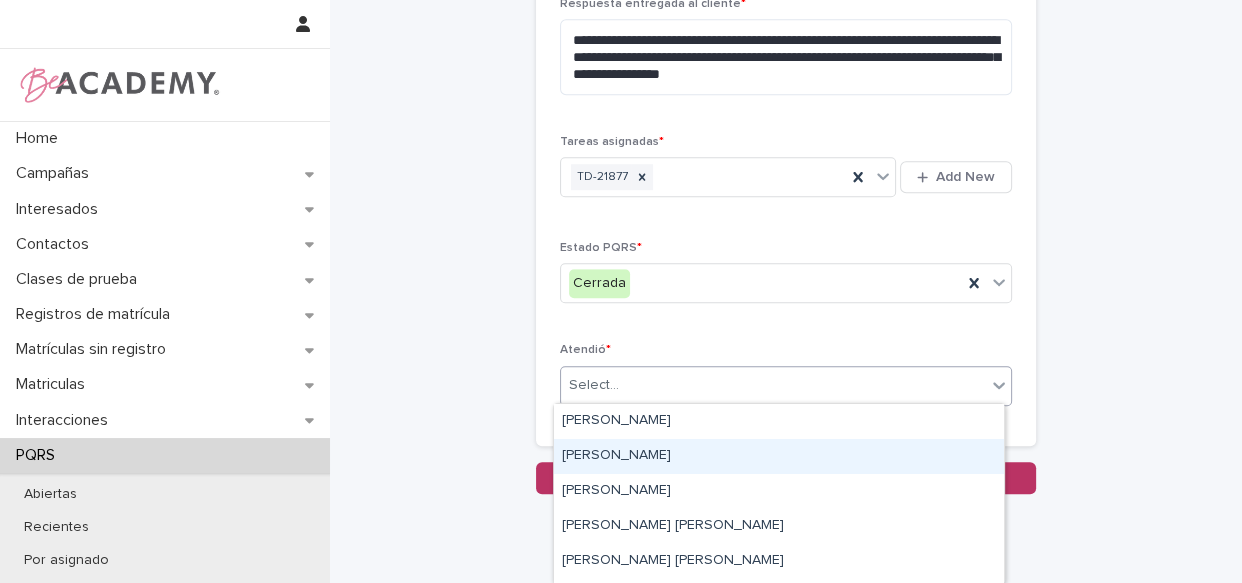 type on "*" 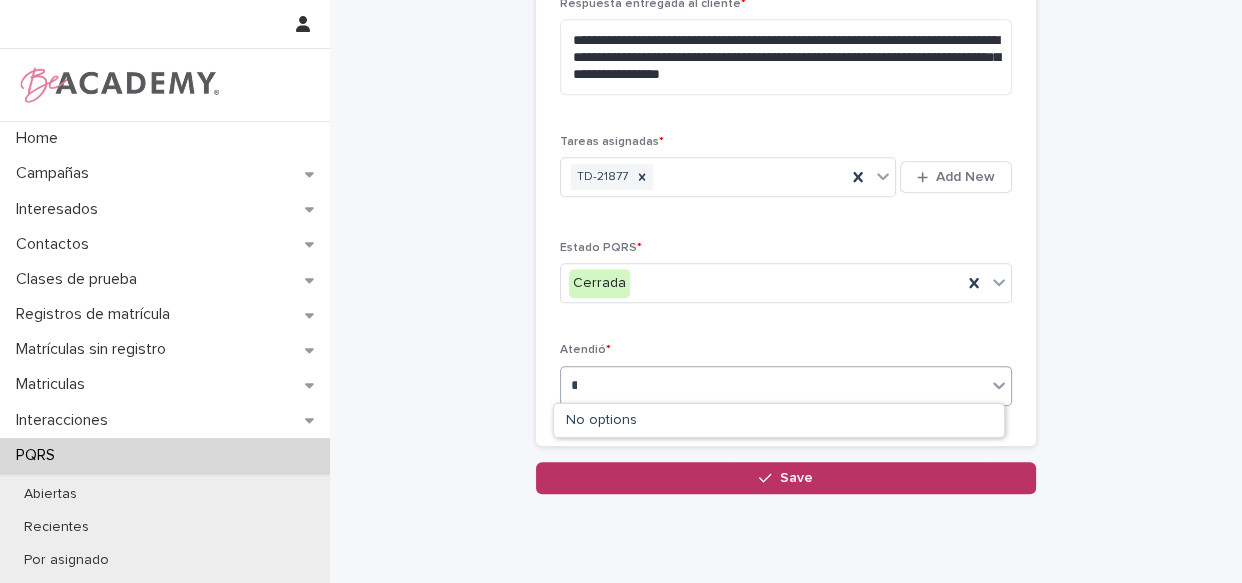 type on "**" 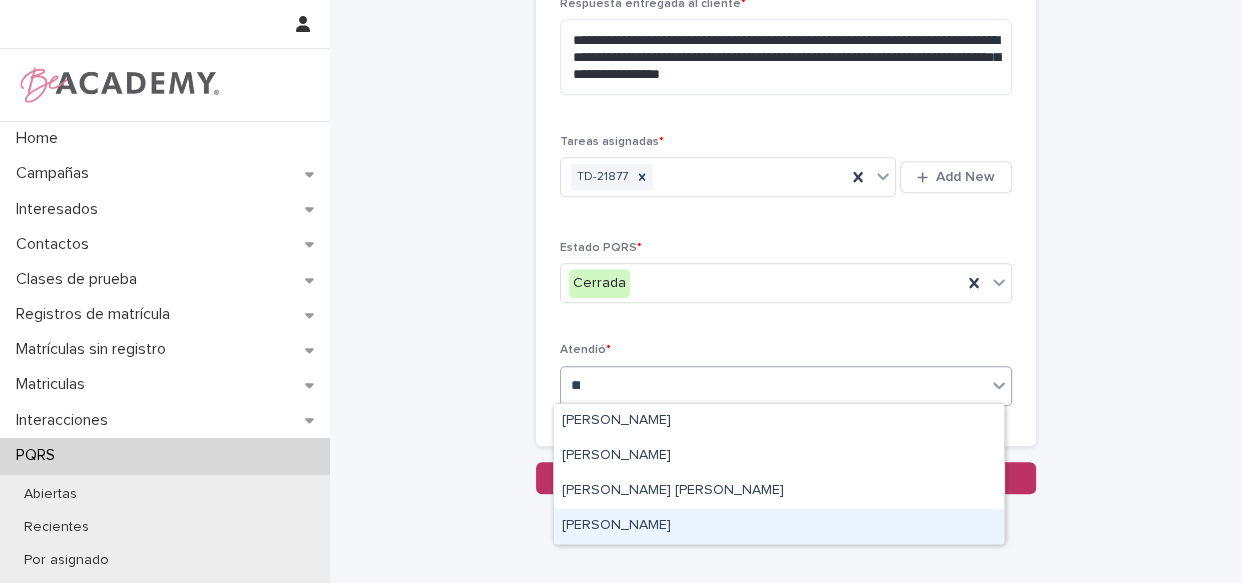 drag, startPoint x: 623, startPoint y: 464, endPoint x: 589, endPoint y: 527, distance: 71.5891 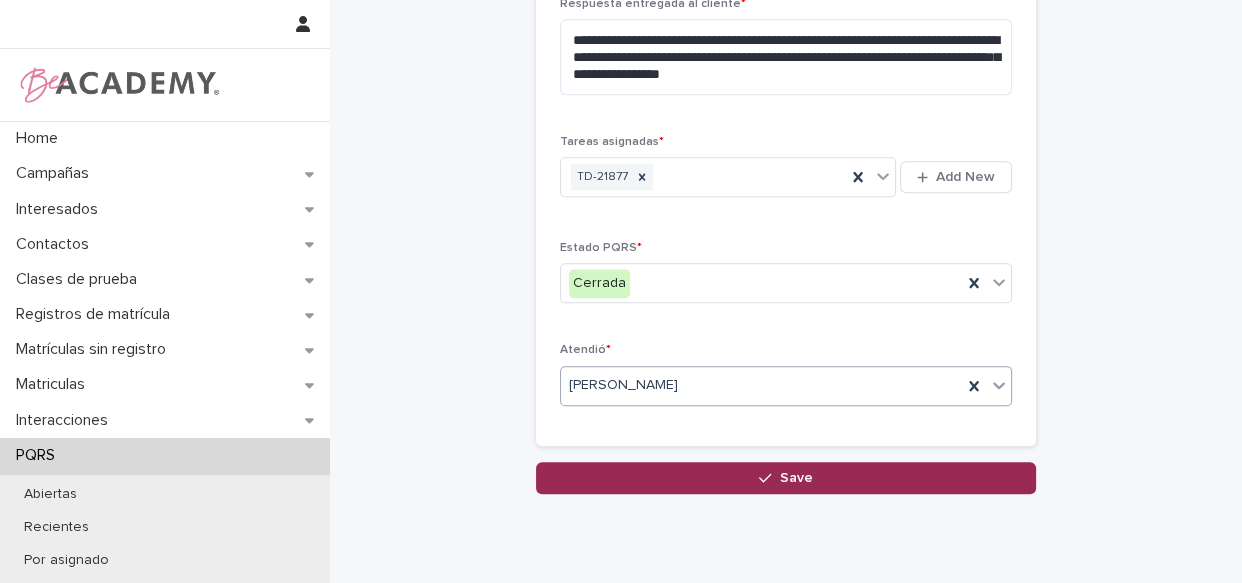 click on "Save" at bounding box center (786, 478) 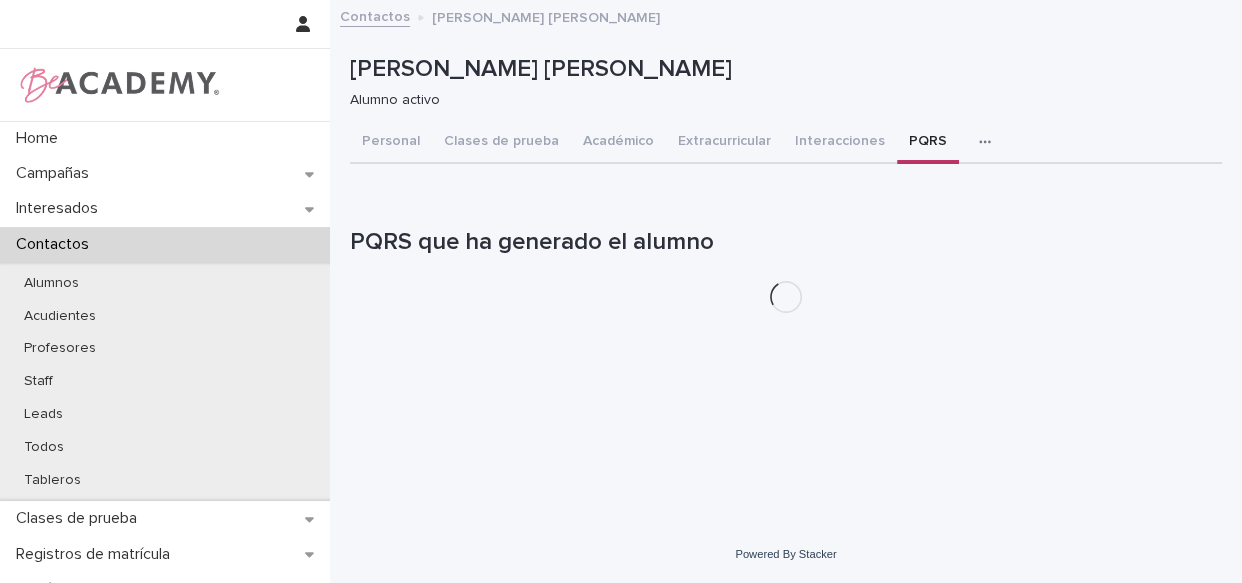 scroll, scrollTop: 0, scrollLeft: 0, axis: both 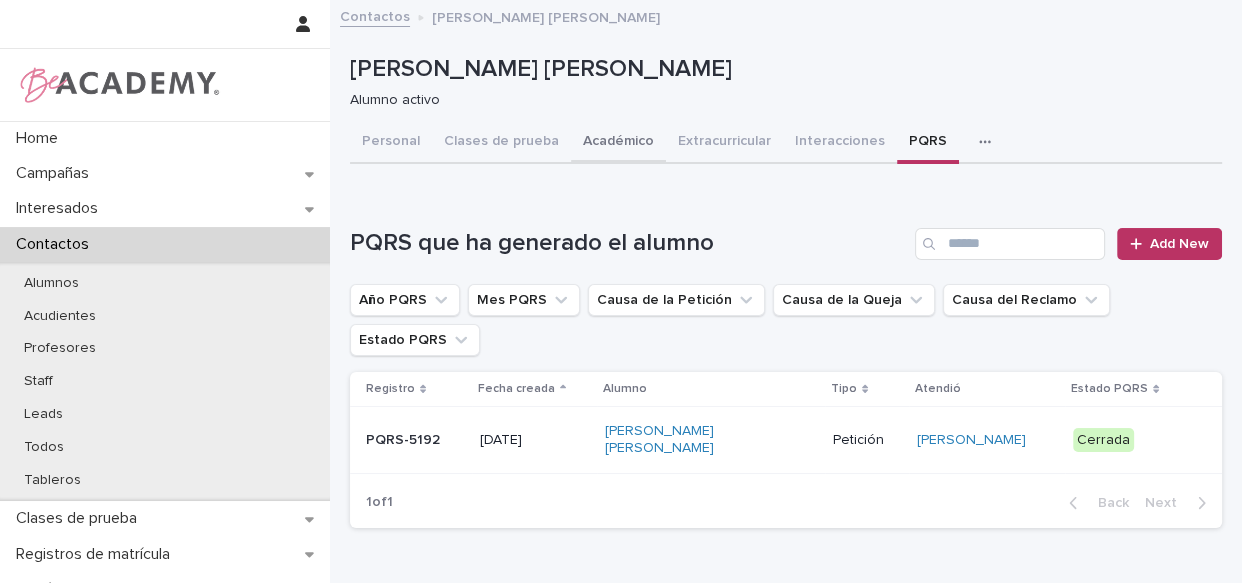 click on "Académico" at bounding box center (618, 143) 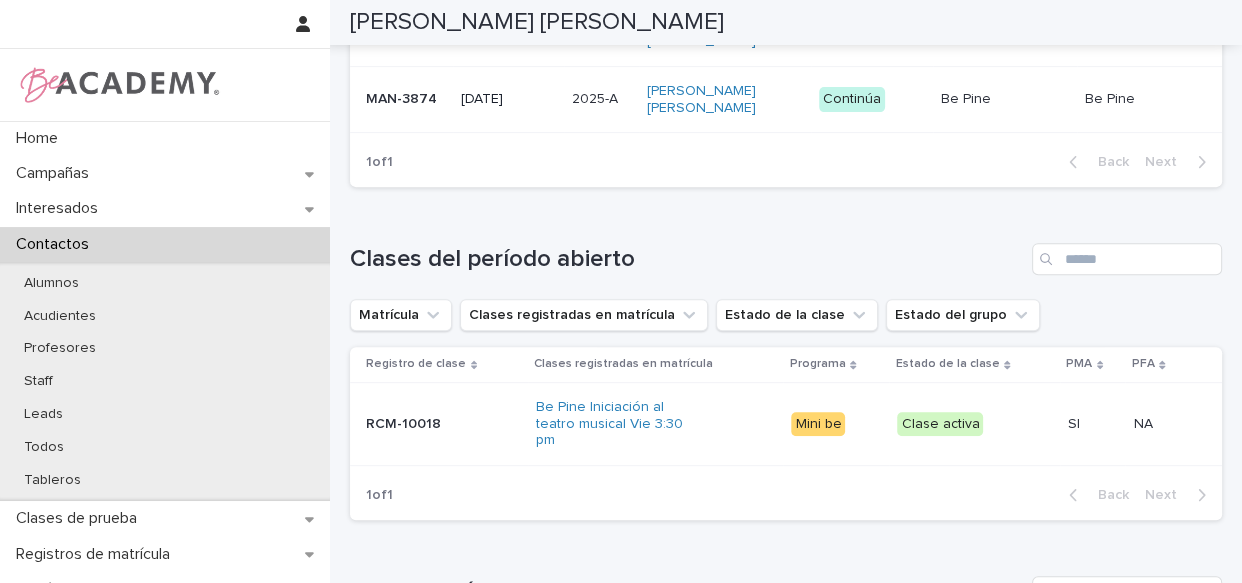 scroll, scrollTop: 545, scrollLeft: 0, axis: vertical 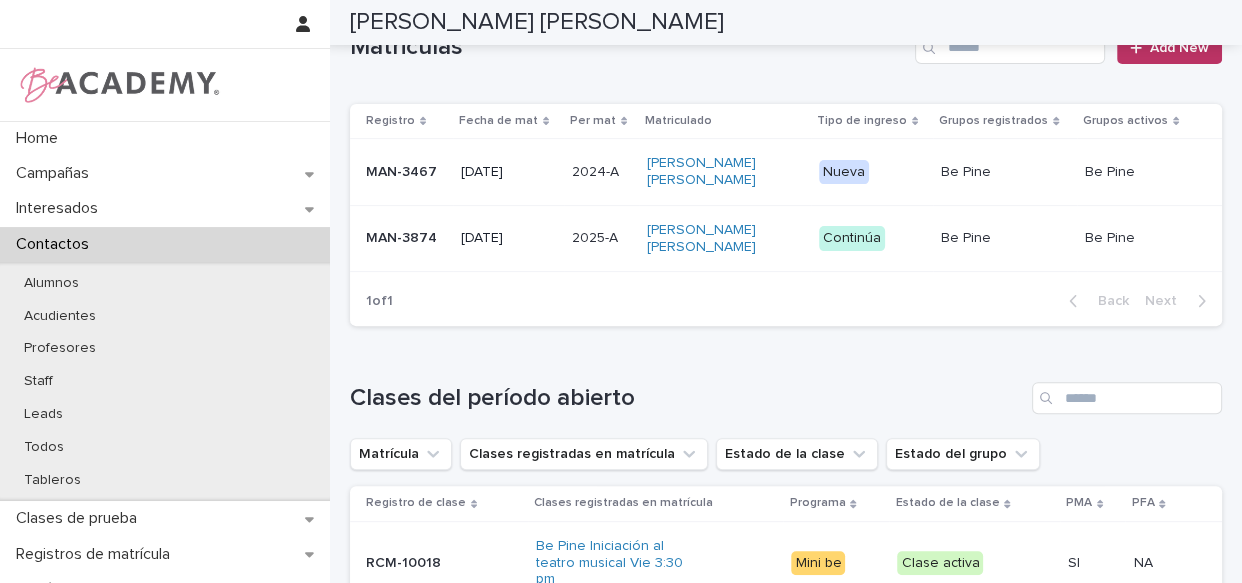 click on "Matilde Palacio Chu" at bounding box center (725, 238) 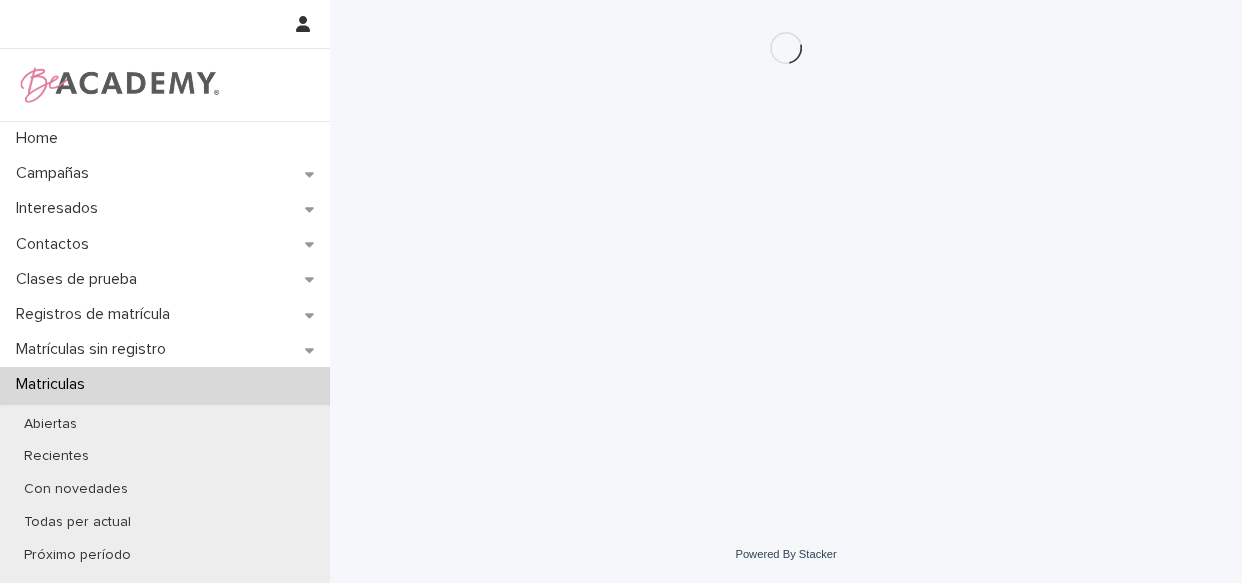 scroll, scrollTop: 0, scrollLeft: 0, axis: both 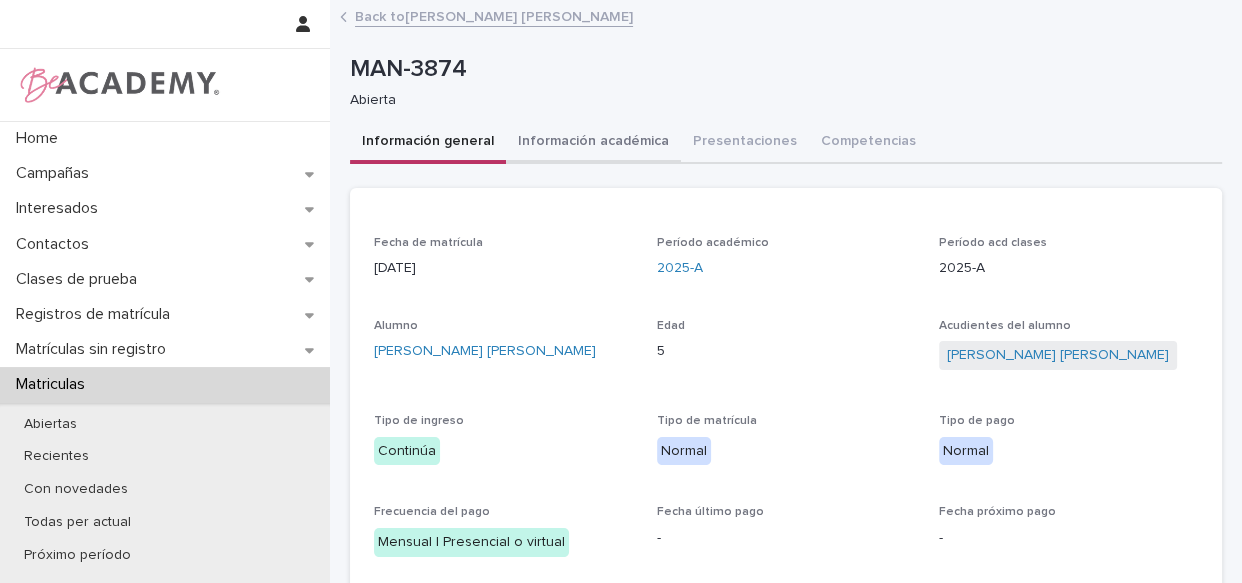 click on "Información académica" at bounding box center [593, 143] 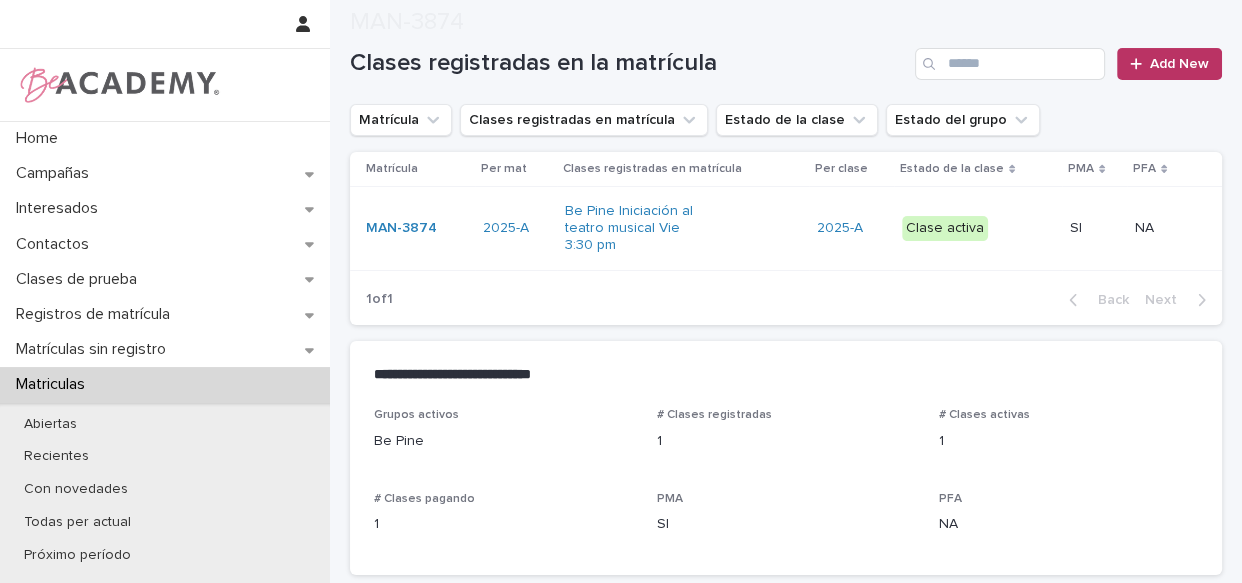 scroll, scrollTop: 181, scrollLeft: 0, axis: vertical 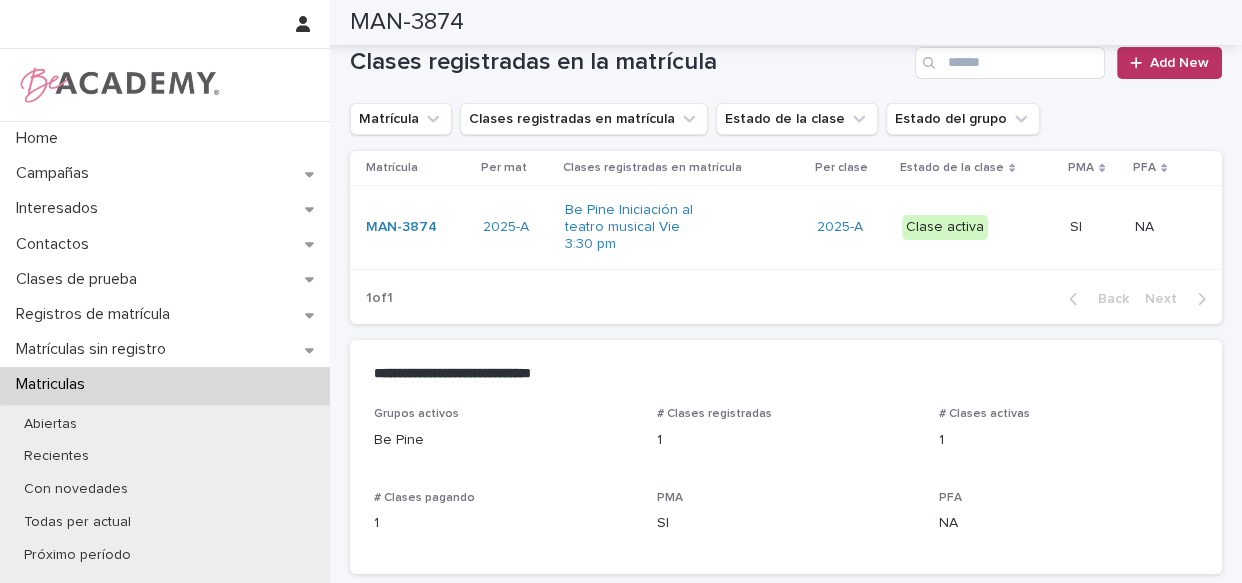 click on "Be Pine Iniciación al teatro musical Vie 3:30 pm" at bounding box center (683, 227) 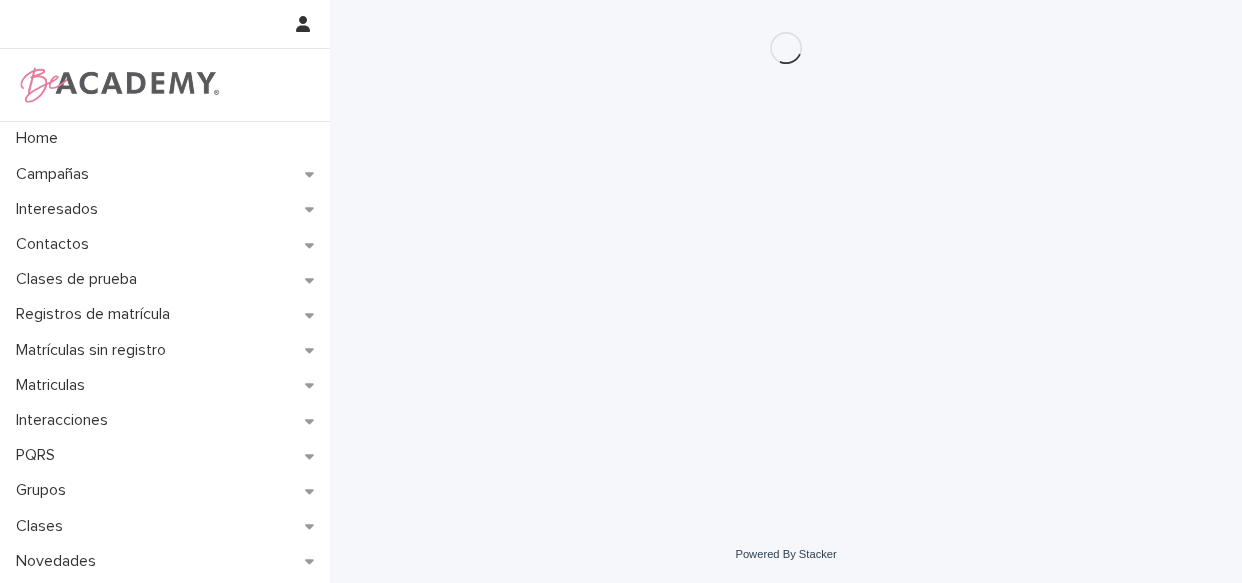 scroll, scrollTop: 0, scrollLeft: 0, axis: both 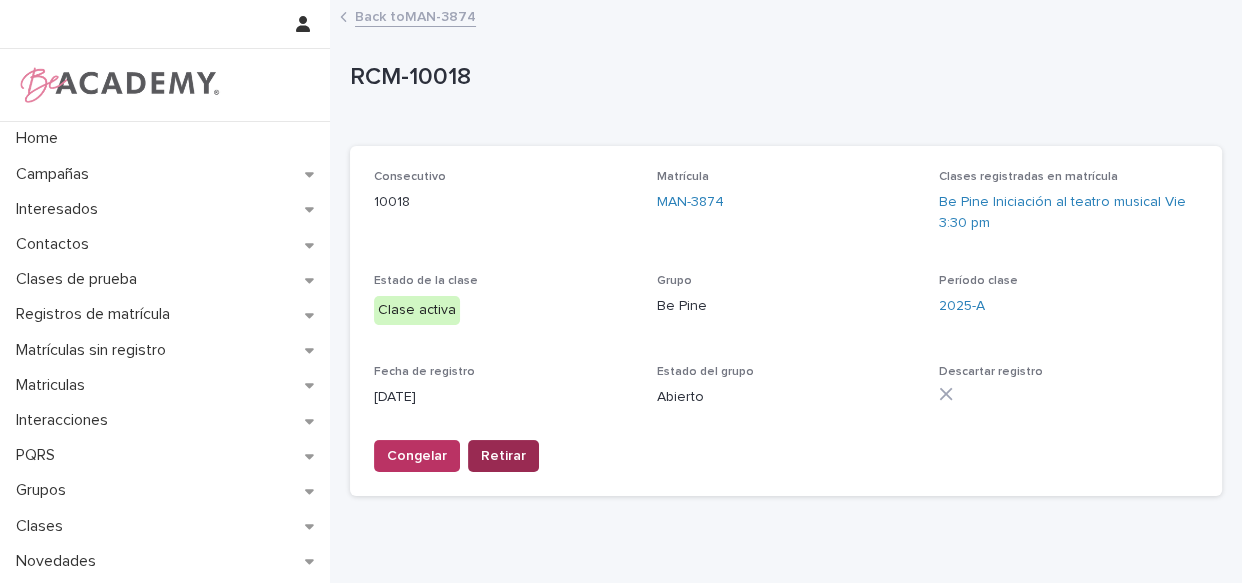 click on "Retirar" at bounding box center (503, 456) 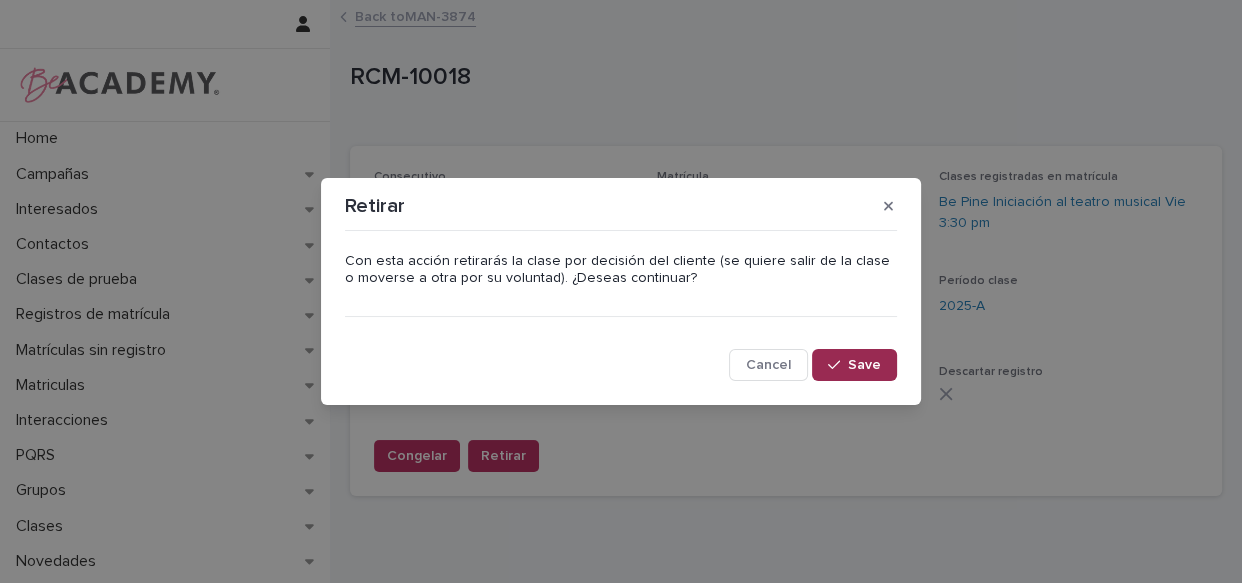 click on "Save" at bounding box center (854, 365) 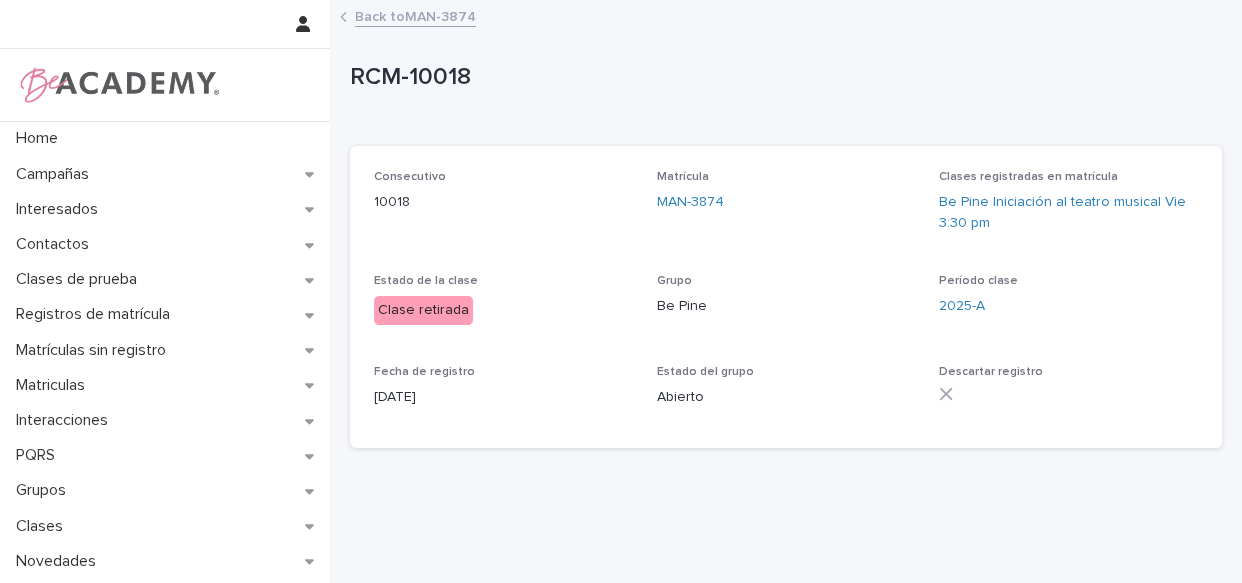 click on "Back to  MAN-3874" at bounding box center [415, 15] 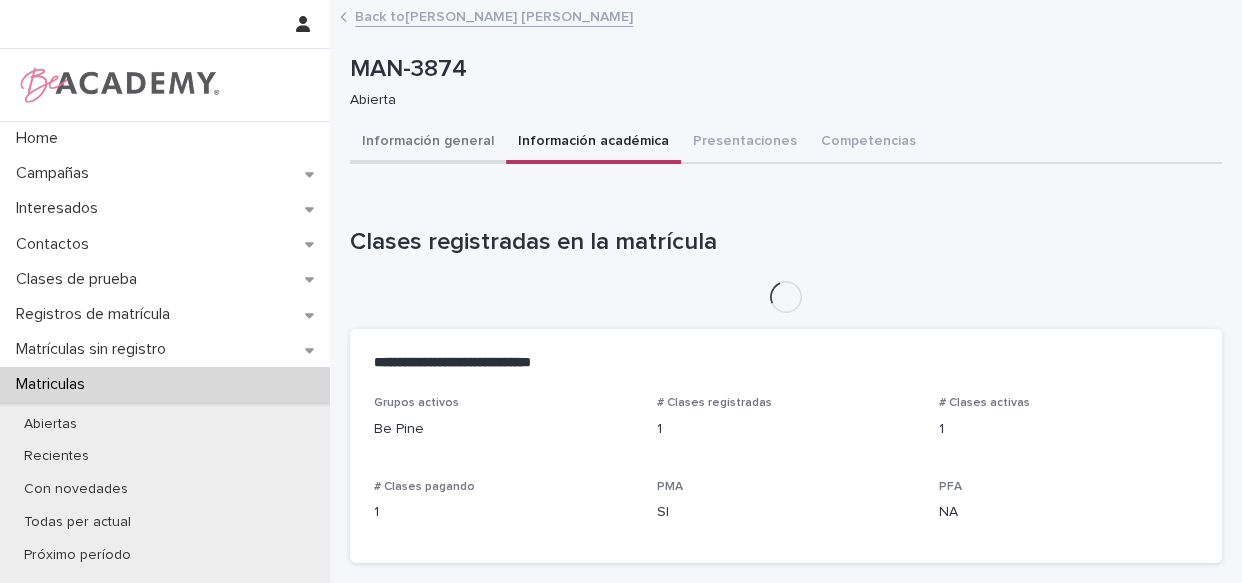 click on "Información general" at bounding box center [428, 143] 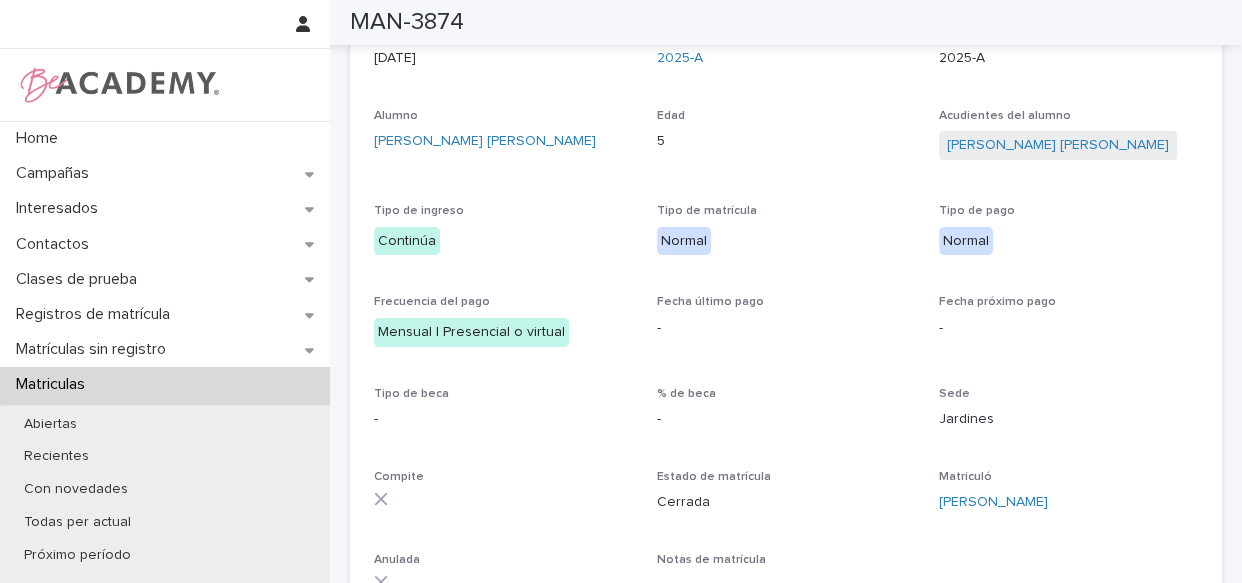 scroll, scrollTop: 0, scrollLeft: 0, axis: both 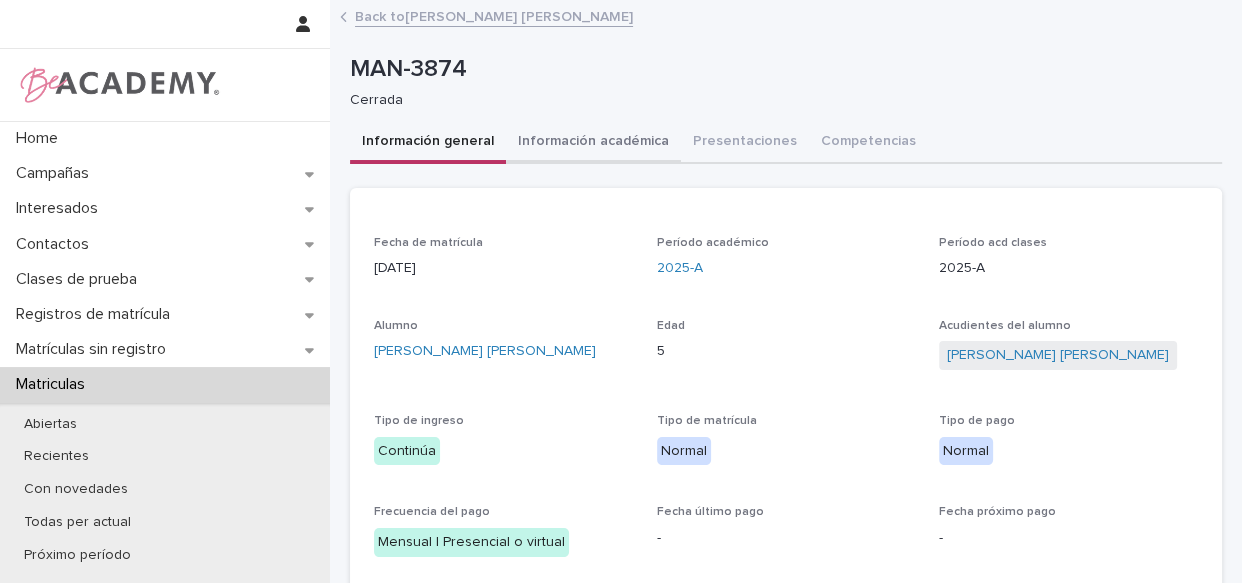 click on "Información académica" at bounding box center [593, 143] 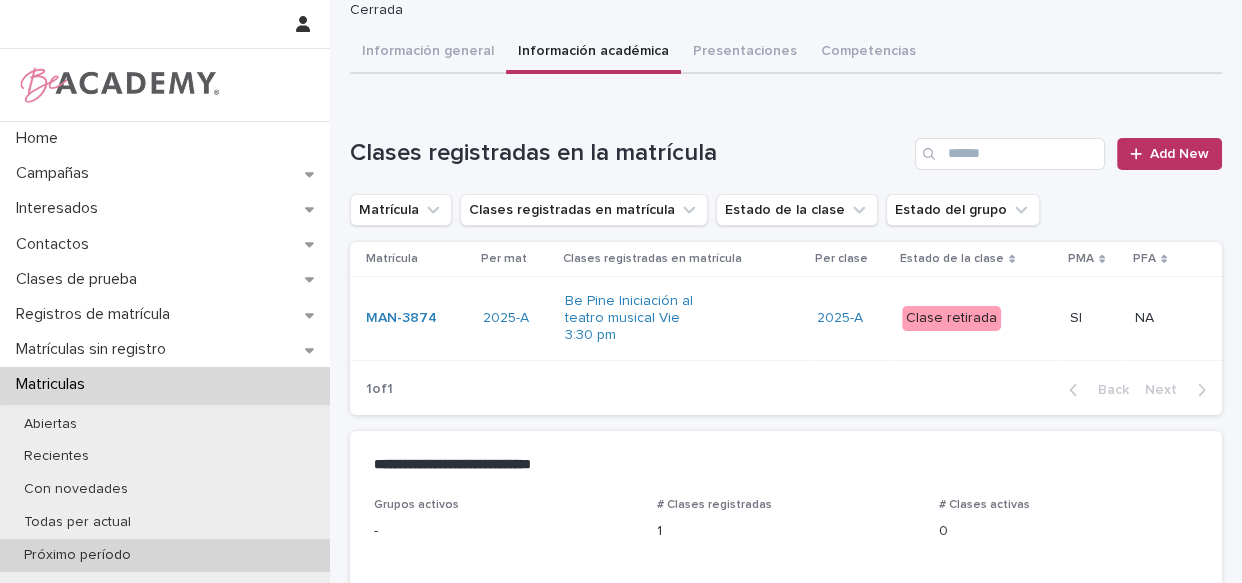 scroll, scrollTop: 0, scrollLeft: 0, axis: both 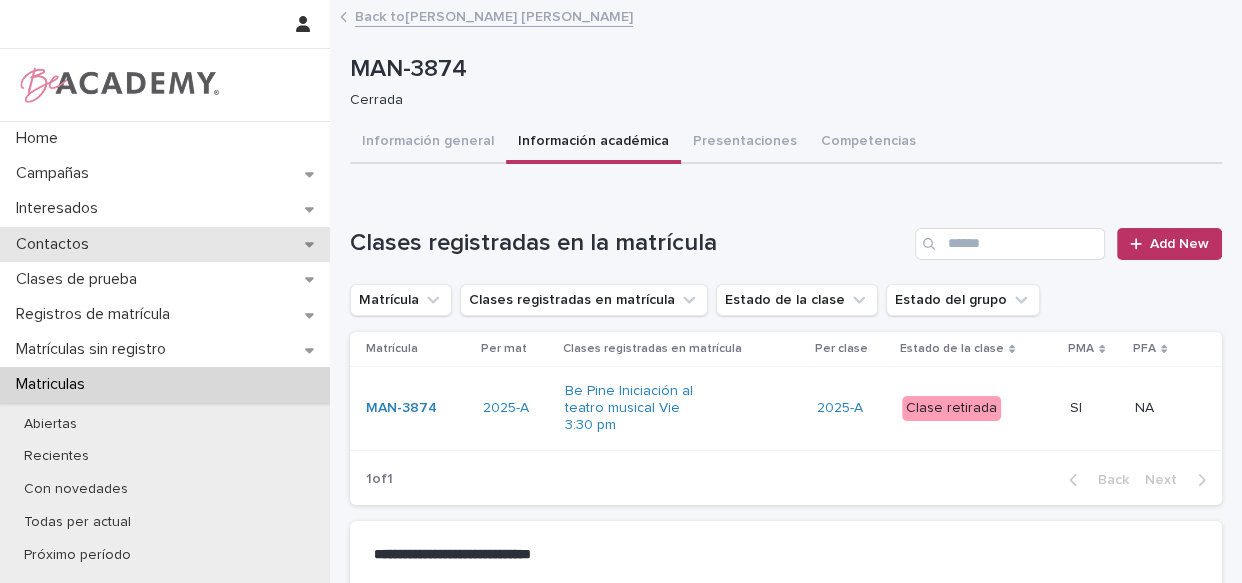 click on "Contactos" at bounding box center (56, 244) 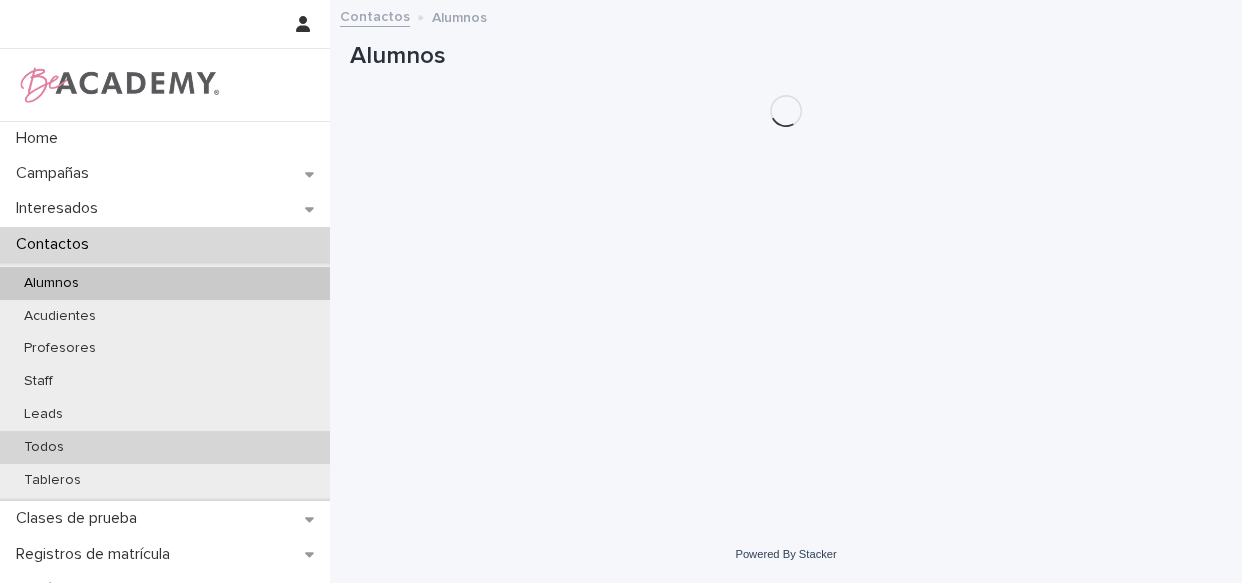 click on "Todos" at bounding box center (44, 447) 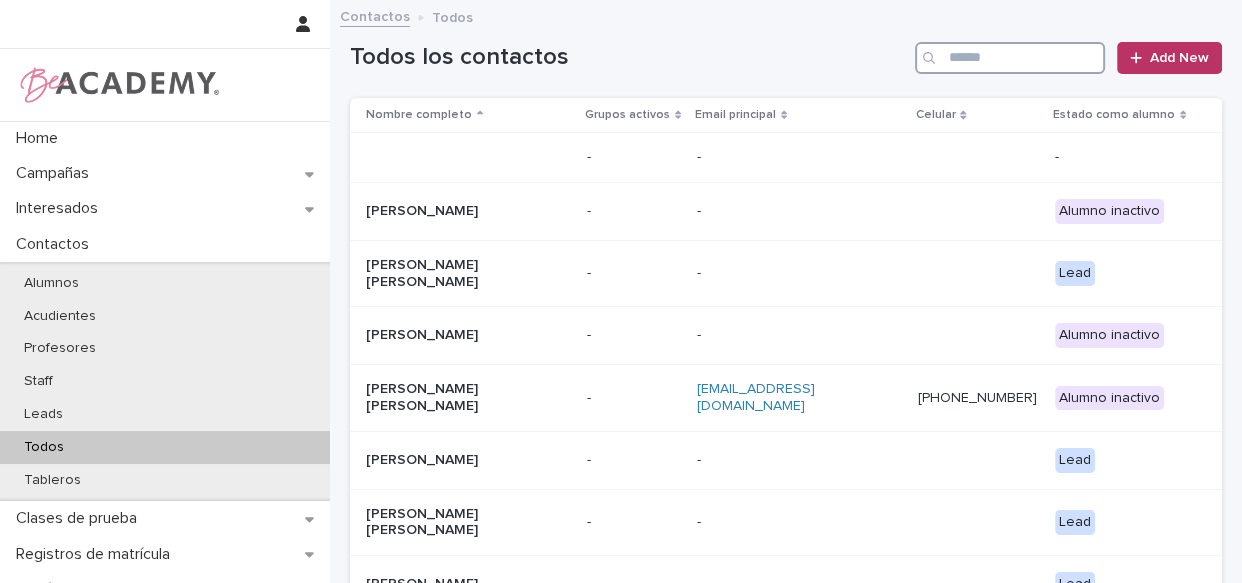 click at bounding box center (1010, 58) 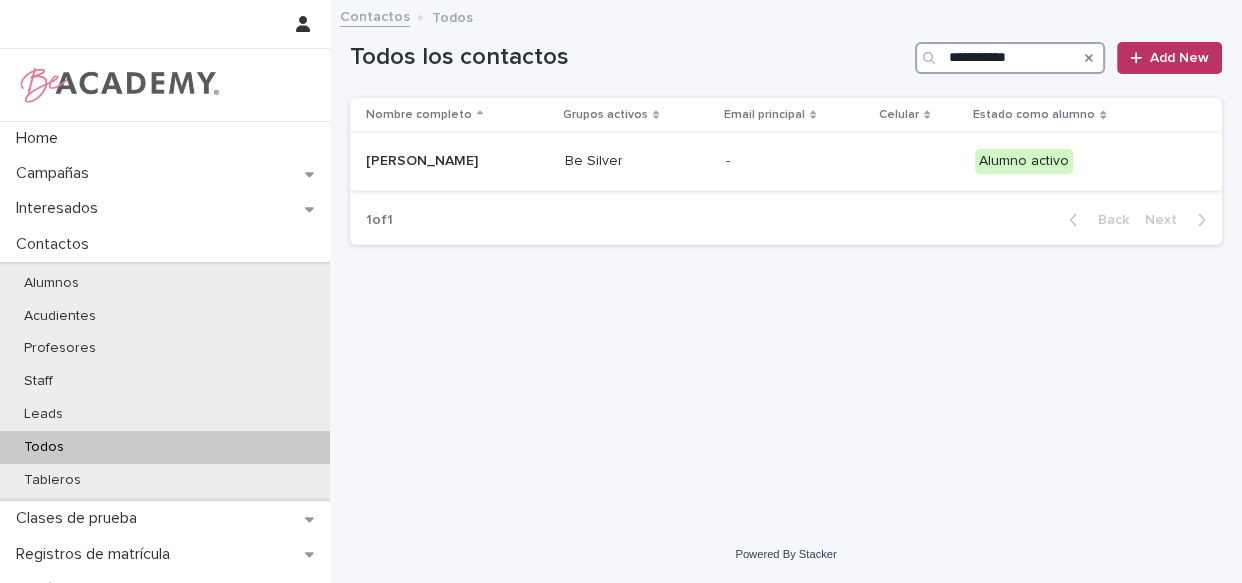 type on "**********" 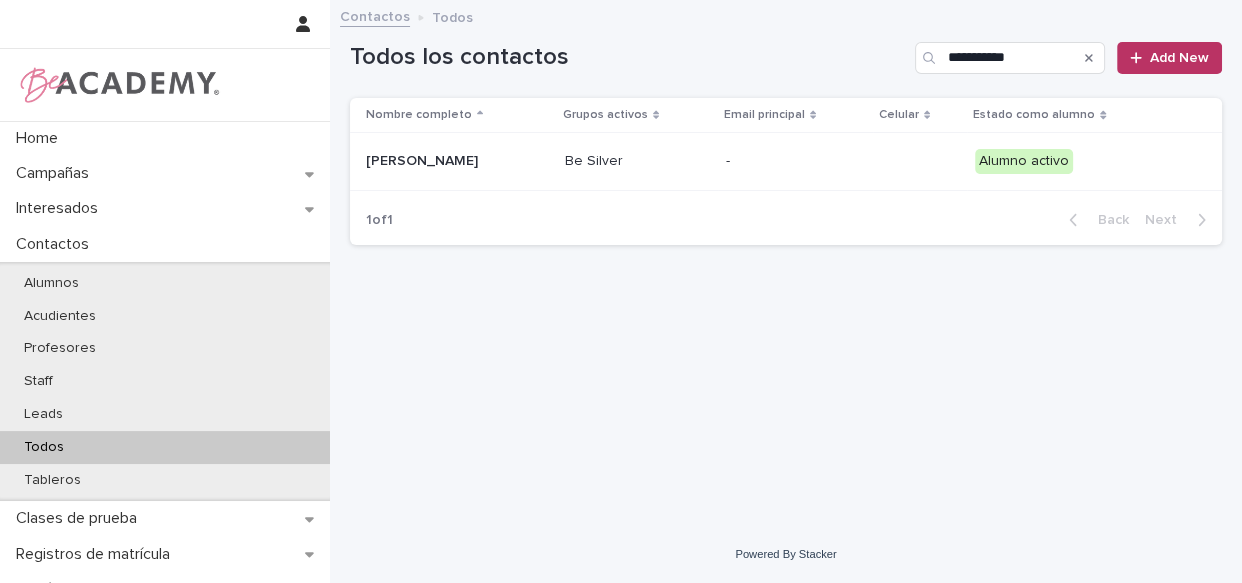 click on "Be Silver" at bounding box center [637, 162] 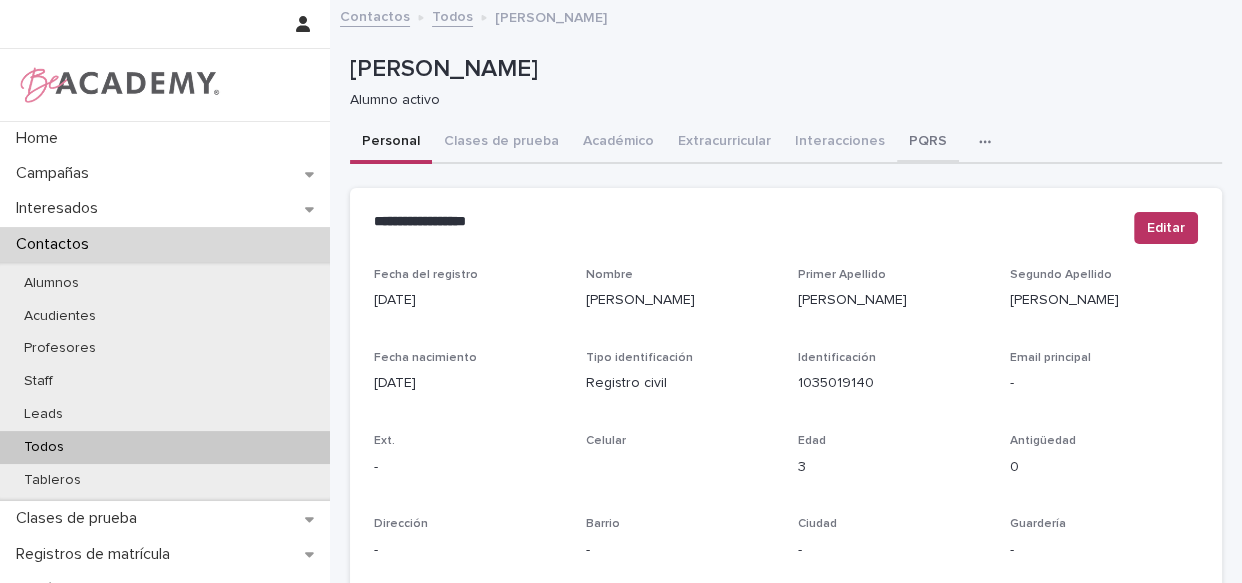 click on "PQRS" at bounding box center (928, 143) 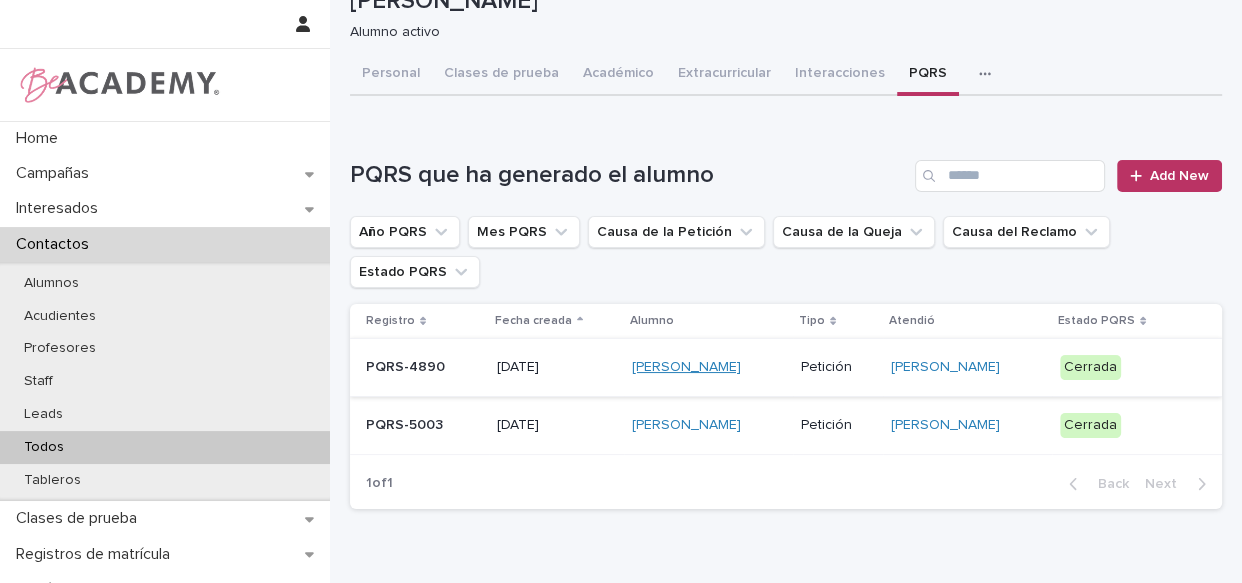 scroll, scrollTop: 90, scrollLeft: 0, axis: vertical 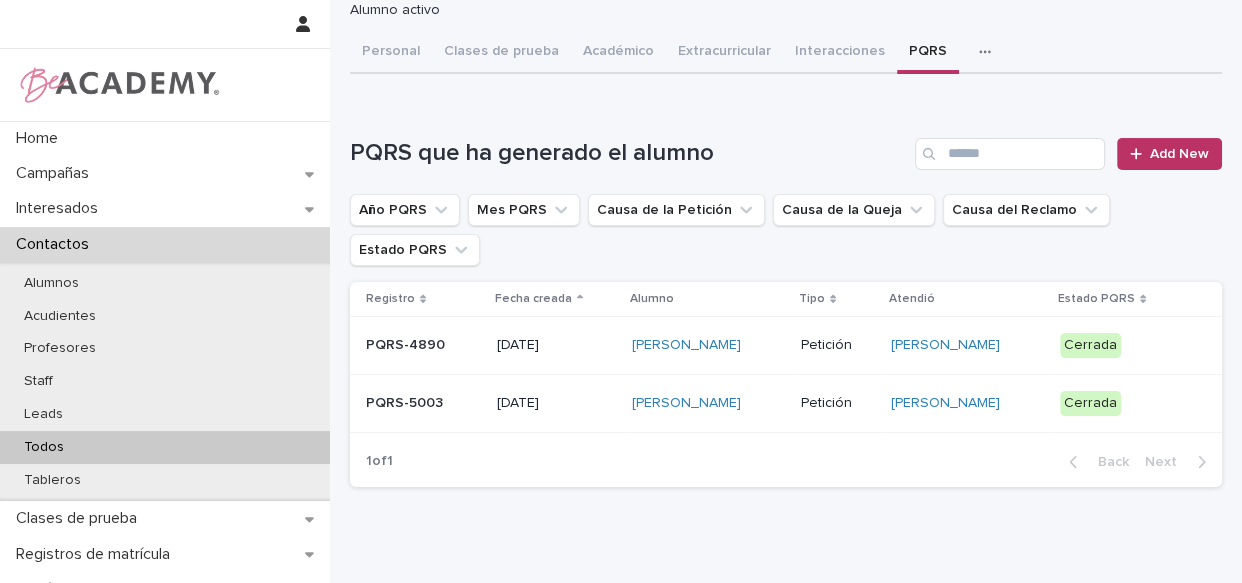 click on "Alicia Duque Jaramillo" at bounding box center [708, 403] 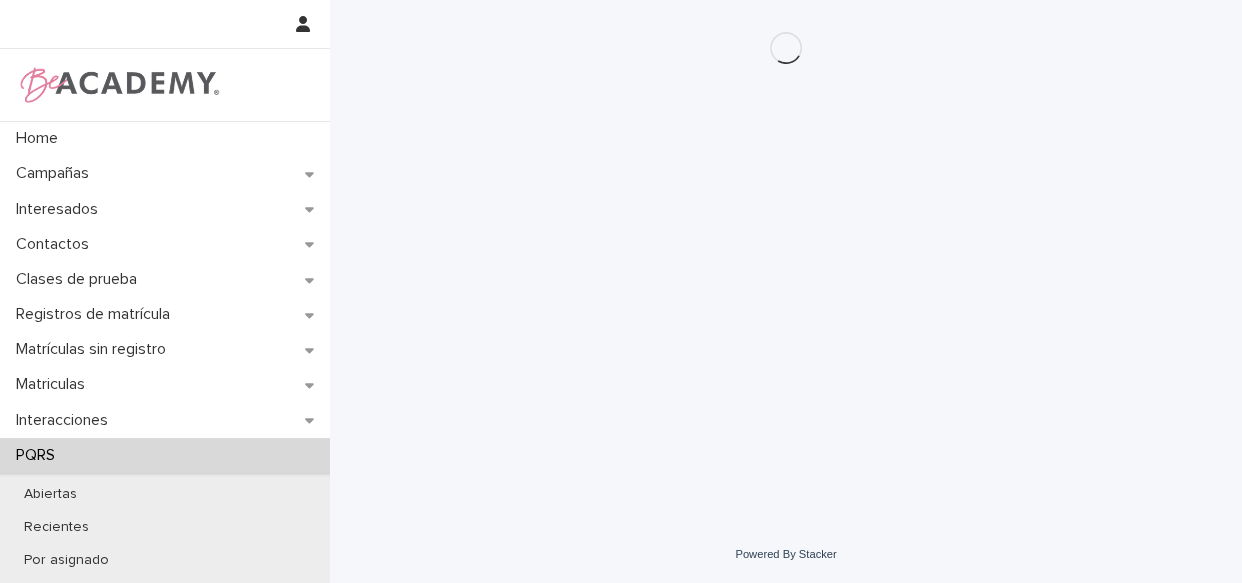 scroll, scrollTop: 0, scrollLeft: 0, axis: both 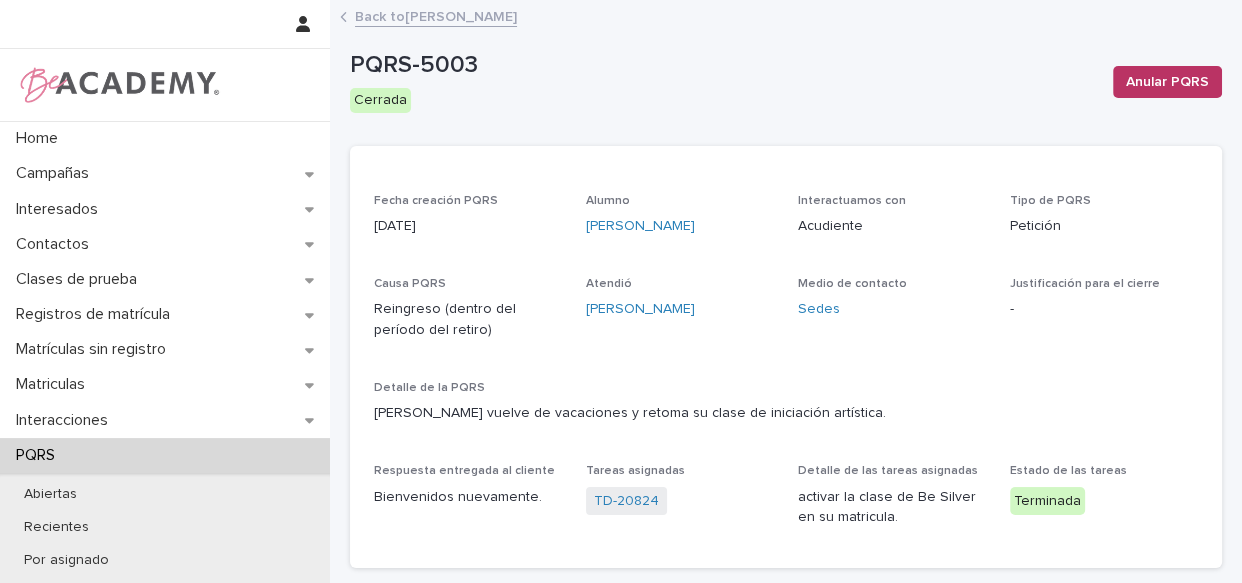 click on "Back to  Alicia Duque Jaramillo" at bounding box center (436, 15) 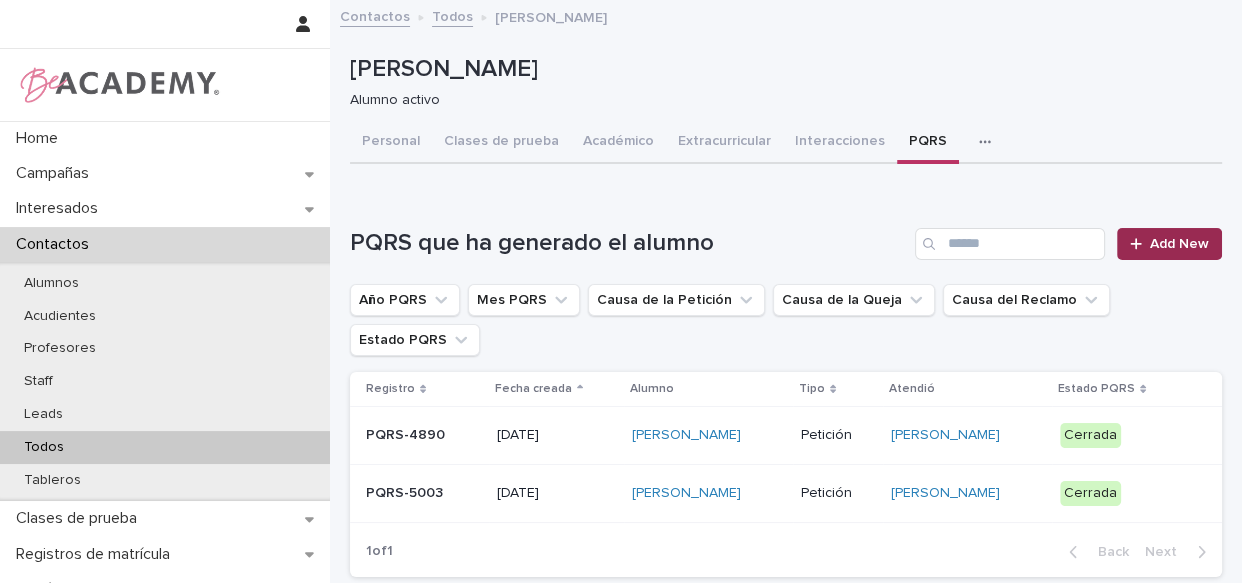click on "Add New" at bounding box center (1179, 244) 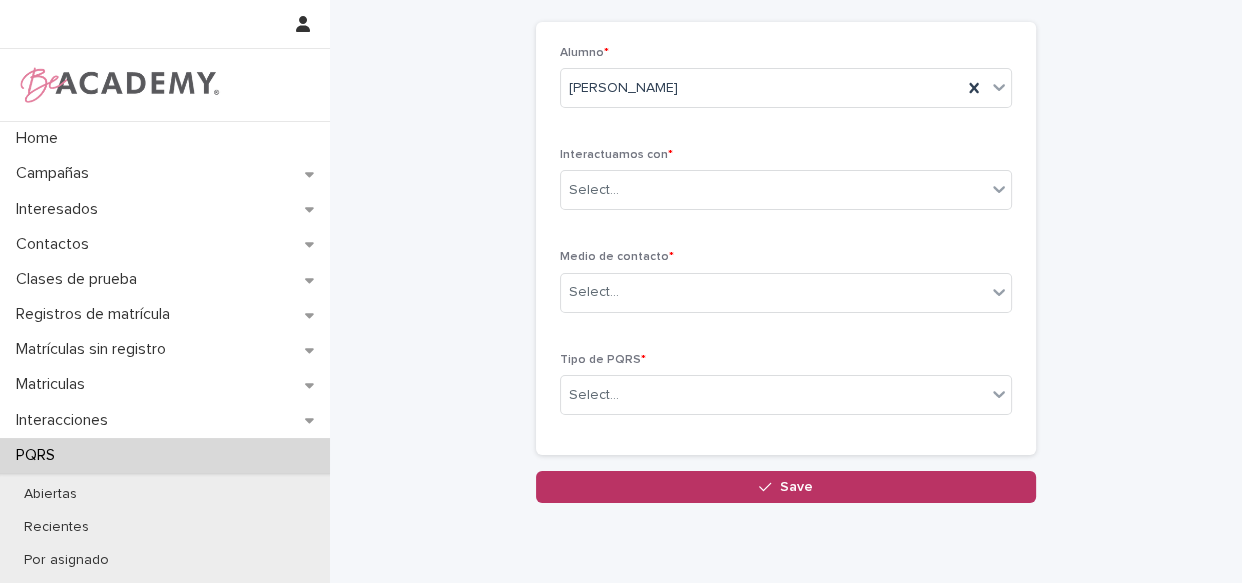 scroll, scrollTop: 0, scrollLeft: 0, axis: both 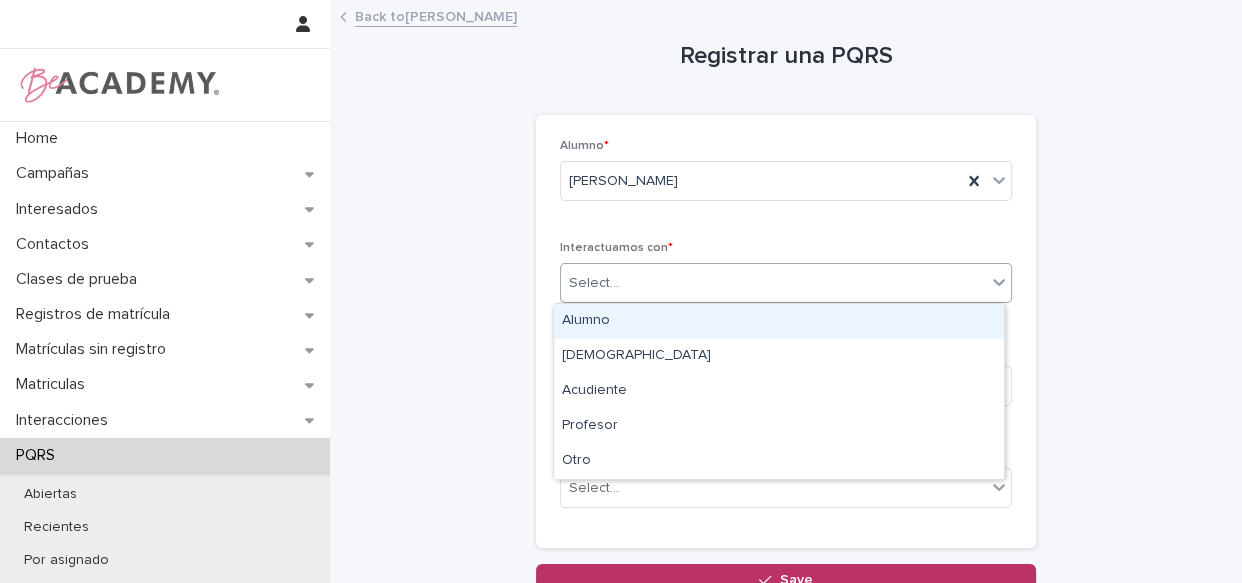 click on "Select..." at bounding box center (773, 283) 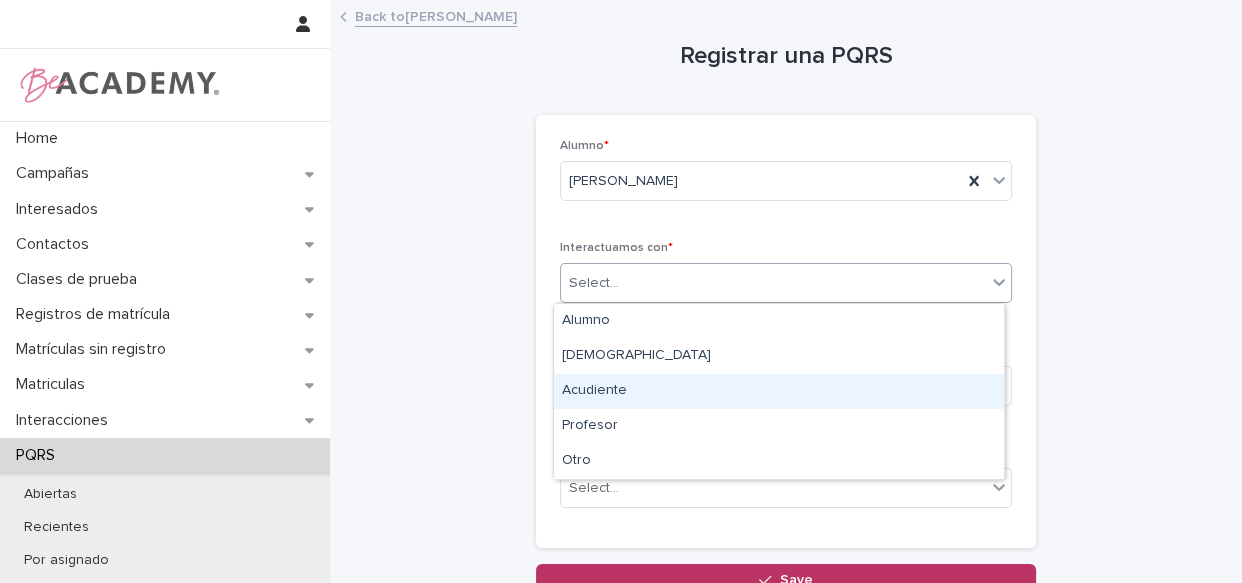 click on "Acudiente" at bounding box center [779, 391] 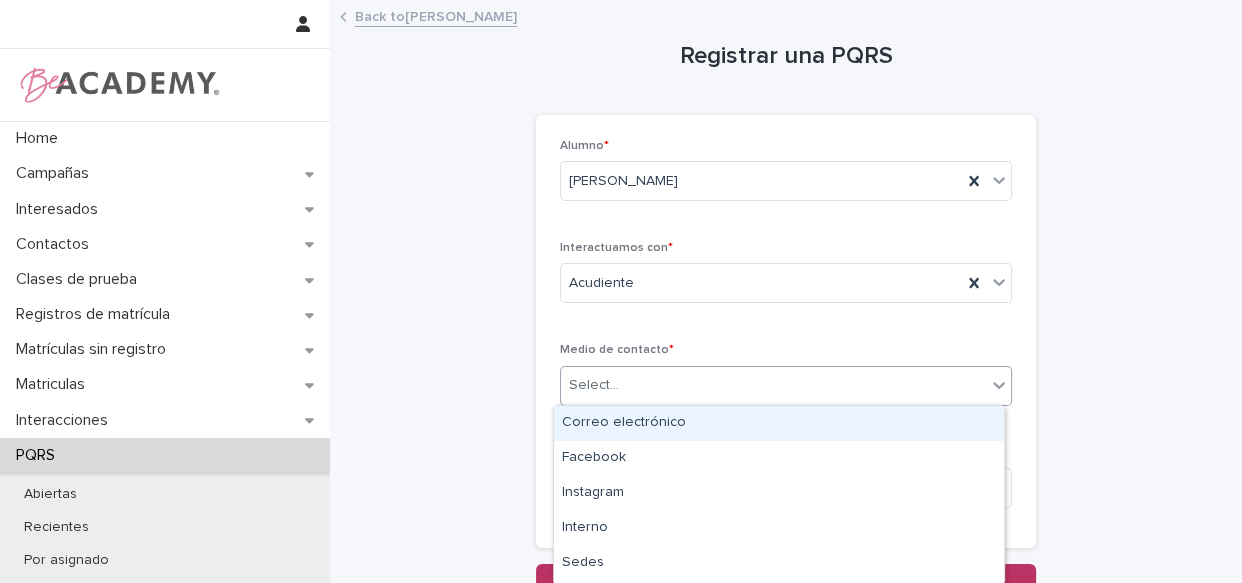 click on "Select..." at bounding box center (773, 385) 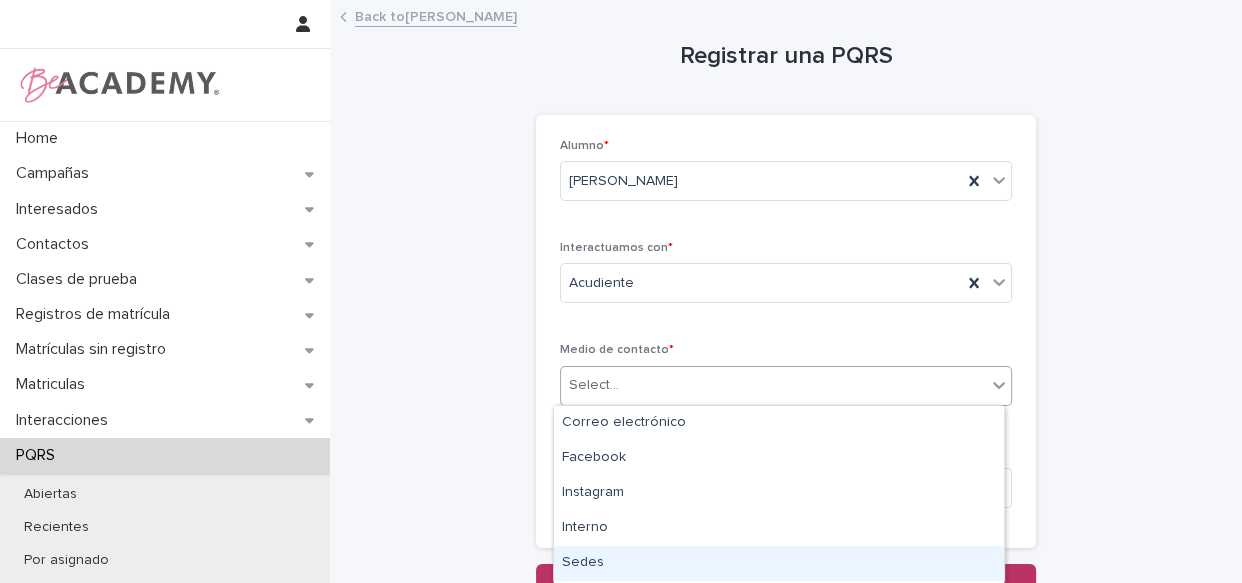 click on "Sedes" at bounding box center (779, 563) 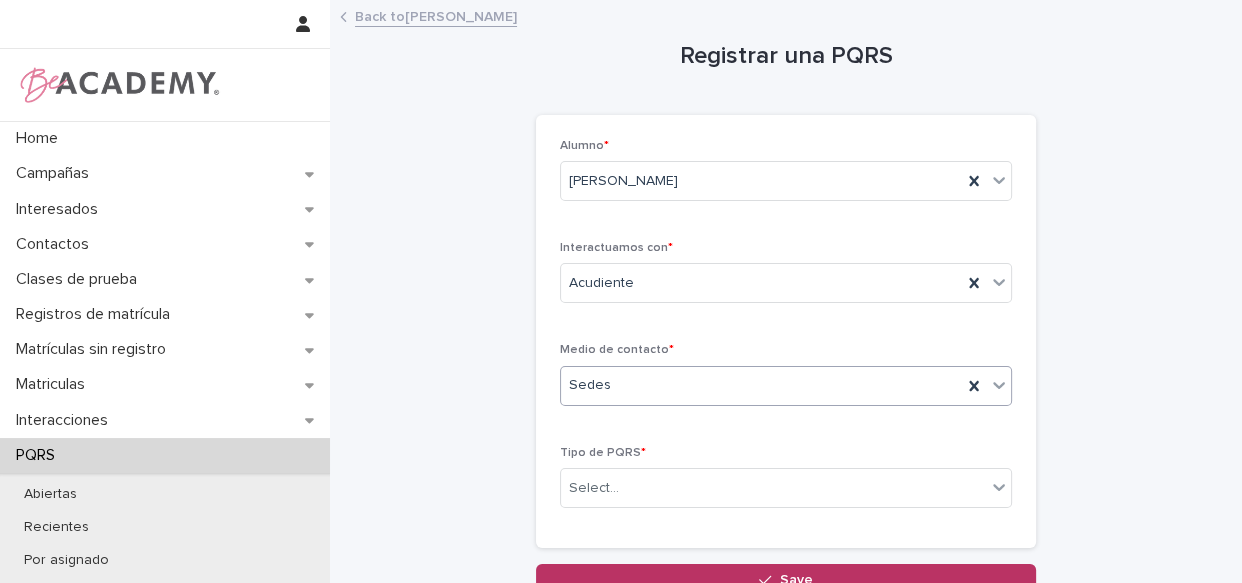 click on "Loading... Saving… Loading... Saving… Registrar una PQRS Loading... Saving… Loading... Saving… Loading... Saving… Alumno * Alicia Duque Jaramillo Interactuamos con * Acudiente Medio de contacto *   option Sedes, selected.     0 results available. Select is focused ,type to refine list, press Down to open the menu,  Sedes Tipo de PQRS * Select... Loading... Saving… Loading... Saving… Loading... Saving… Loading... Saving… Loading... Saving… Loading... Saving… Loading... Saving… Sorry, there was an error saving your record. Please try again. Please fill out the required fields above. Save" at bounding box center [786, 349] 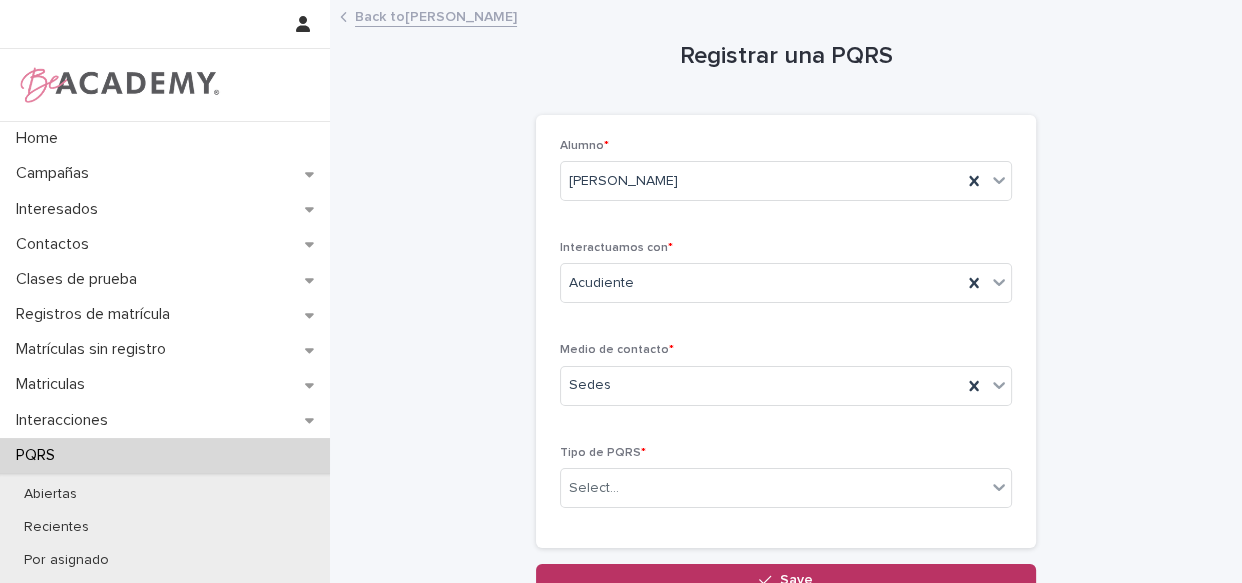 scroll, scrollTop: 169, scrollLeft: 0, axis: vertical 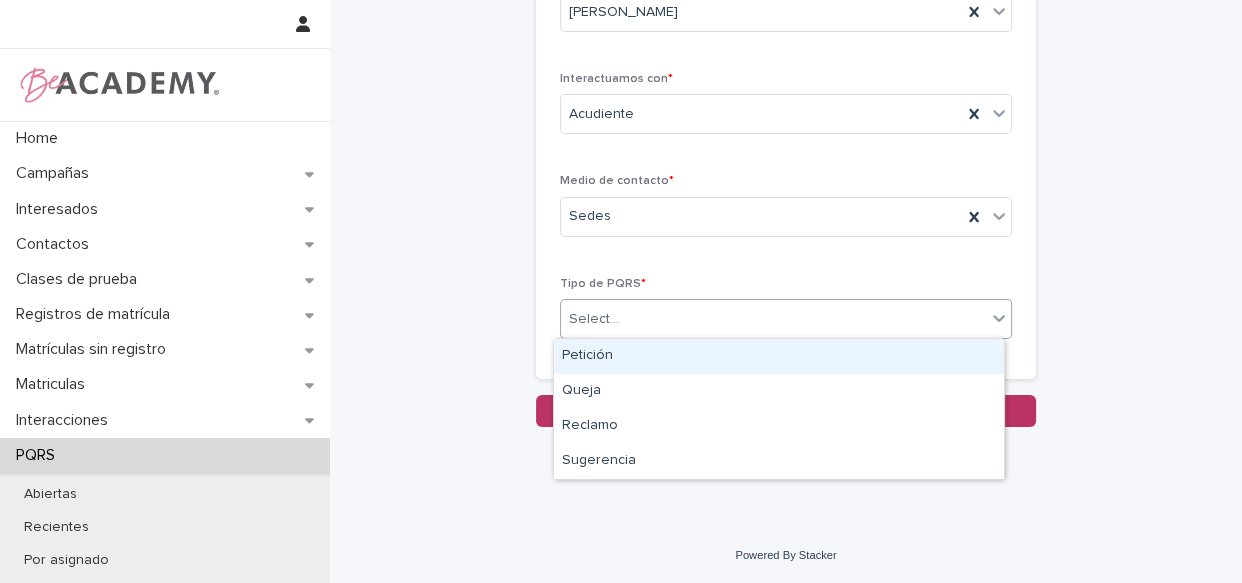 click on "Select..." at bounding box center (773, 319) 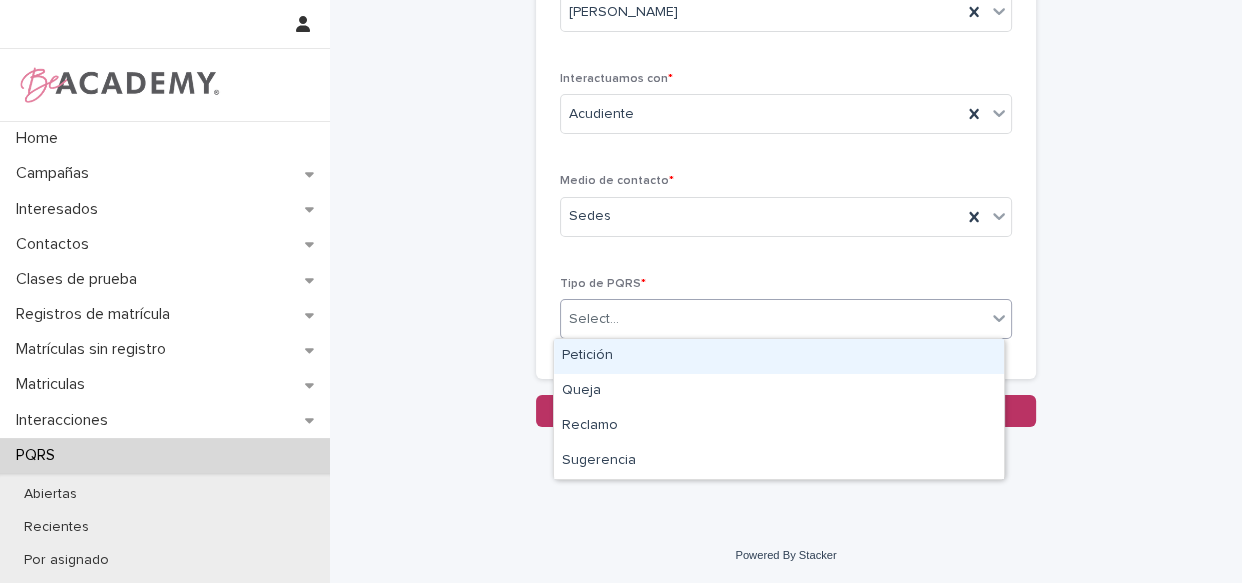 click on "Petición" at bounding box center (779, 356) 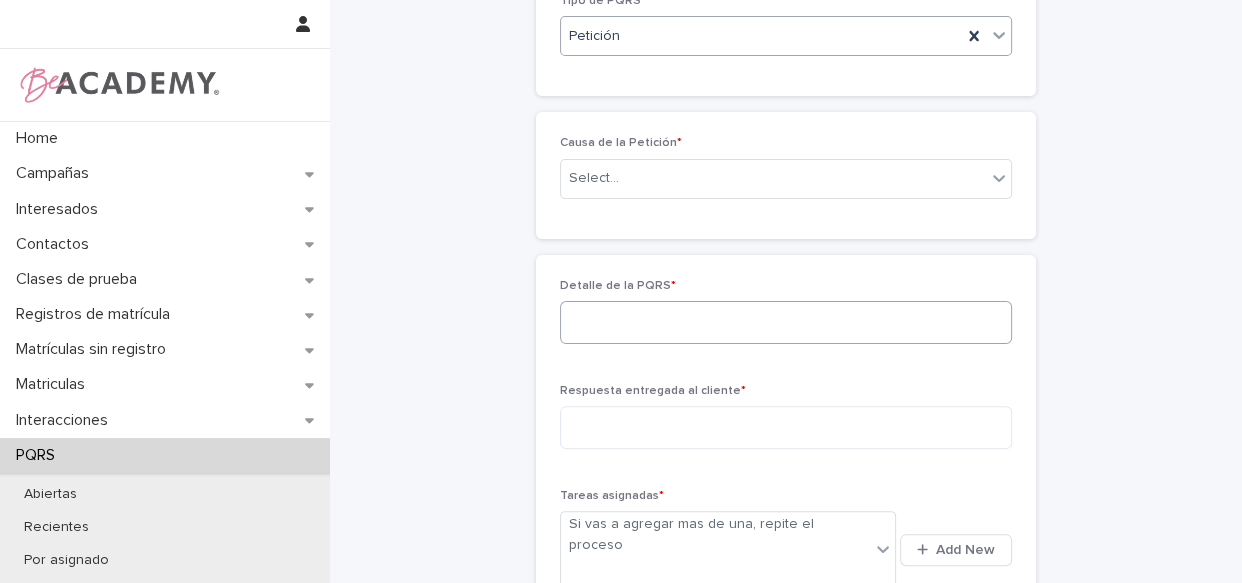 scroll, scrollTop: 430, scrollLeft: 0, axis: vertical 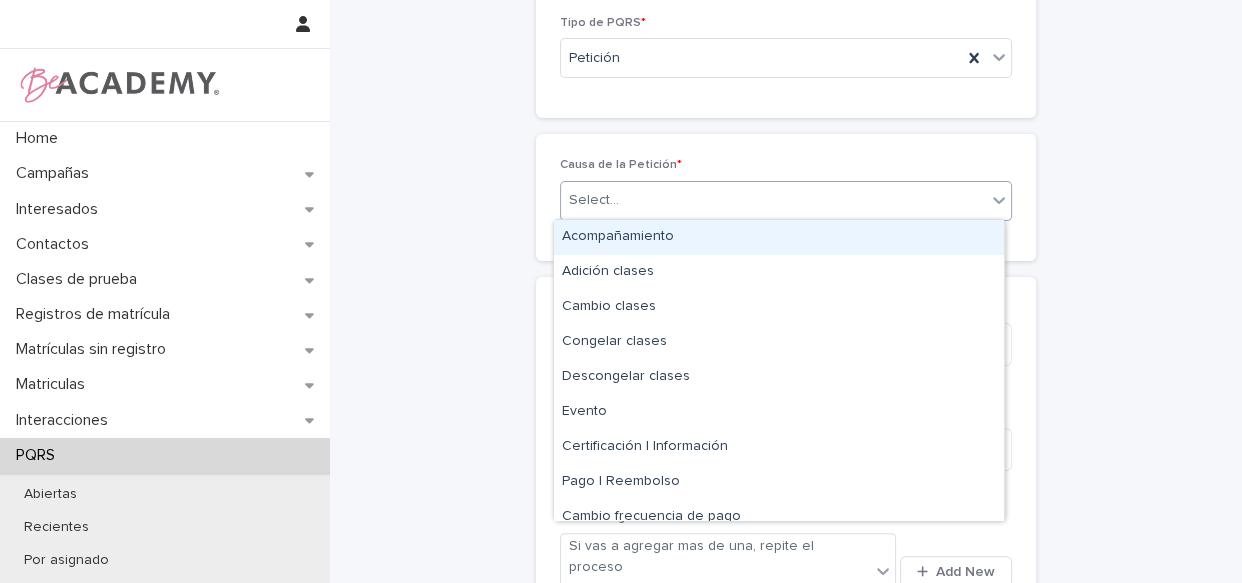 click on "Select..." at bounding box center (594, 200) 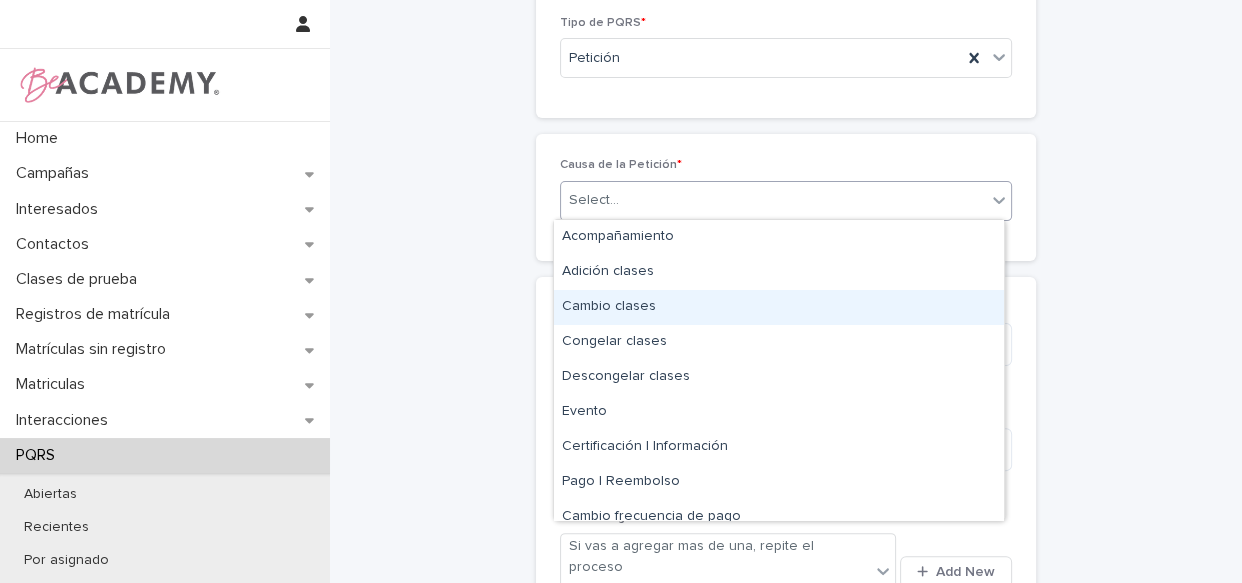 click on "Cambio clases" at bounding box center (779, 307) 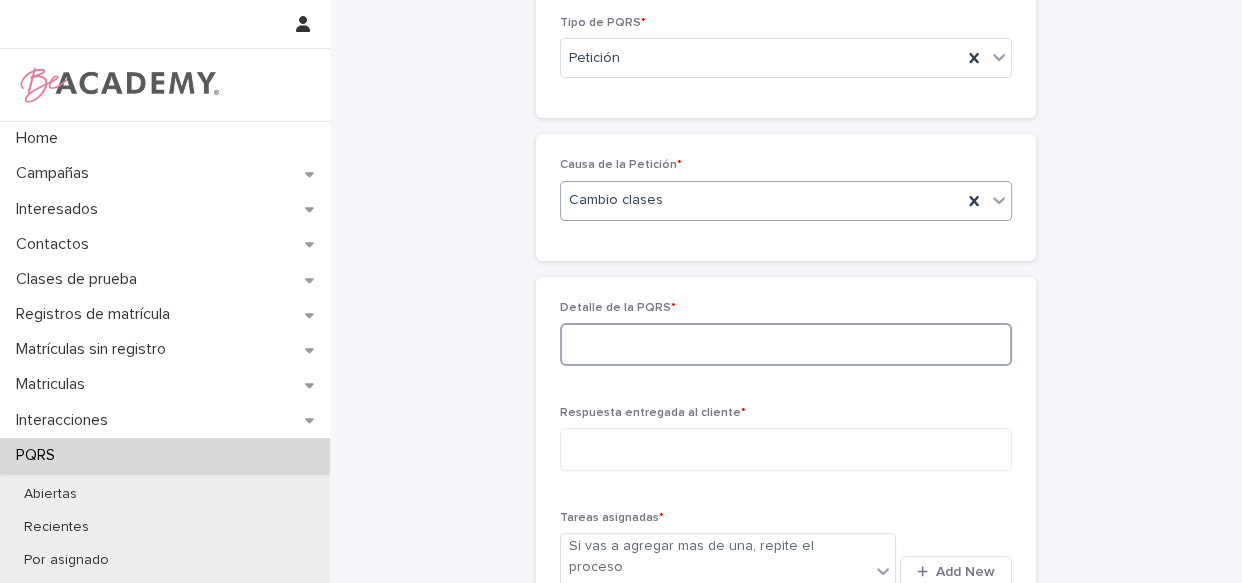 click at bounding box center [786, 344] 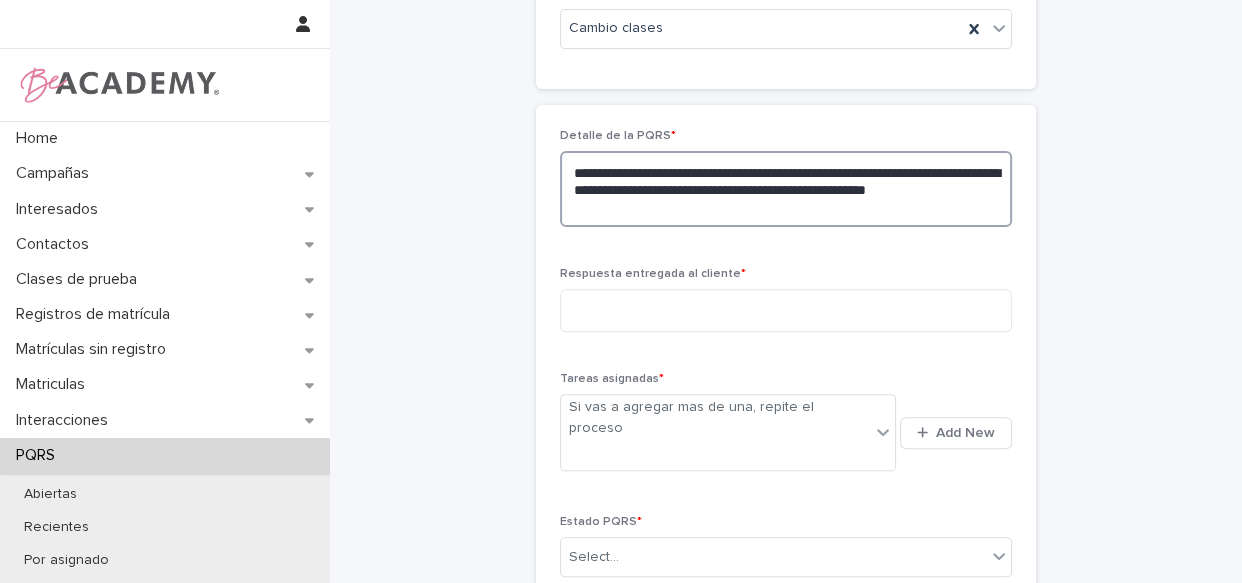 scroll, scrollTop: 611, scrollLeft: 0, axis: vertical 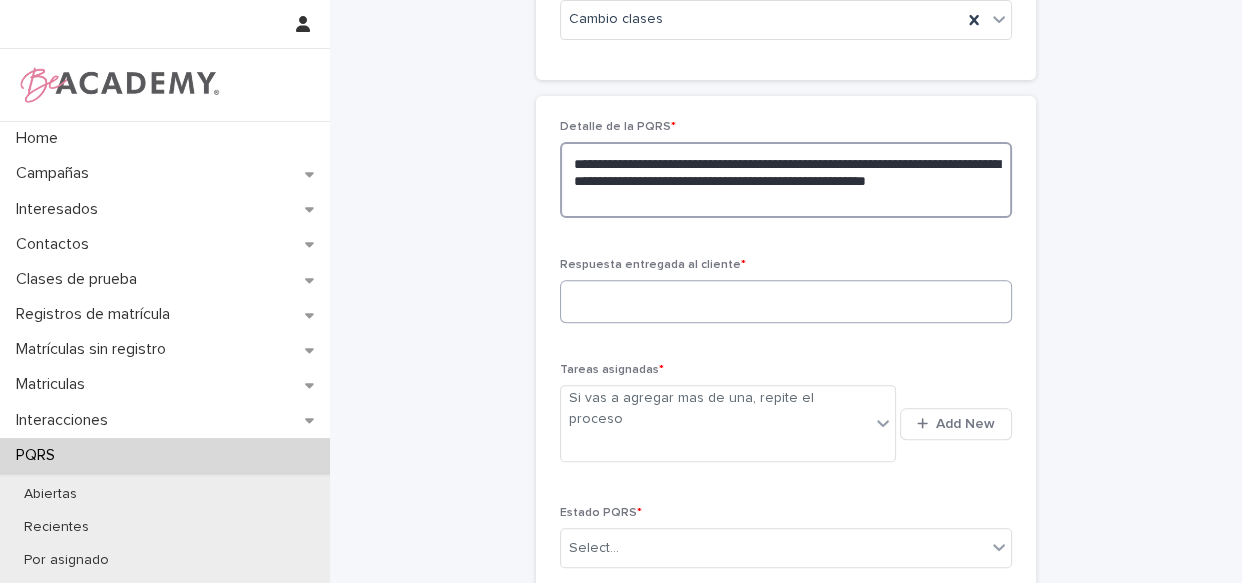 type on "**********" 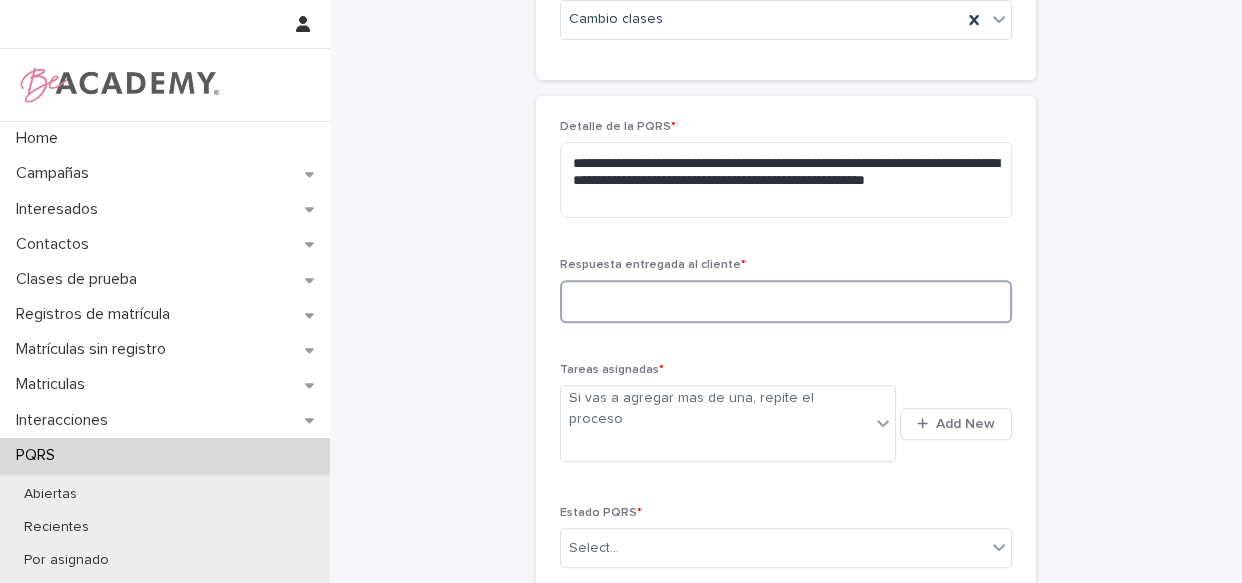 click at bounding box center [786, 301] 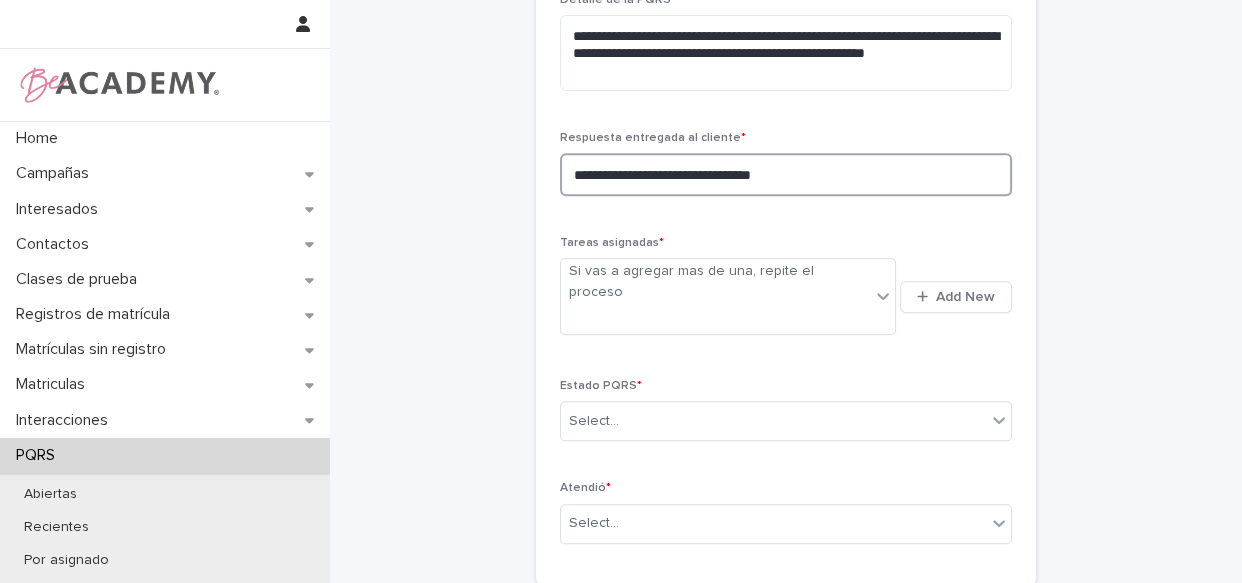 scroll, scrollTop: 793, scrollLeft: 0, axis: vertical 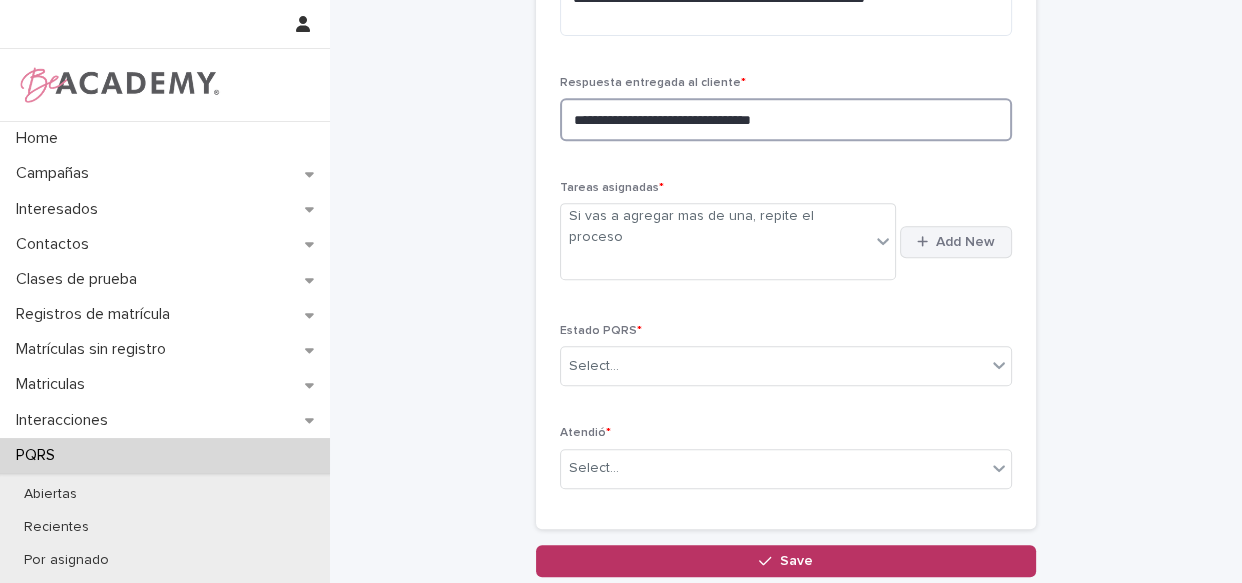 type on "**********" 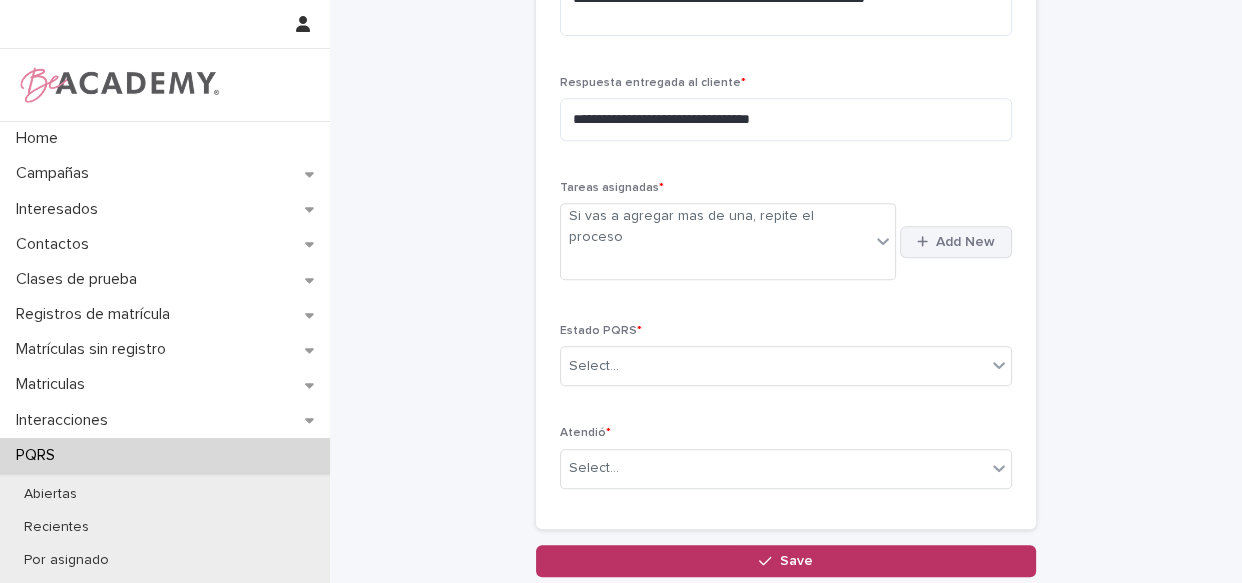 click on "Add New" at bounding box center [965, 242] 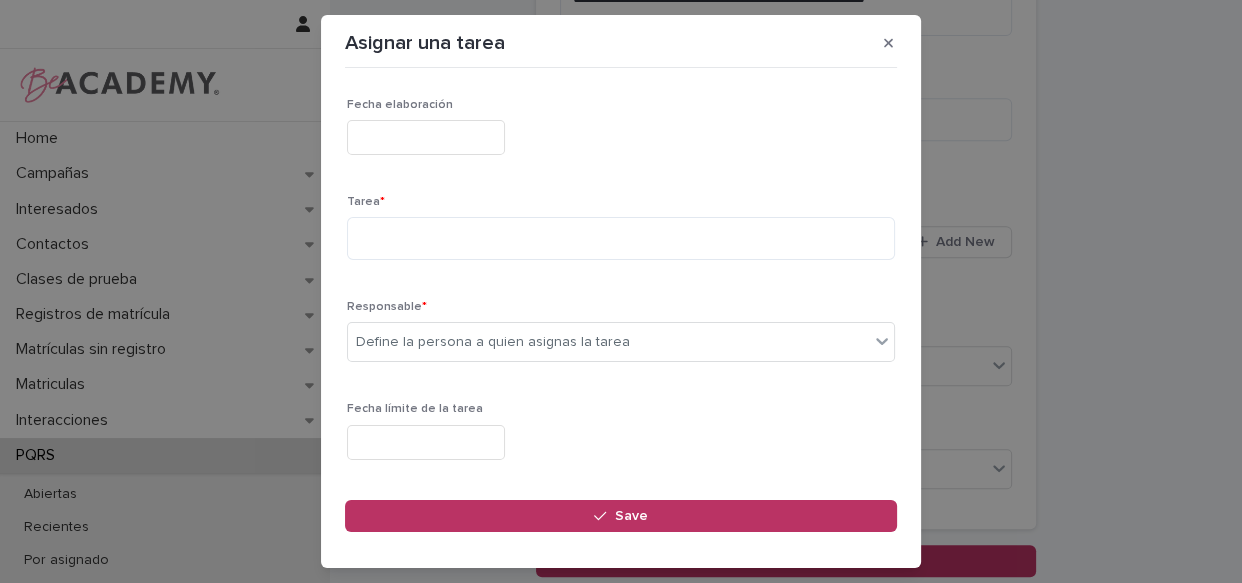 click at bounding box center [426, 137] 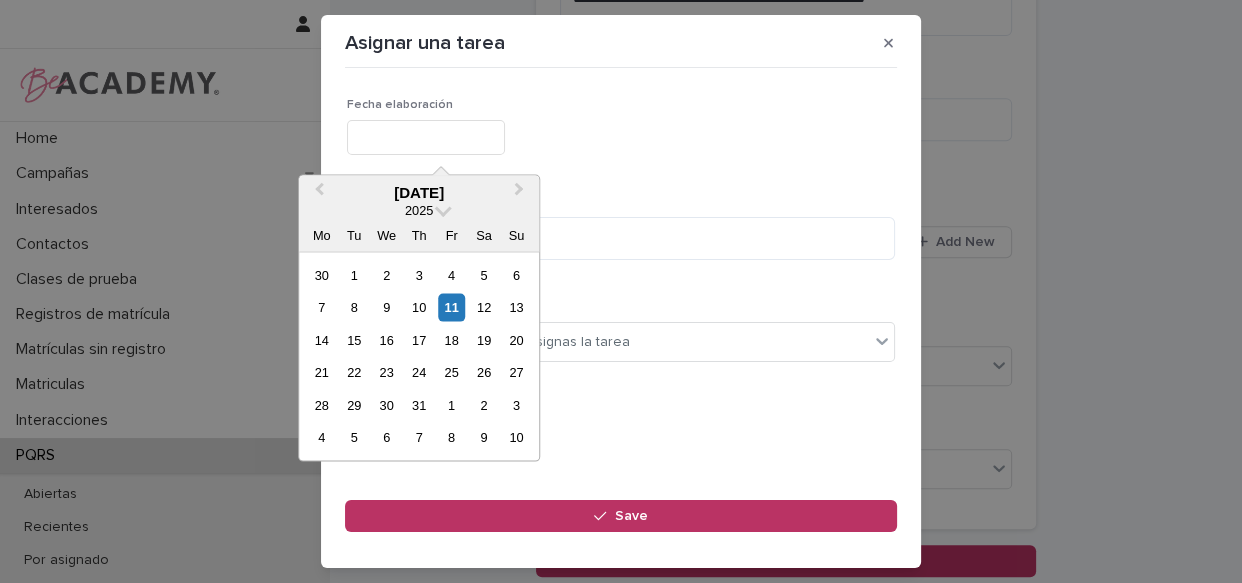 click on "11" at bounding box center [451, 307] 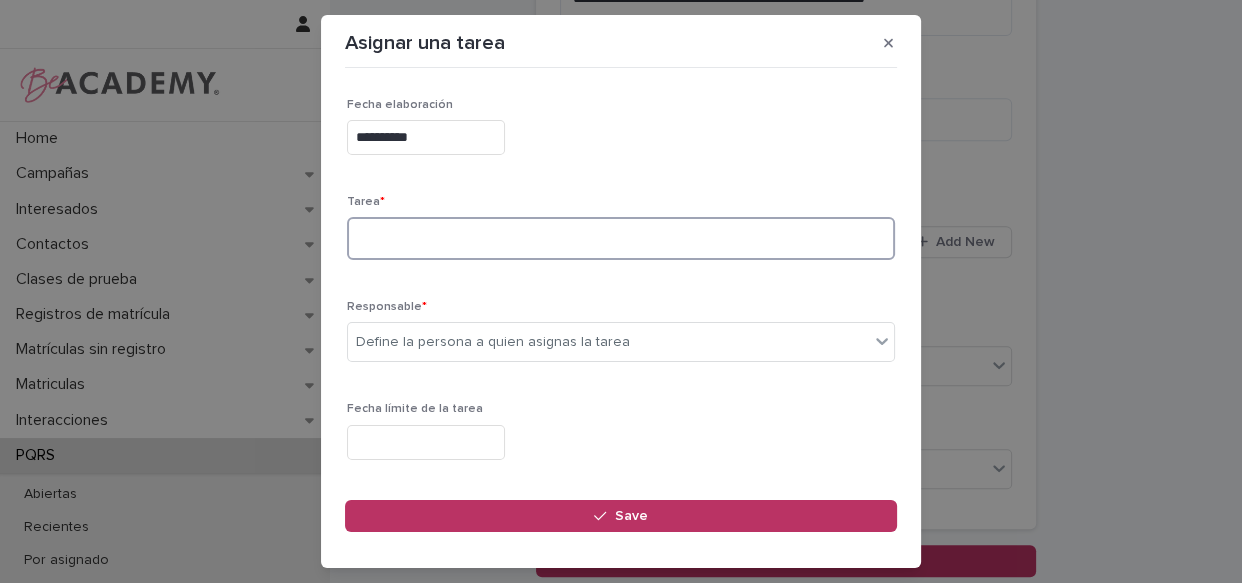 click at bounding box center (621, 238) 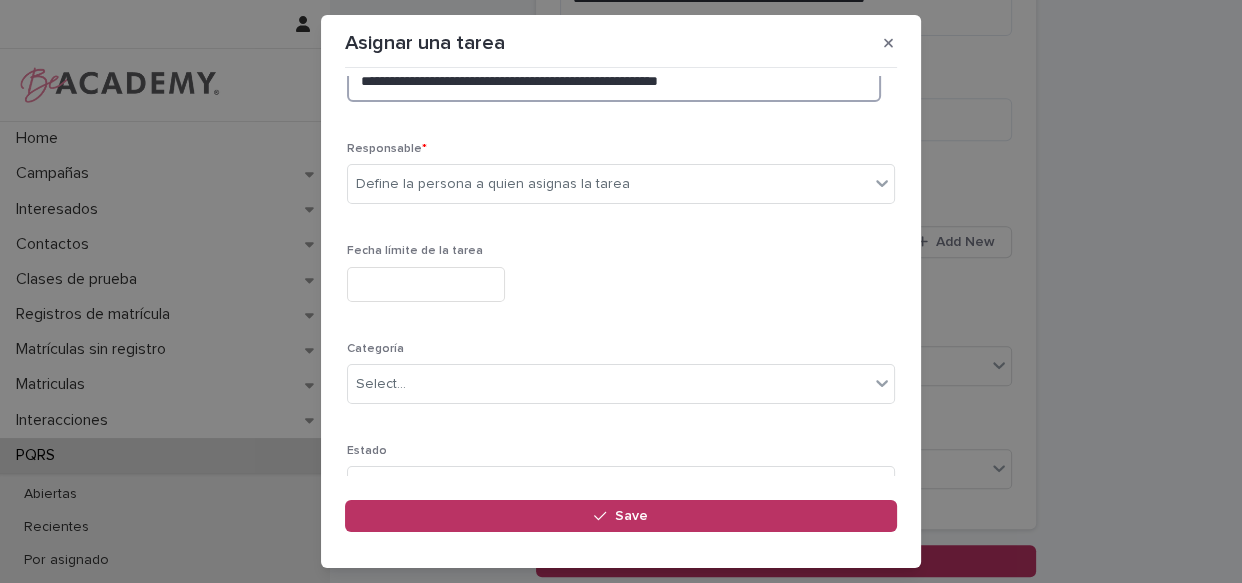 scroll, scrollTop: 67, scrollLeft: 0, axis: vertical 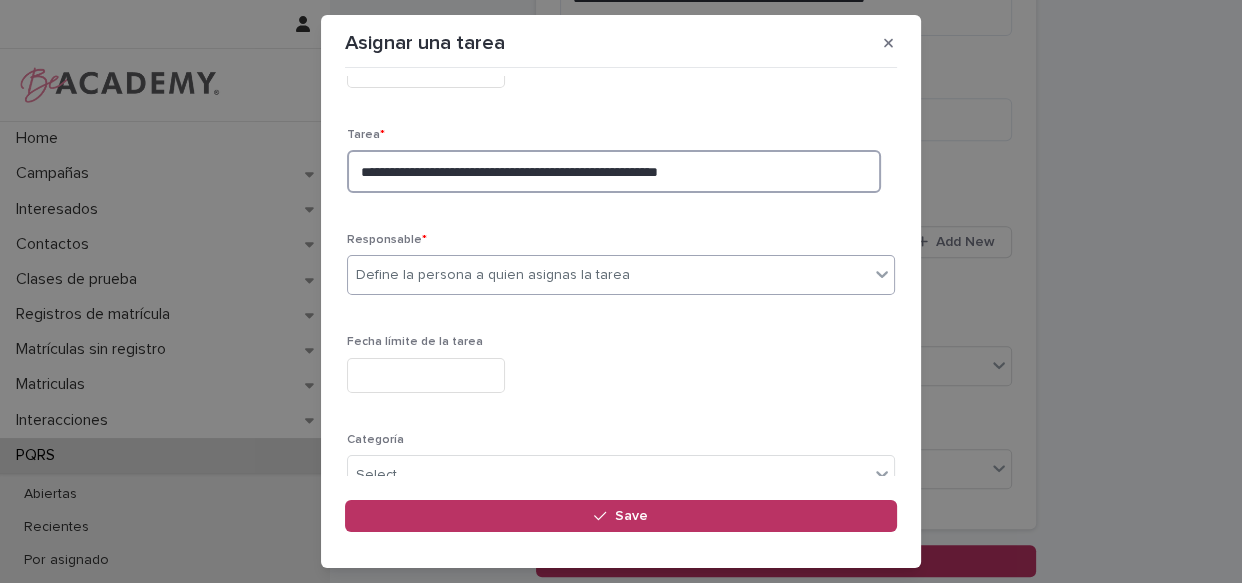 type on "**********" 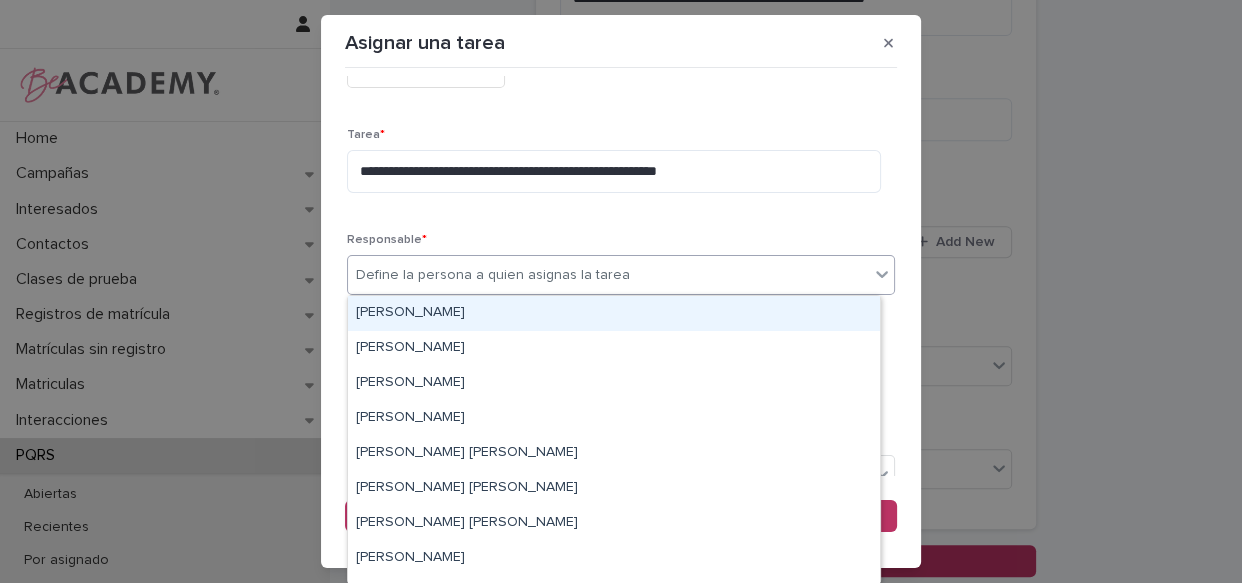 click on "Define la persona a quien asignas la tarea" at bounding box center (493, 275) 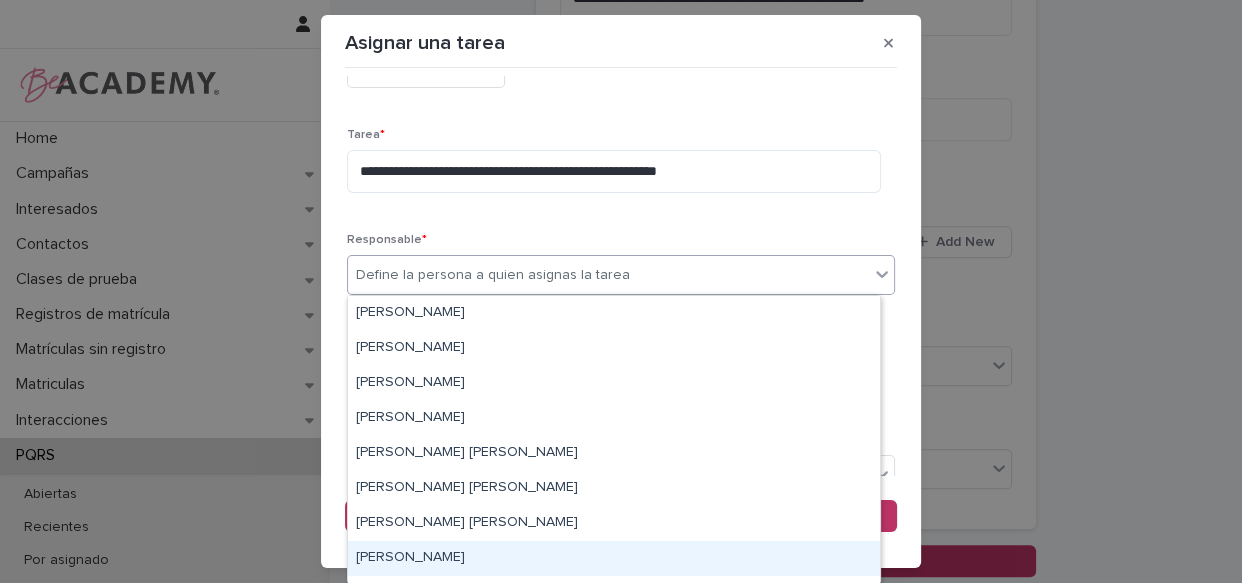 click on "Lizeth Gonzalez Mejia" at bounding box center [614, 558] 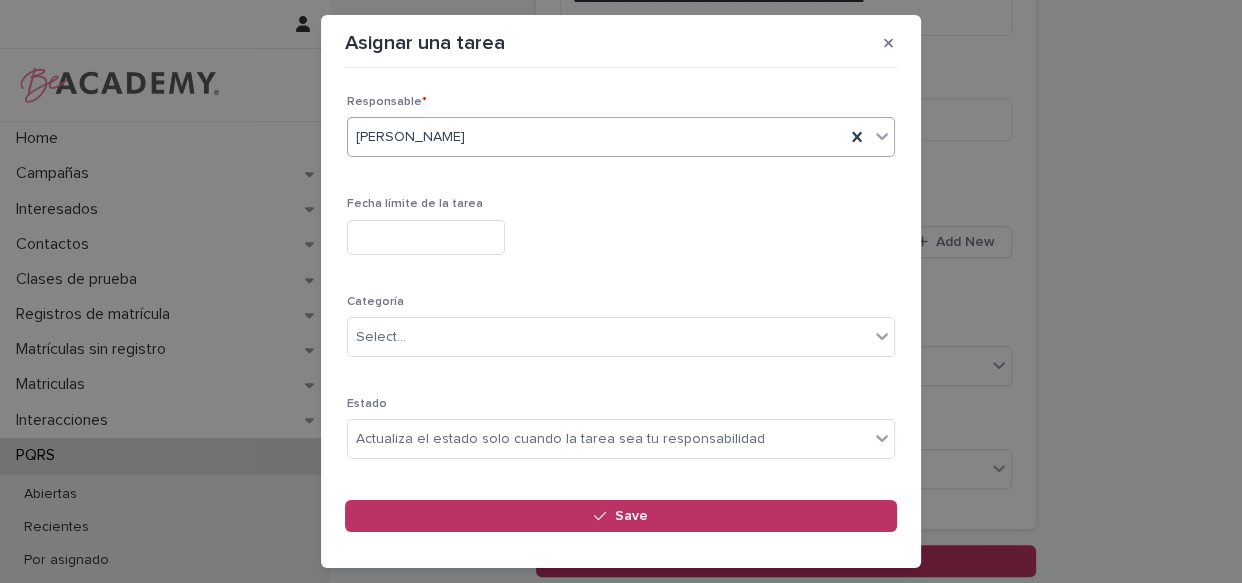 scroll, scrollTop: 249, scrollLeft: 0, axis: vertical 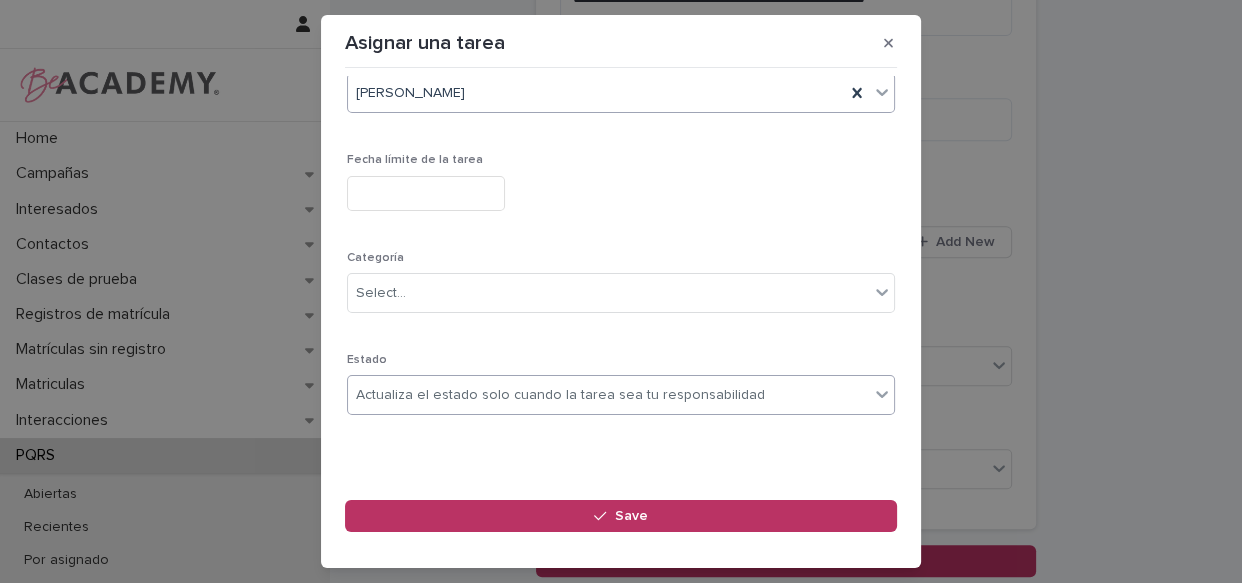 click on "Actualiza el estado solo cuando la tarea sea tu responsabilidad" at bounding box center [560, 395] 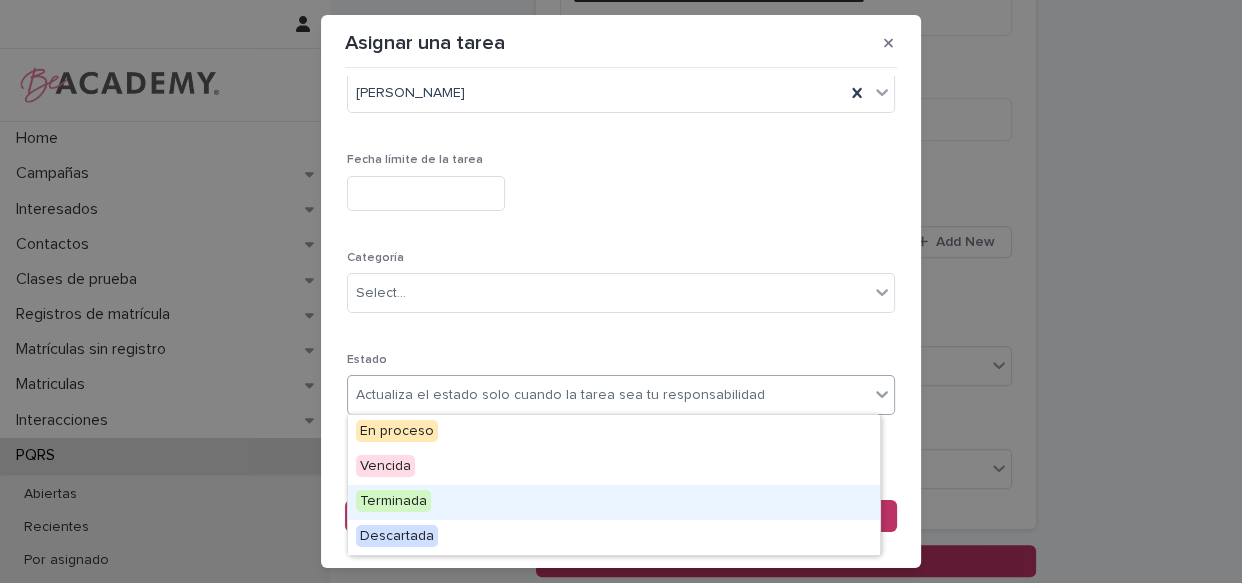 click on "Terminada" at bounding box center [614, 502] 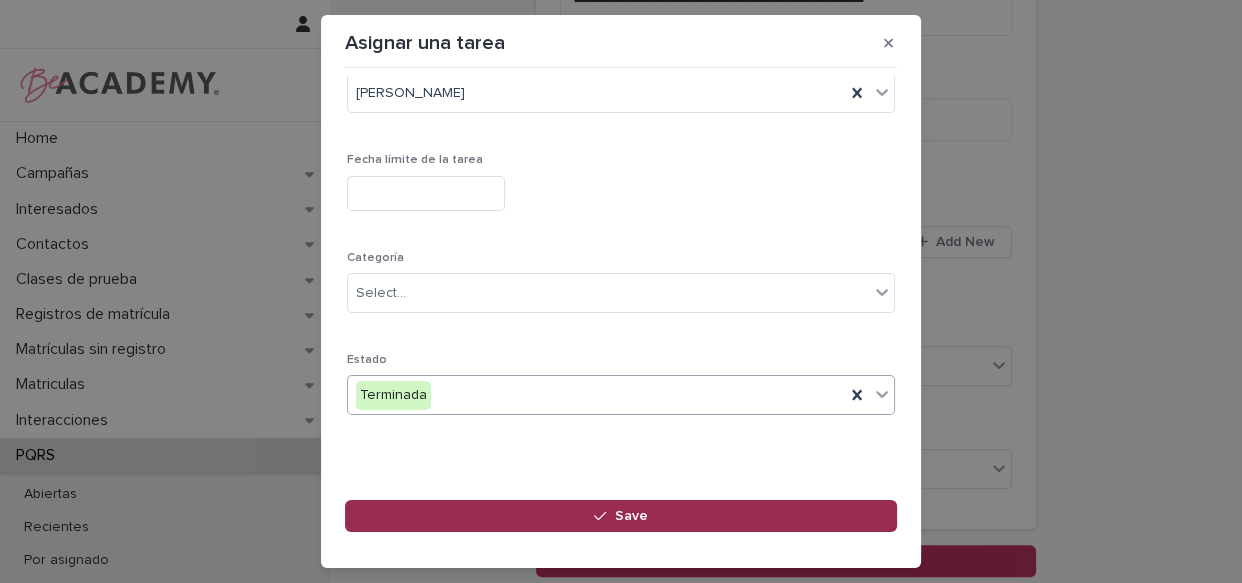 click on "Save" at bounding box center [631, 516] 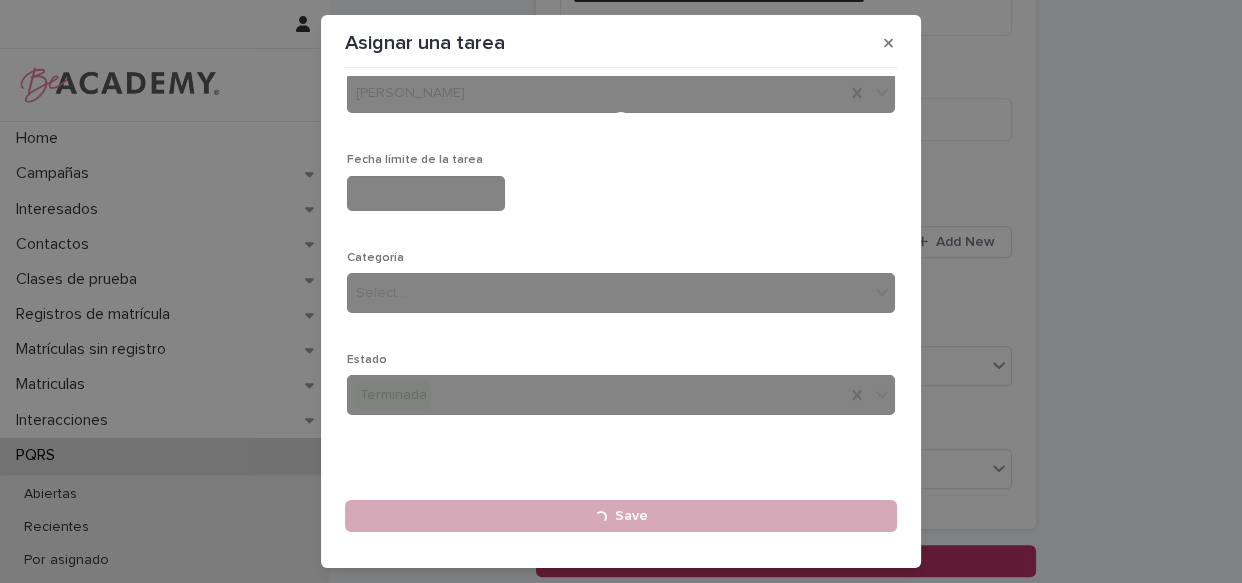 type 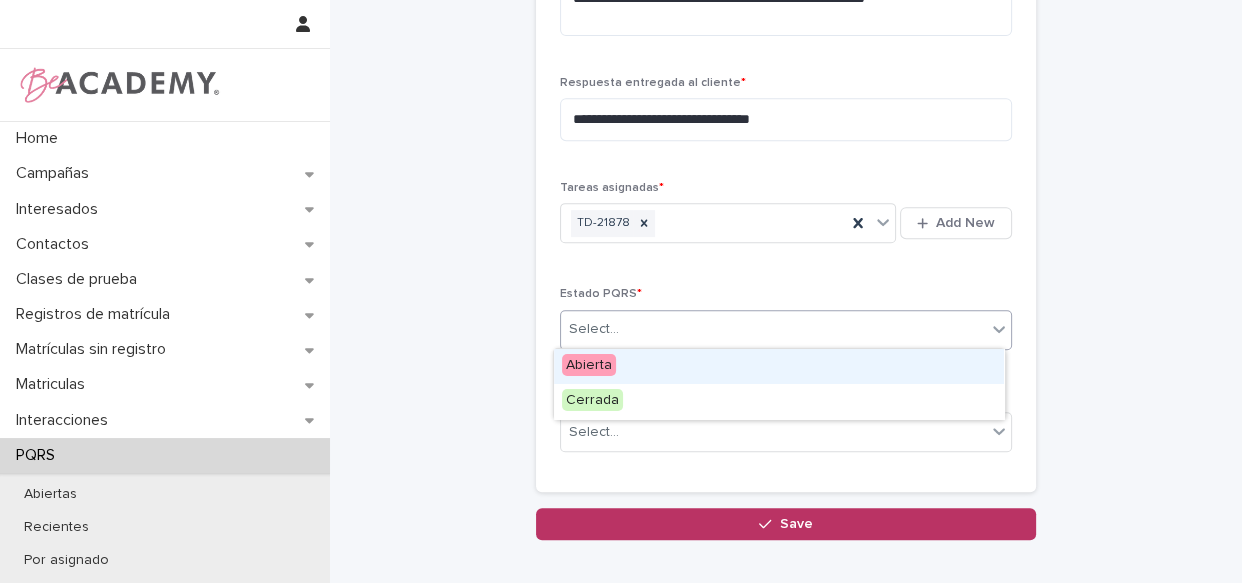 click on "Select..." at bounding box center (773, 329) 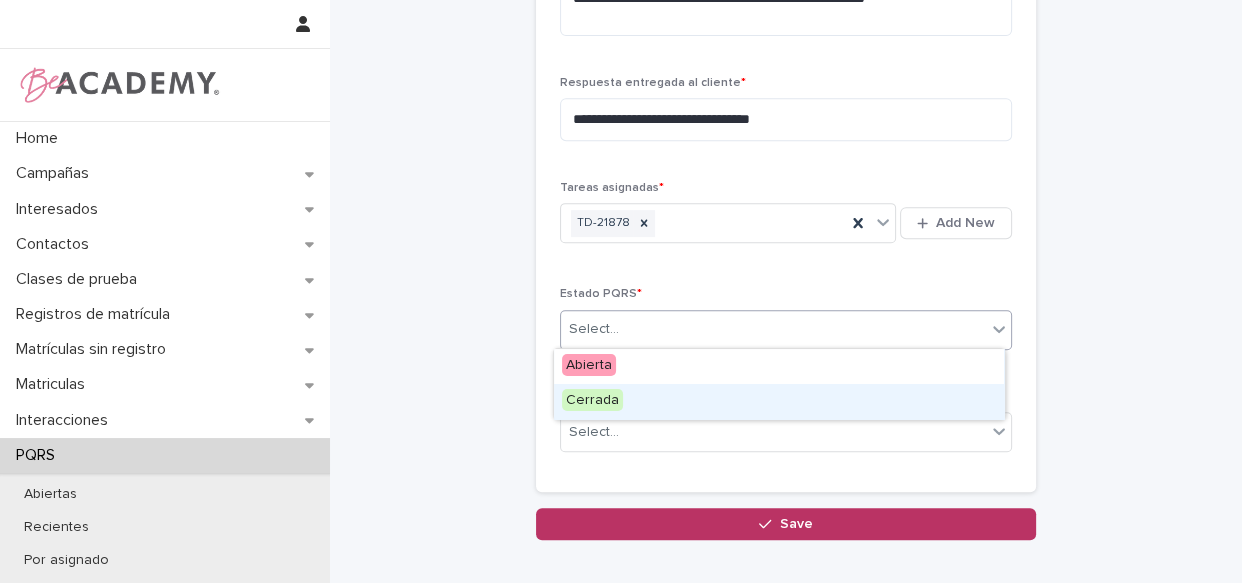 click on "Cerrada" at bounding box center [779, 401] 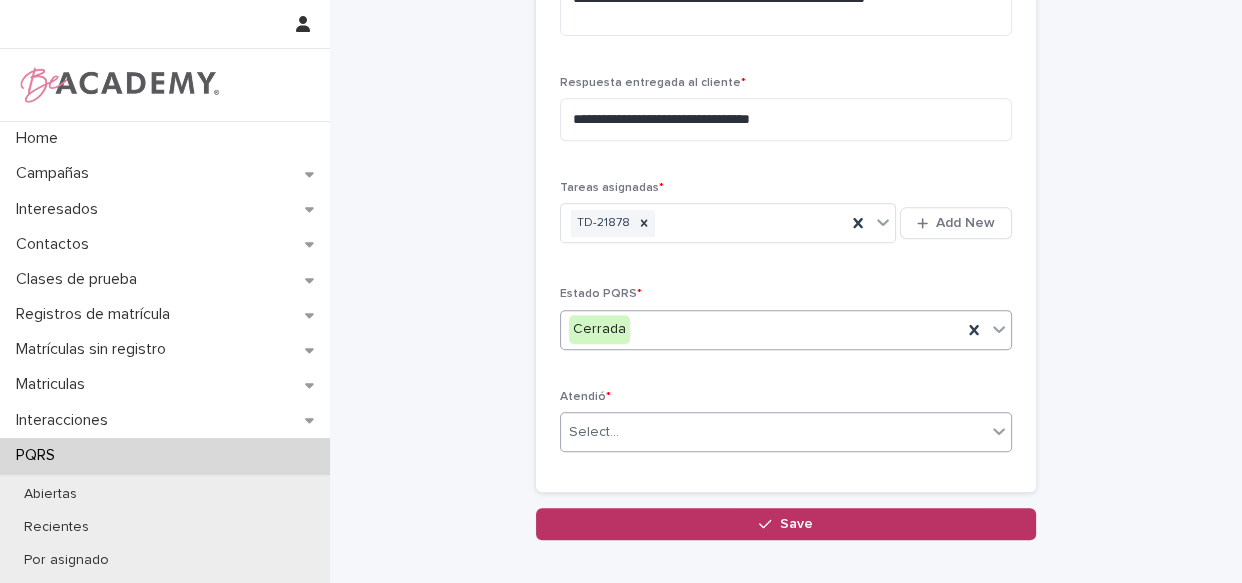 click on "Select..." at bounding box center [773, 432] 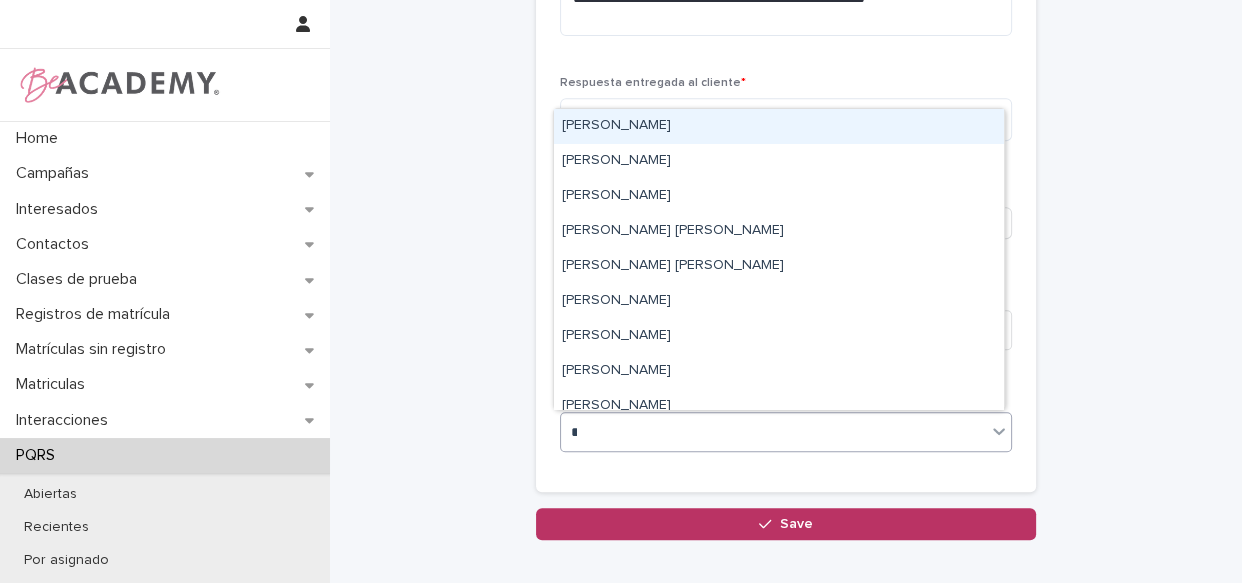 type on "**" 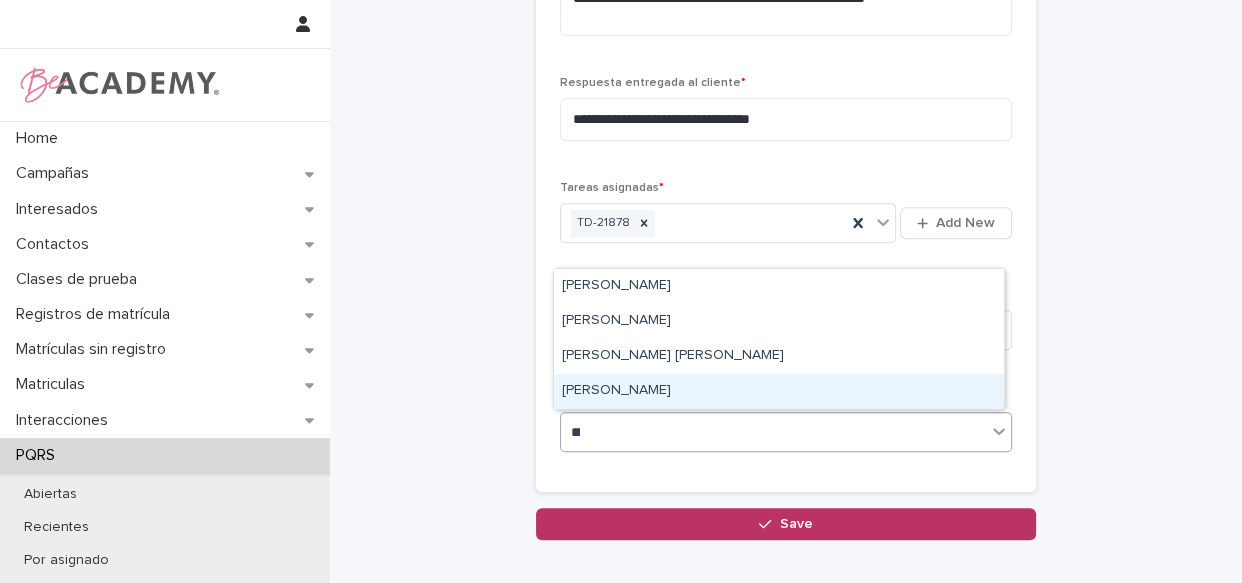 click on "Lizeth Gonzalez Mejia" at bounding box center (779, 391) 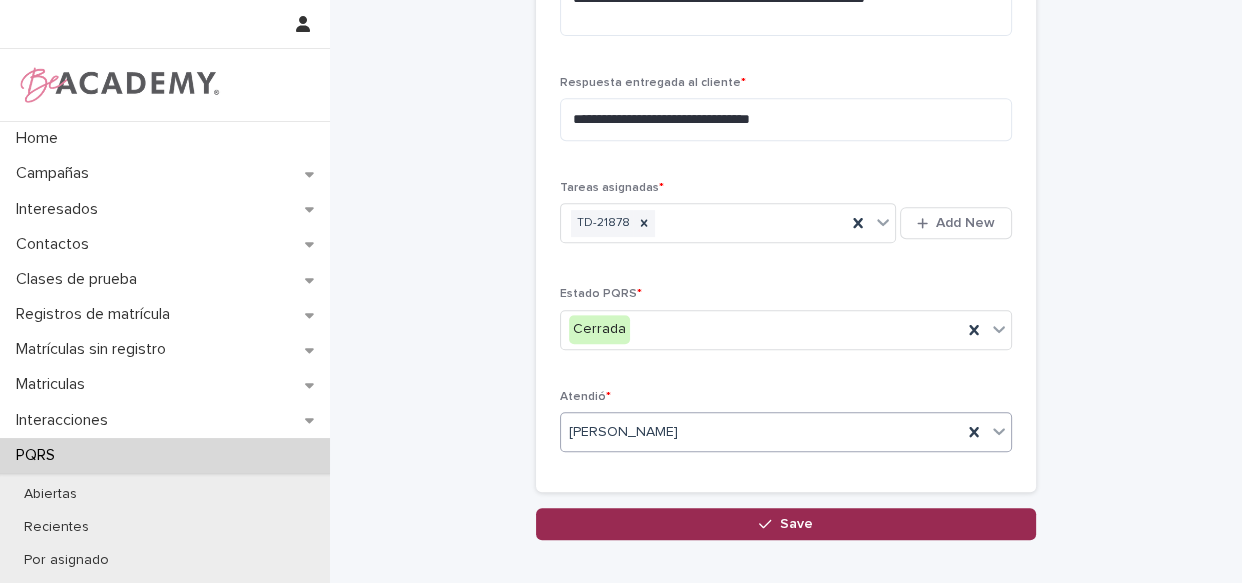 click on "Save" at bounding box center [786, 524] 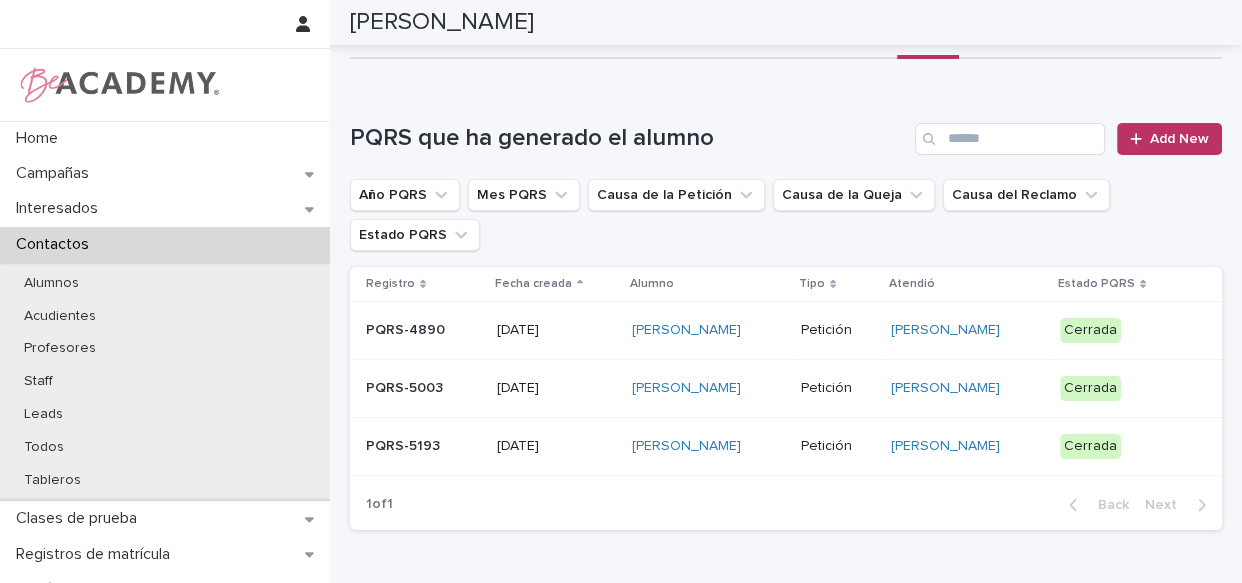 scroll, scrollTop: 0, scrollLeft: 0, axis: both 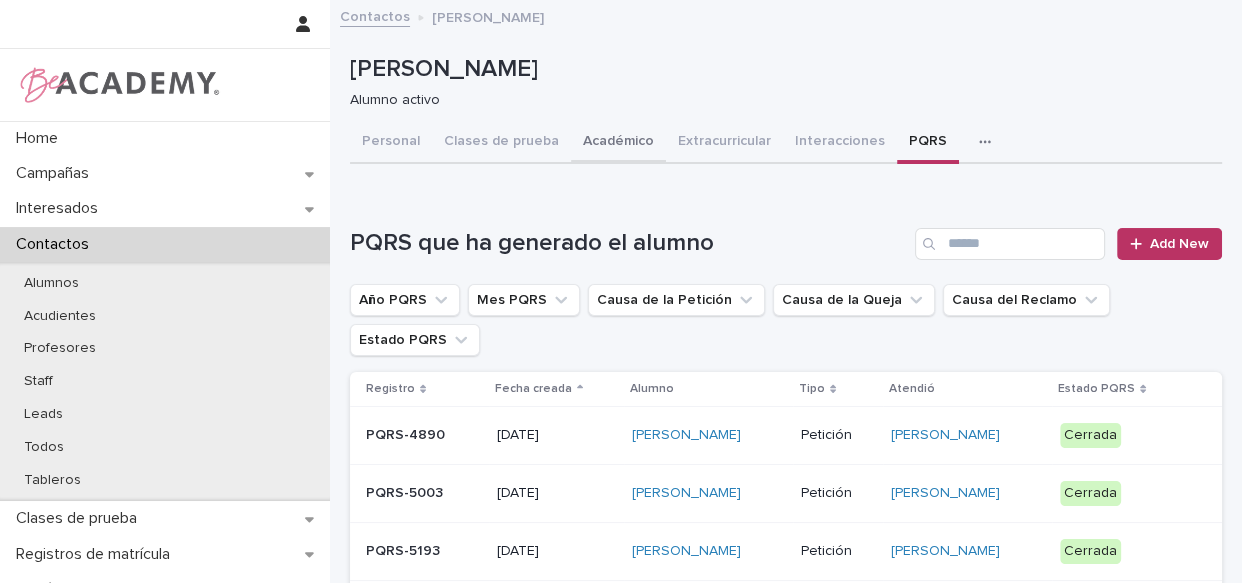 click on "Académico" at bounding box center [618, 143] 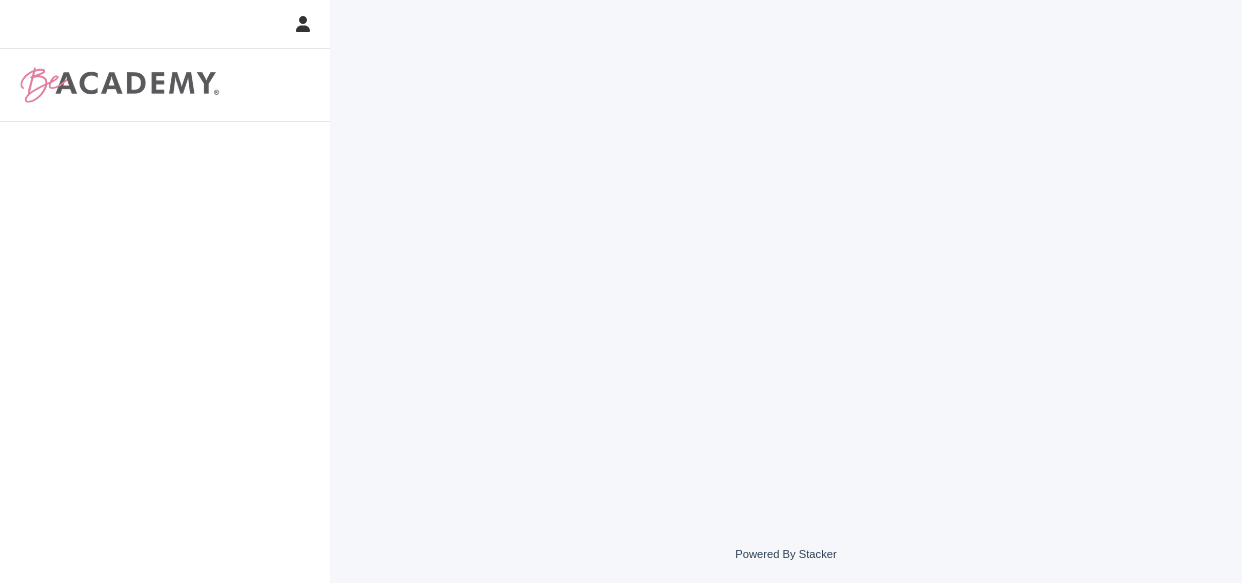 scroll, scrollTop: 0, scrollLeft: 0, axis: both 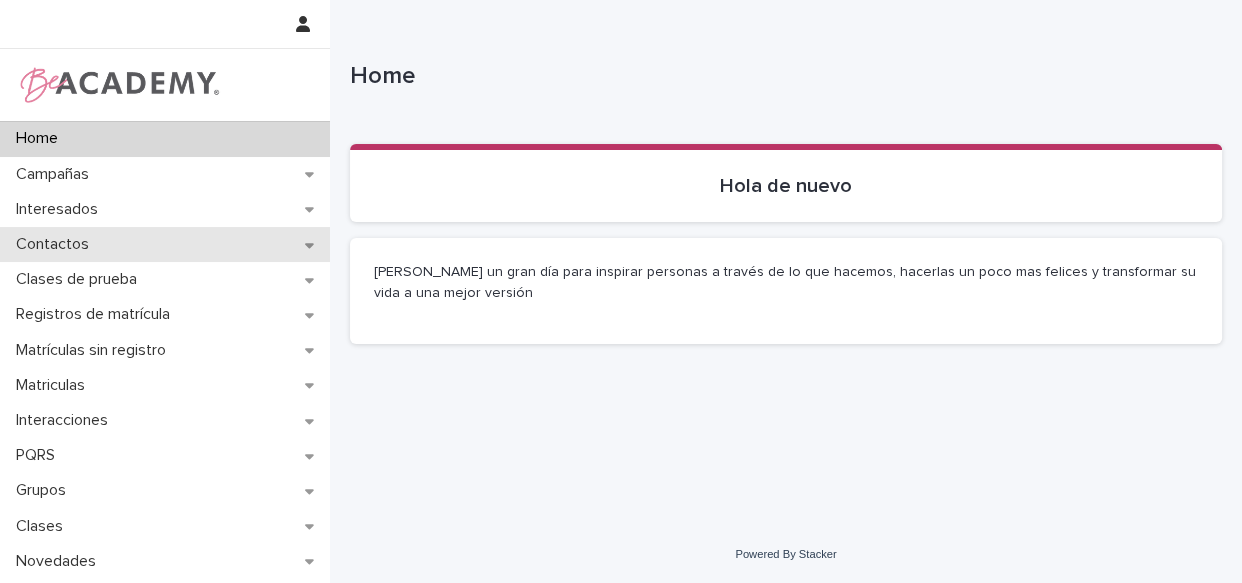 click on "Contactos" at bounding box center (165, 244) 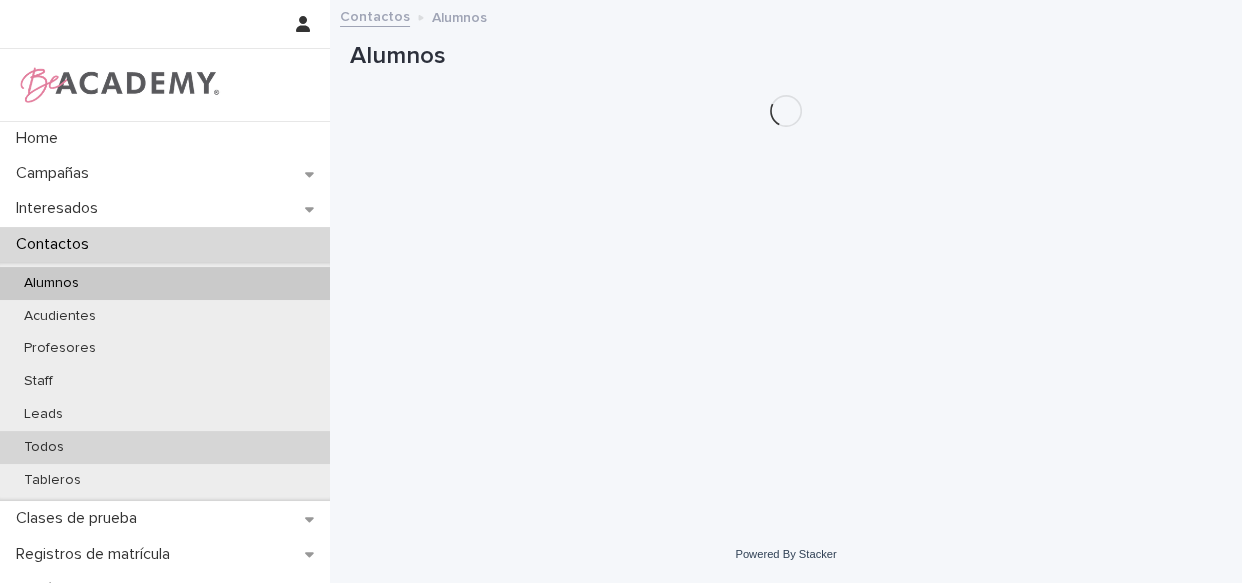 click on "Todos" at bounding box center (44, 447) 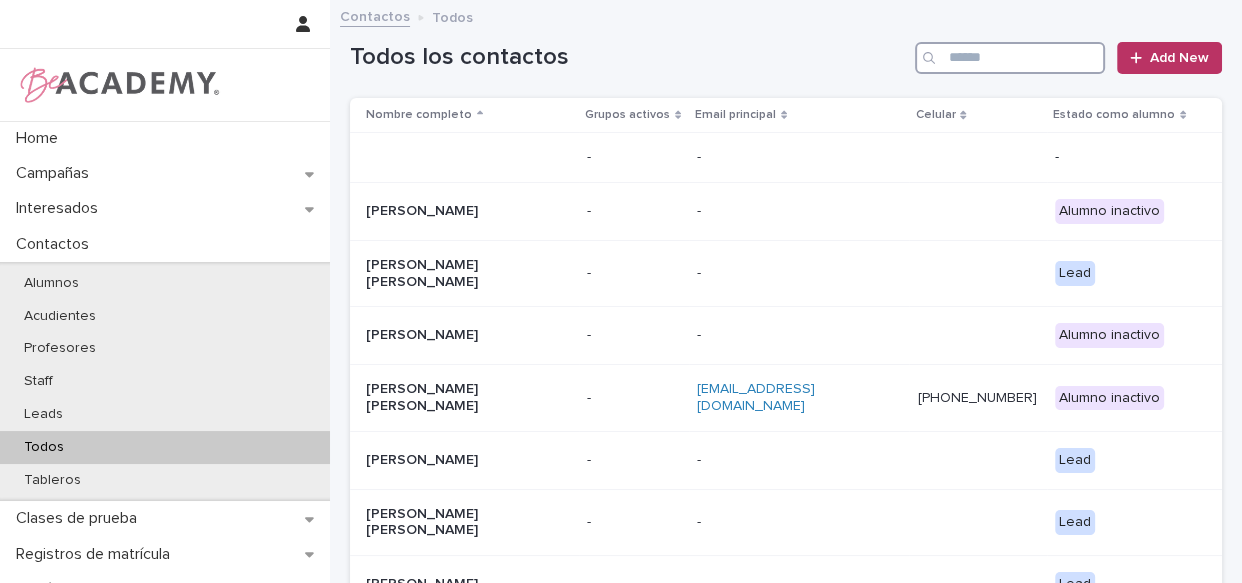 click at bounding box center [1010, 58] 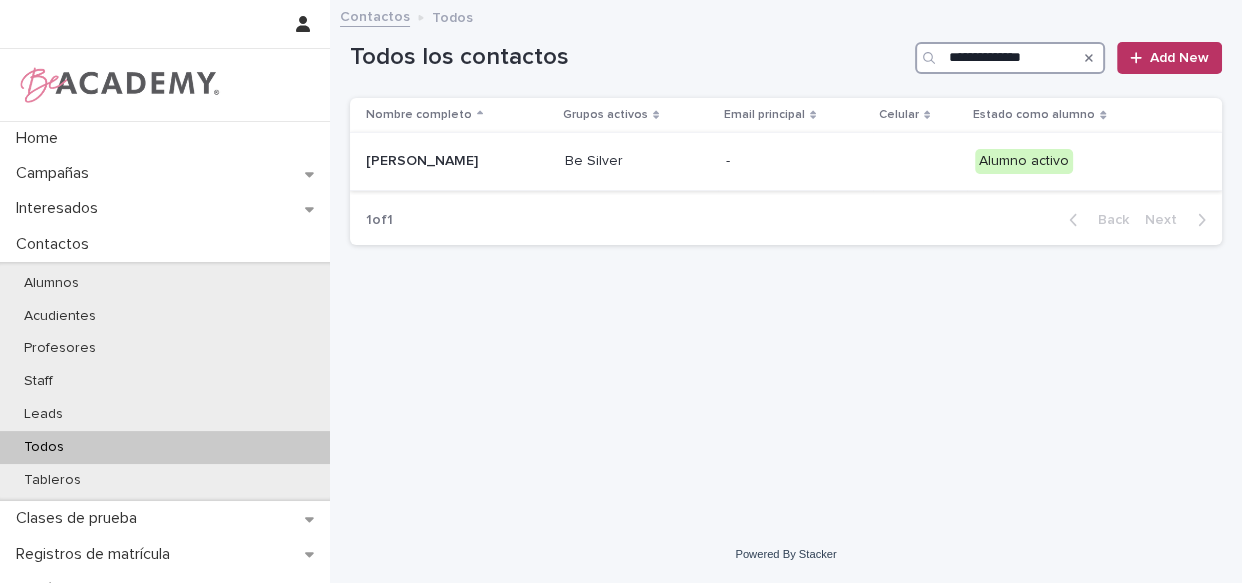 type on "**********" 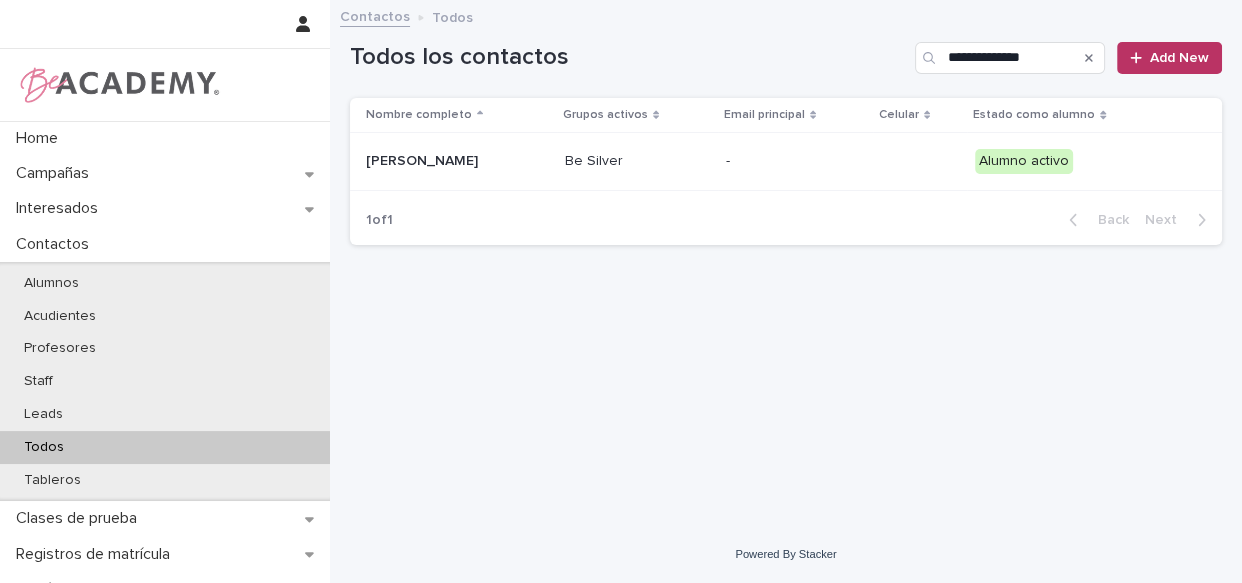 click on "Be Silver" at bounding box center [637, 161] 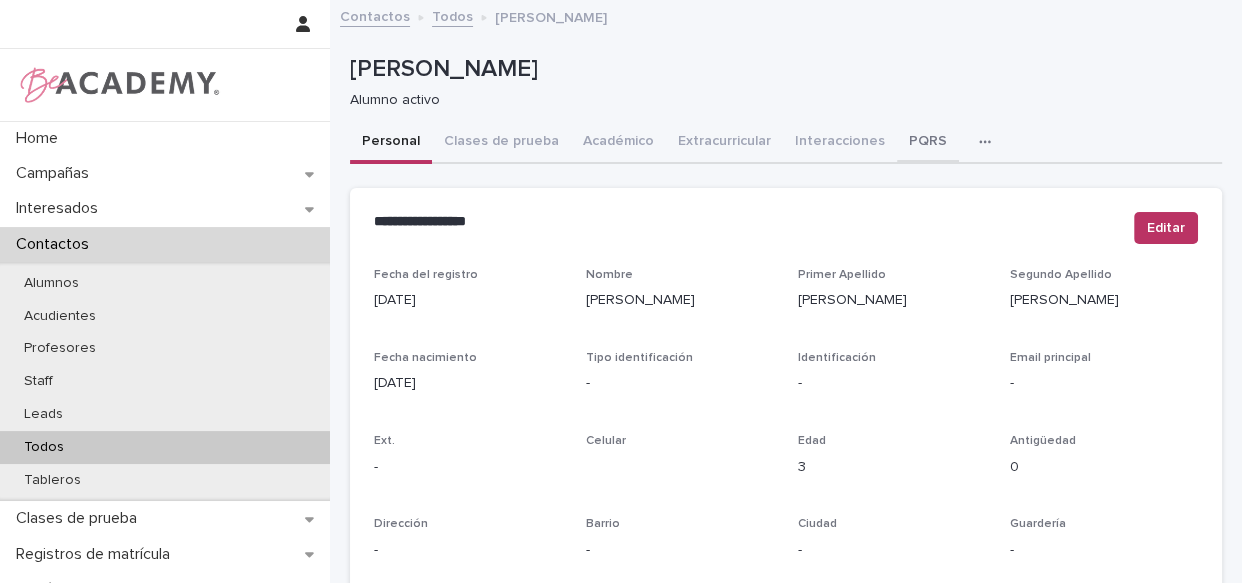 click on "Académico" at bounding box center [618, 143] 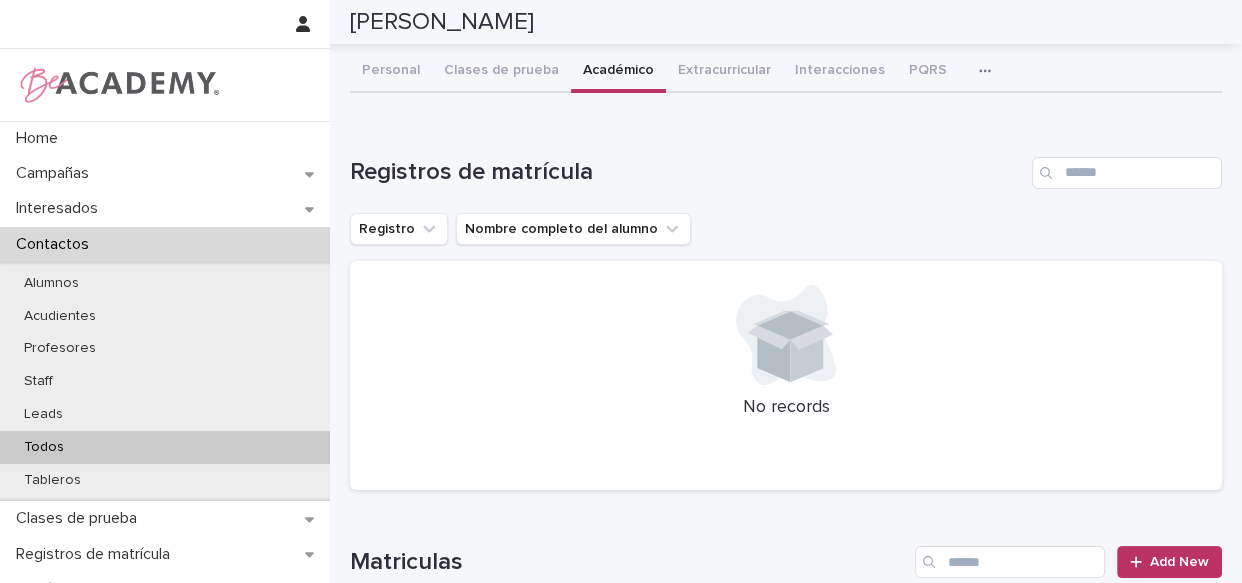 scroll, scrollTop: 0, scrollLeft: 0, axis: both 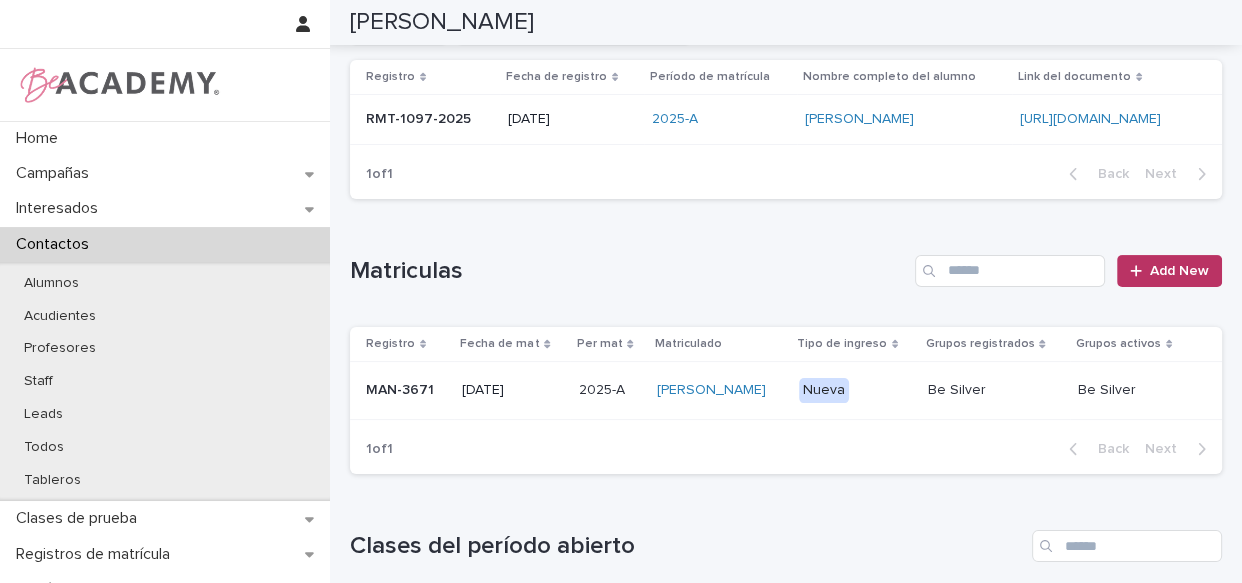 click on "Nueva" at bounding box center [855, 390] 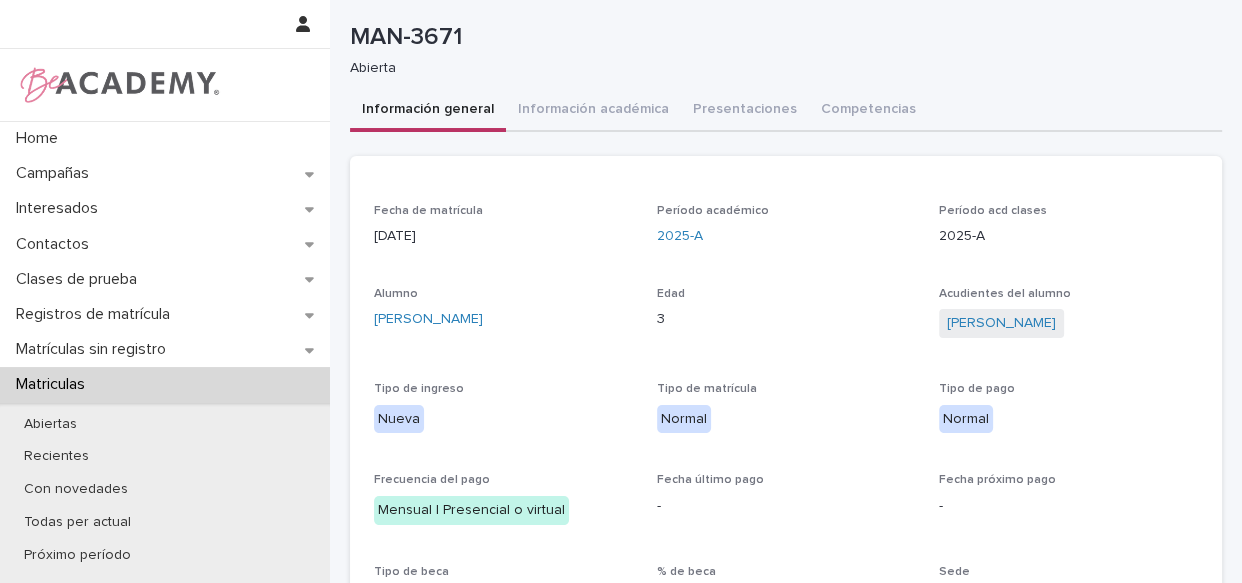 scroll, scrollTop: 90, scrollLeft: 0, axis: vertical 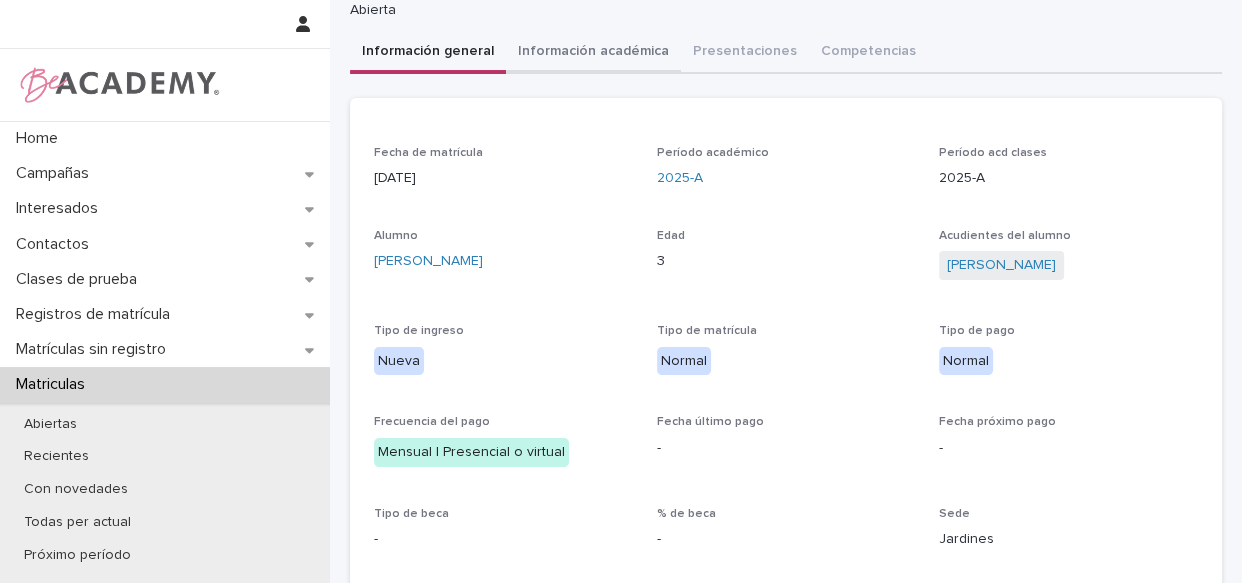 click on "**********" at bounding box center (786, 366) 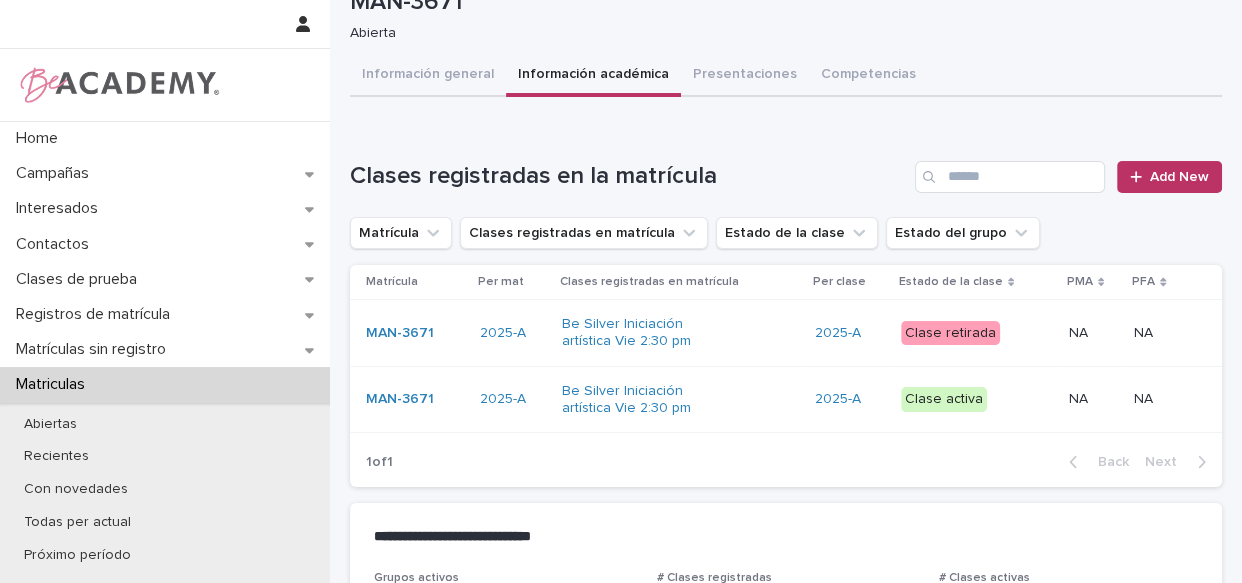 scroll, scrollTop: 90, scrollLeft: 0, axis: vertical 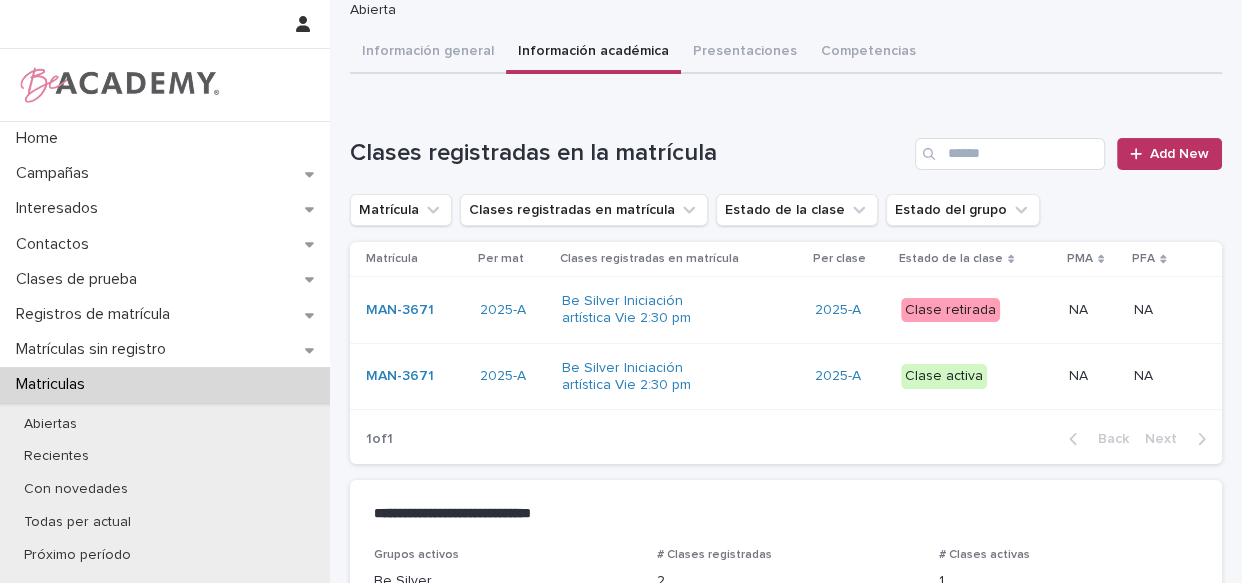 click on "Be Silver Iniciación artística Vie 2:30 pm" at bounding box center [680, 377] 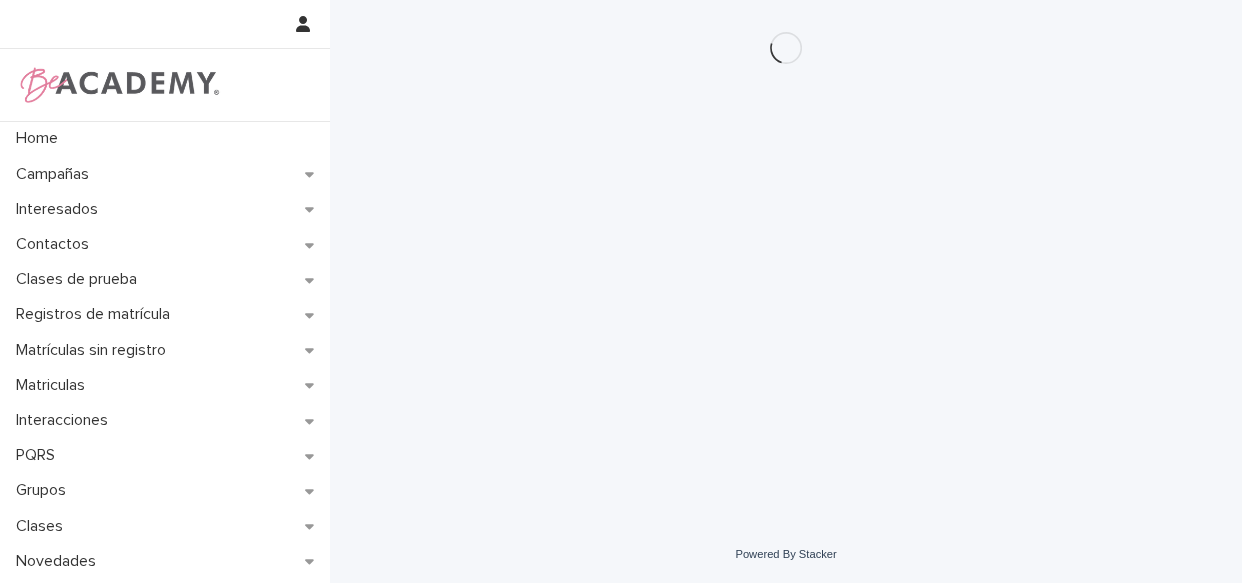 scroll, scrollTop: 0, scrollLeft: 0, axis: both 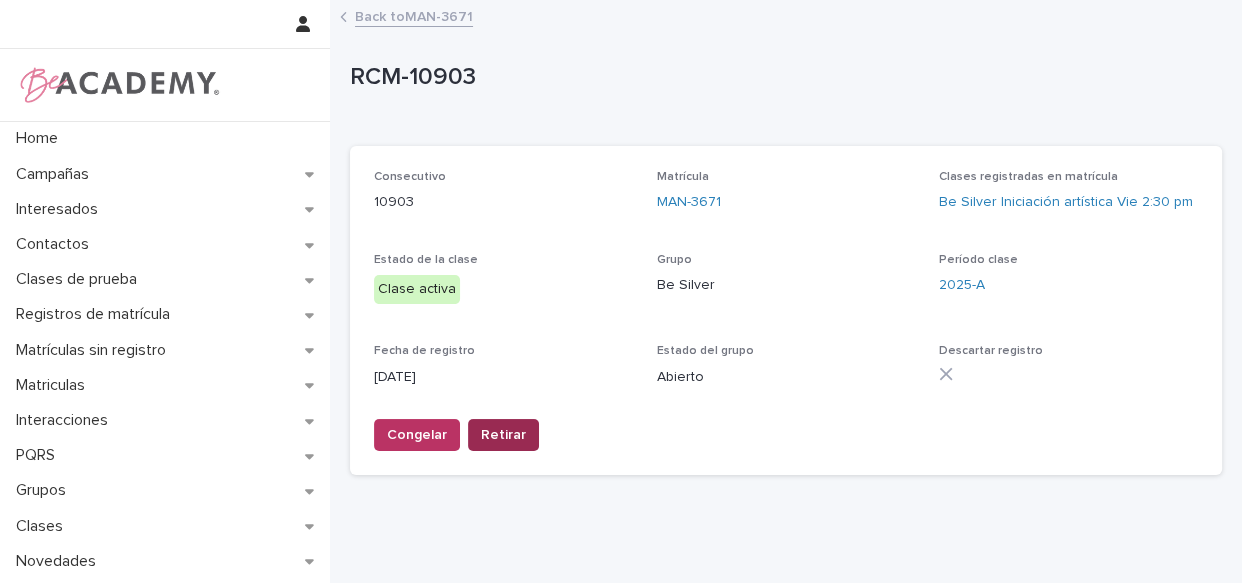 click on "Retirar" at bounding box center [503, 435] 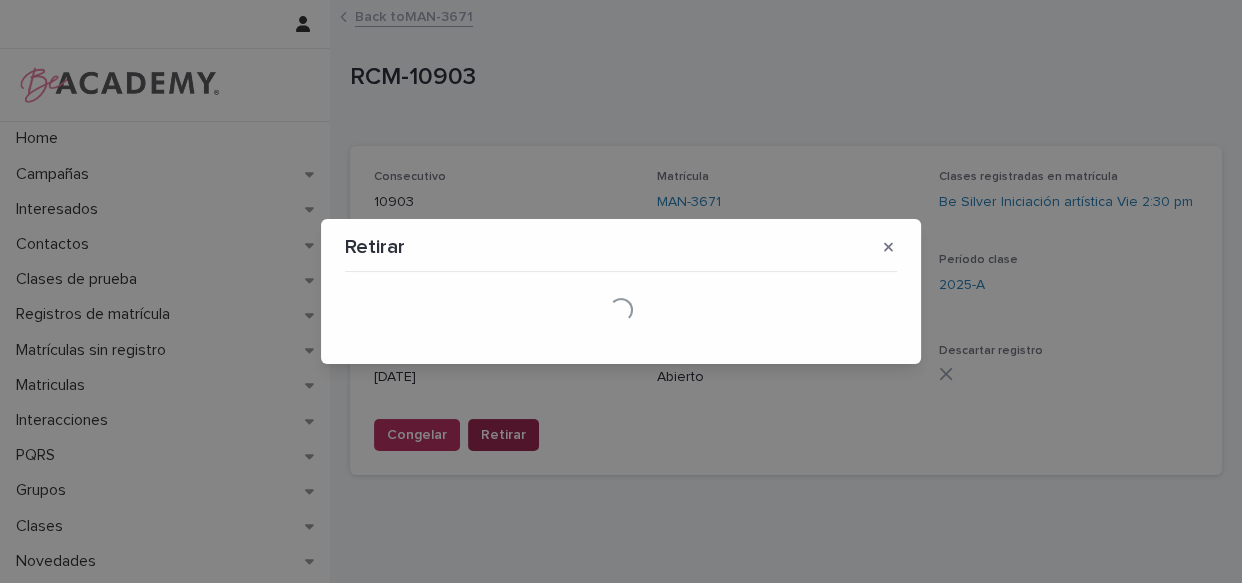 click on "Retirar Loading..." at bounding box center (621, 291) 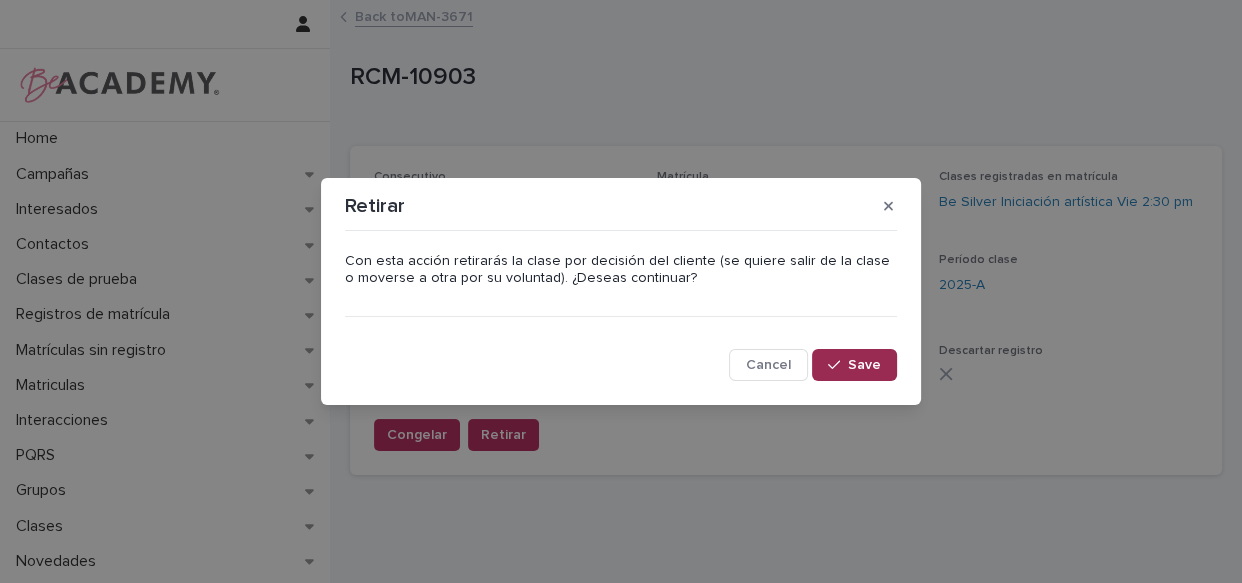 click on "Save" at bounding box center (864, 365) 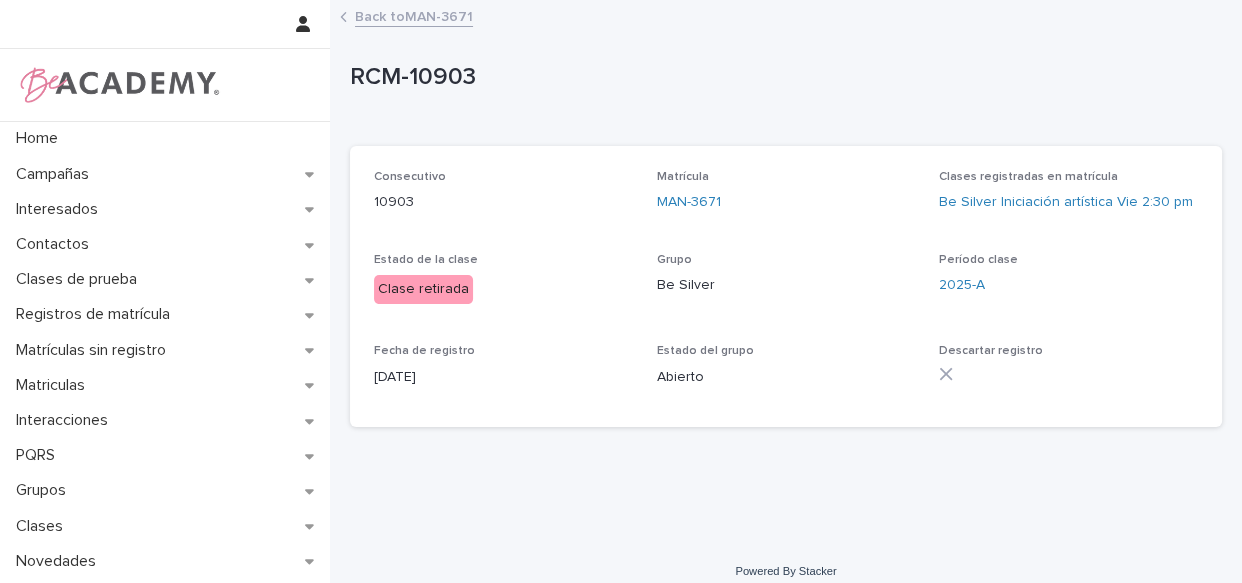 click on "Back to  MAN-3671" at bounding box center (414, 15) 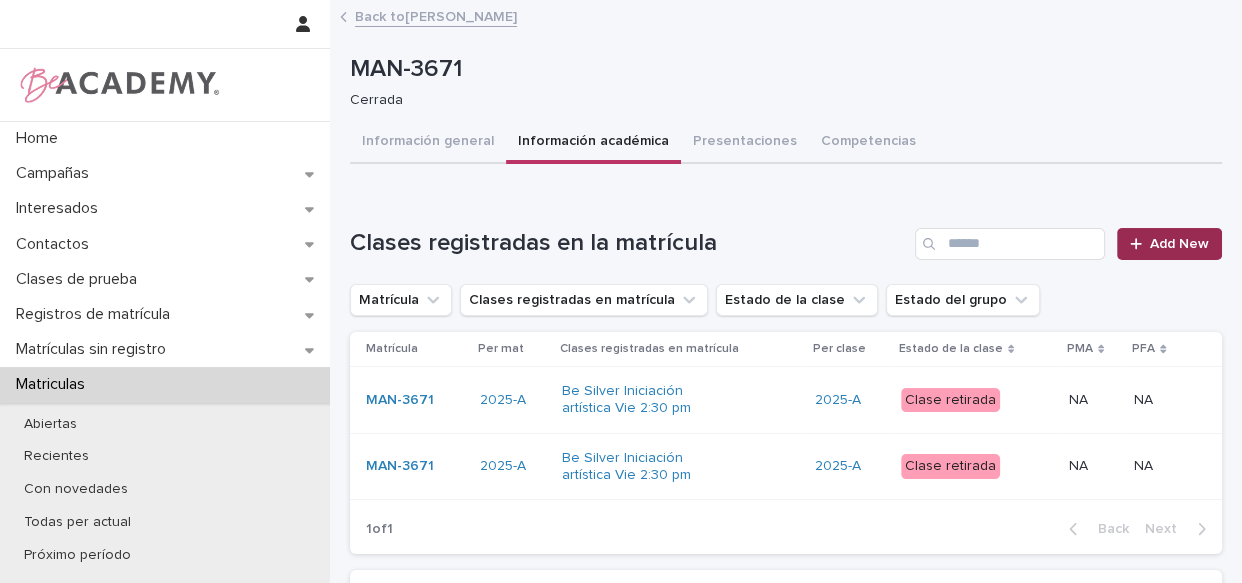 click on "Add New" at bounding box center (1179, 244) 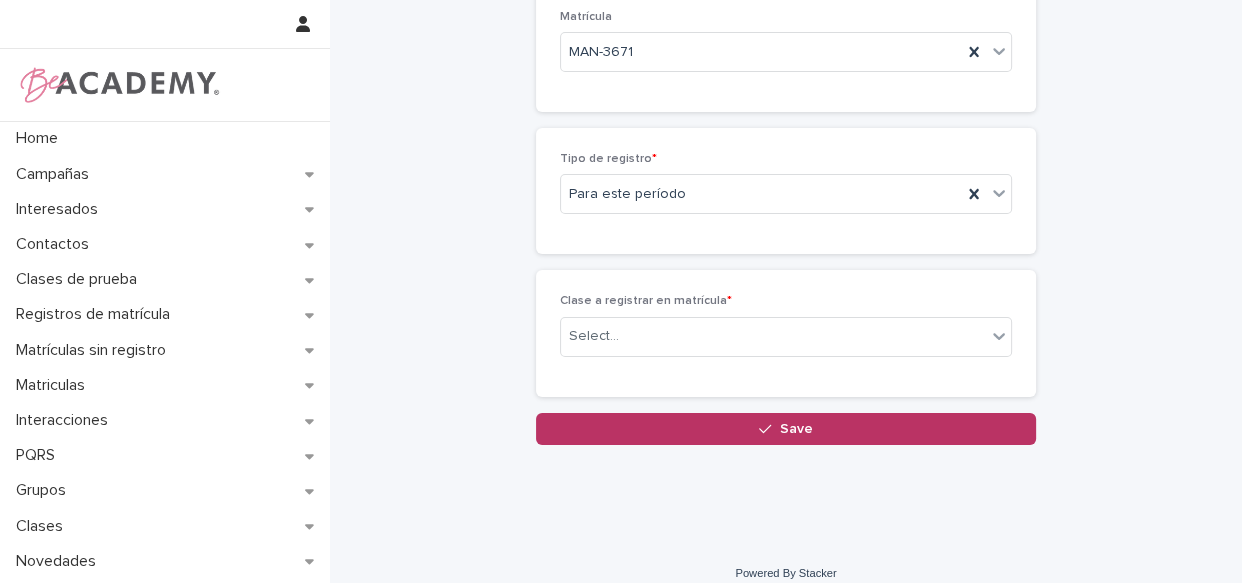 scroll, scrollTop: 147, scrollLeft: 0, axis: vertical 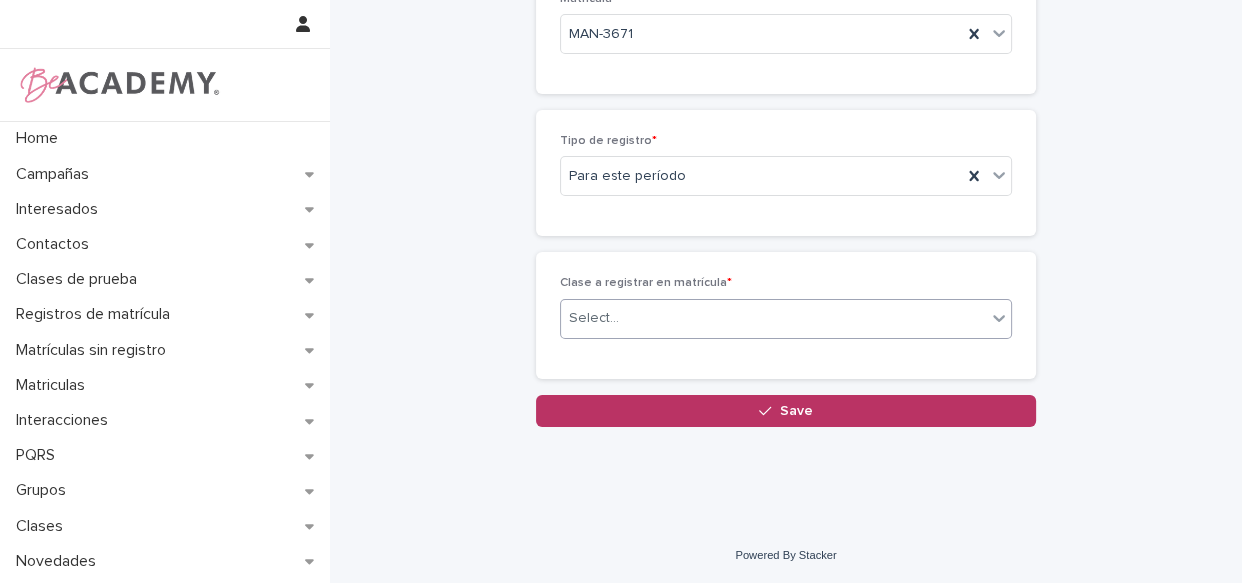 click on "Select..." at bounding box center (773, 318) 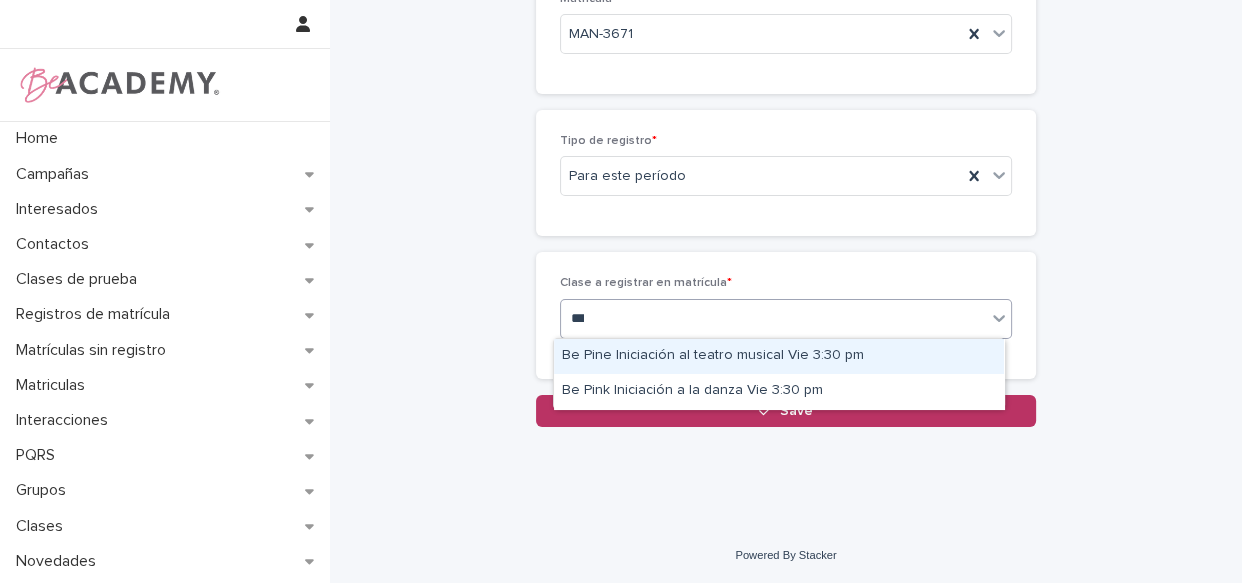 type on "****" 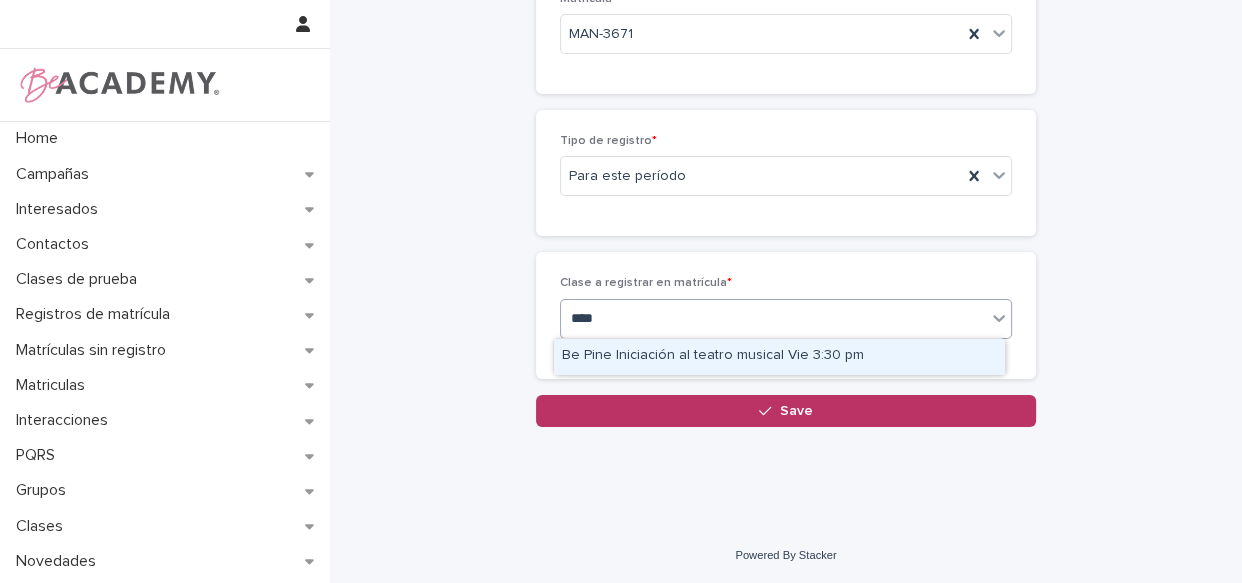 click on "Be Pine Iniciación al teatro musical Vie 3:30 pm" at bounding box center (779, 356) 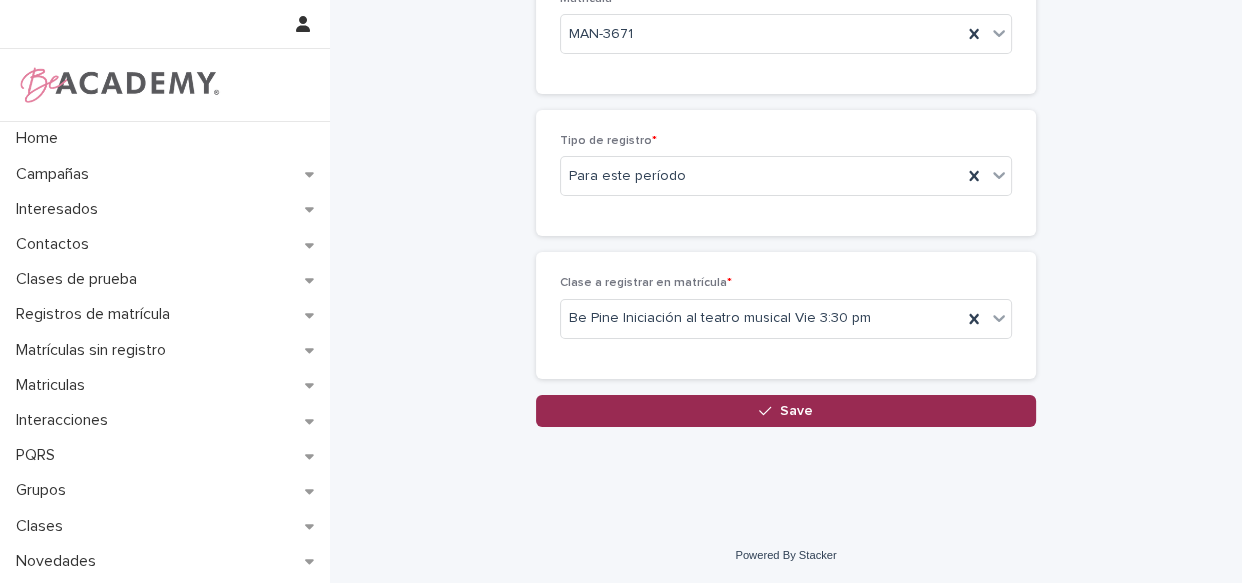 click on "Save" at bounding box center [796, 411] 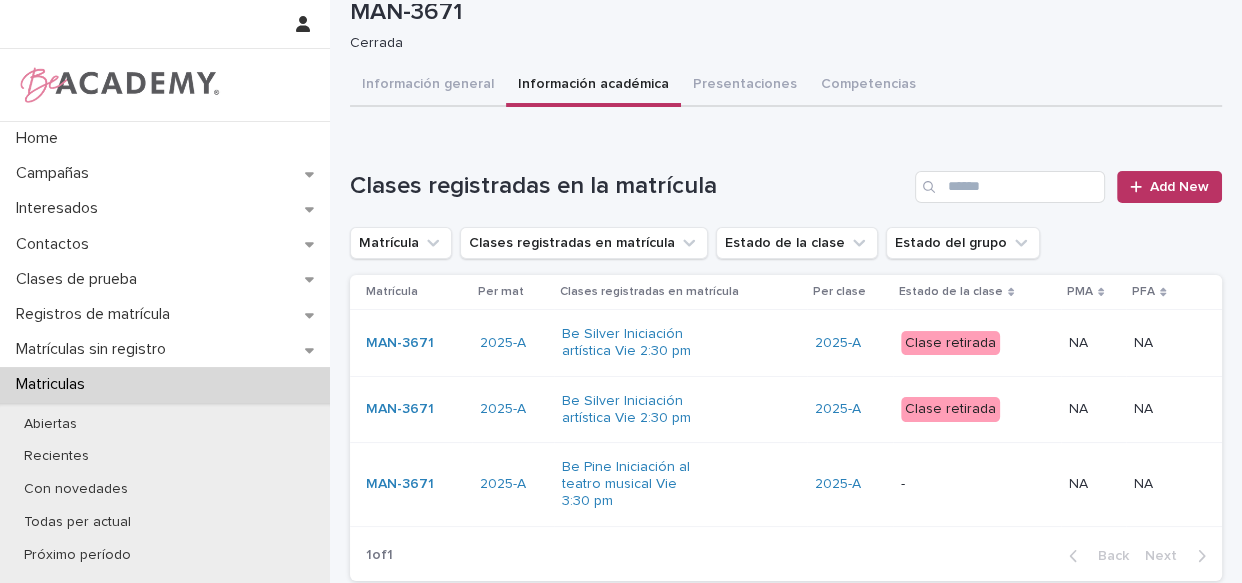 scroll, scrollTop: 0, scrollLeft: 0, axis: both 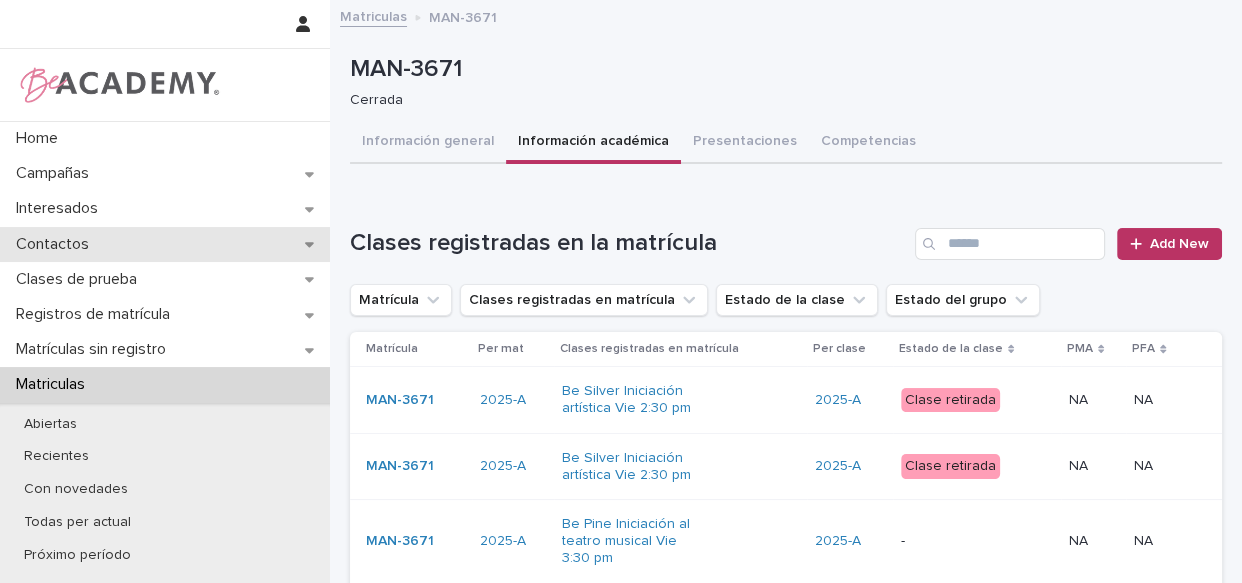 click on "Contactos" at bounding box center (56, 244) 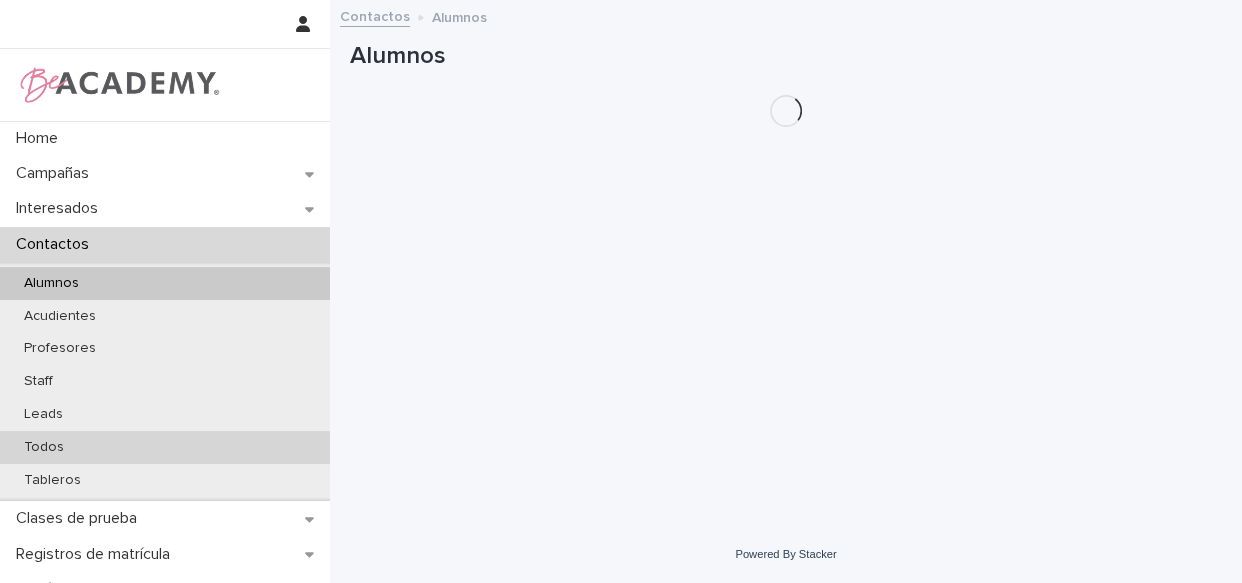 click on "Todos" at bounding box center [44, 447] 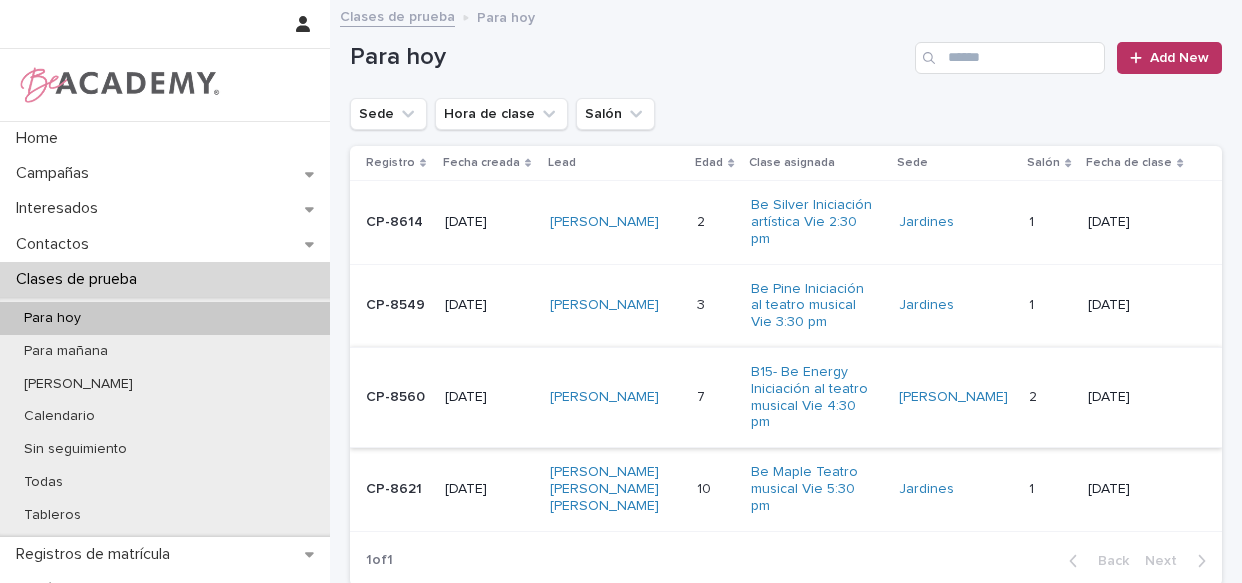 scroll, scrollTop: 0, scrollLeft: 0, axis: both 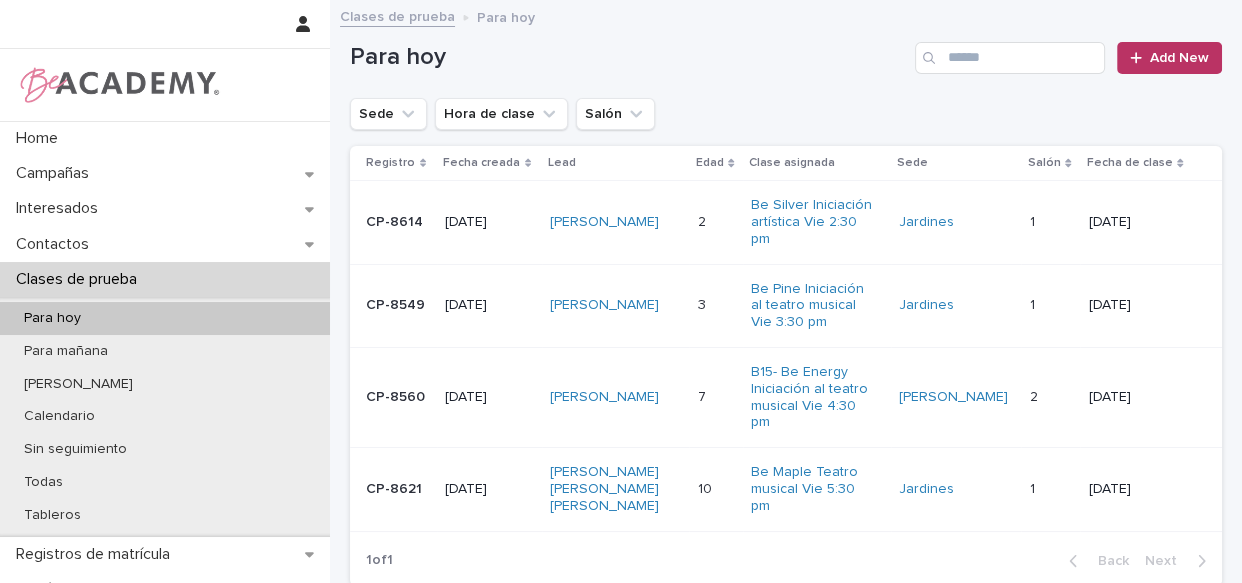 click on "[PERSON_NAME]" at bounding box center (616, 222) 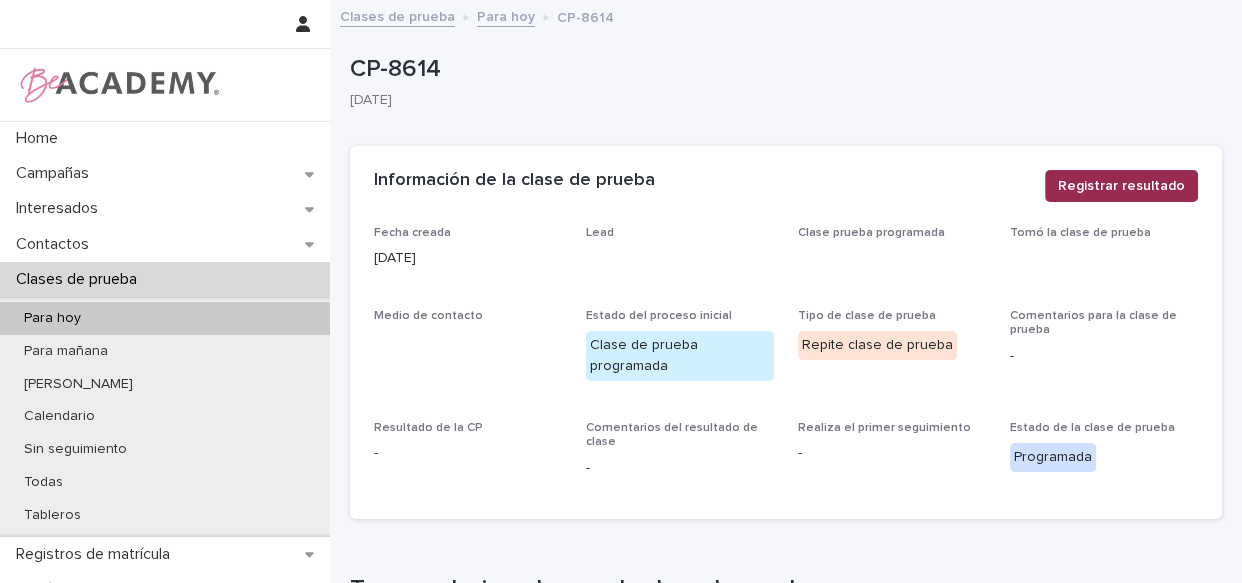 click on "Información de la clase de prueba                                         •••                                                                     Registrar resultado" at bounding box center [786, 186] 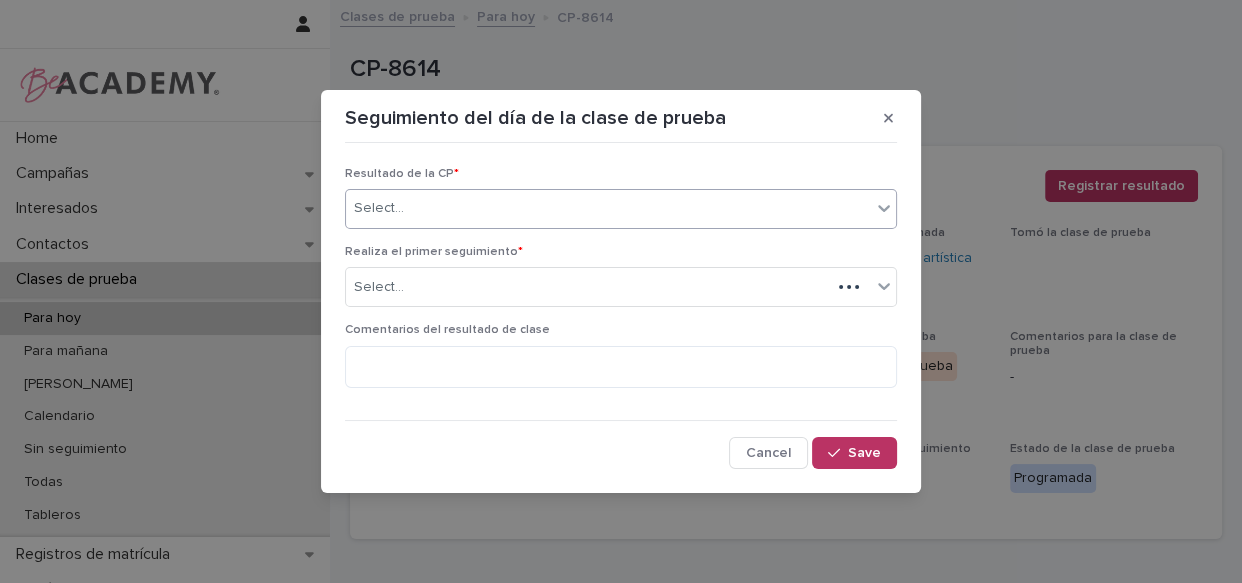 click on "Select..." at bounding box center [608, 208] 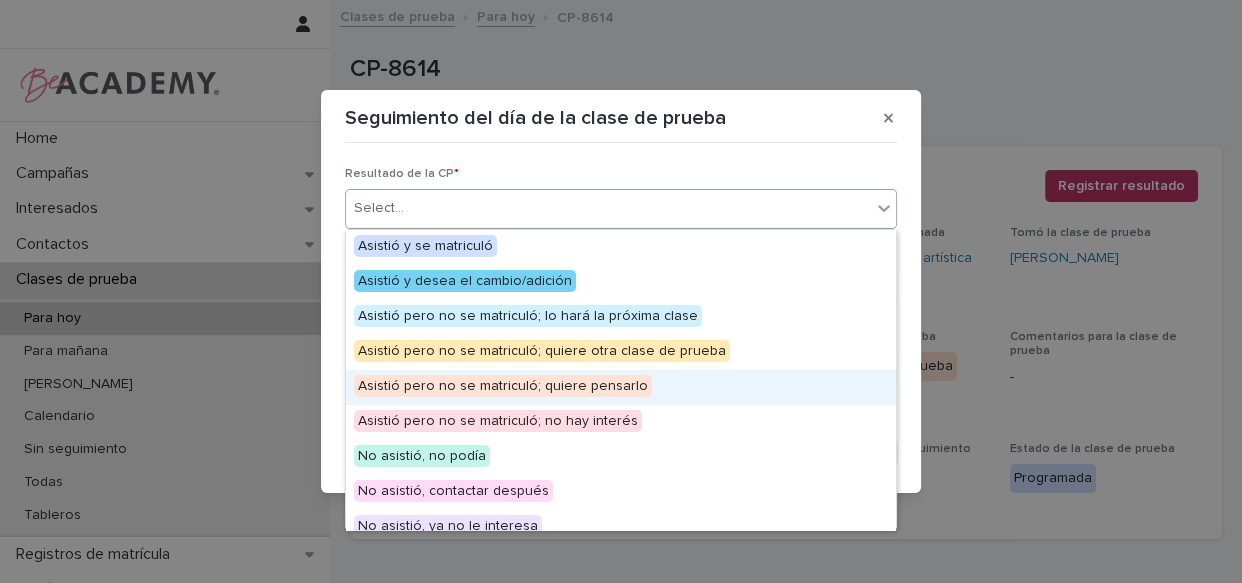 click on "Asistió pero no se matriculó; quiere pensarlo" at bounding box center (503, 386) 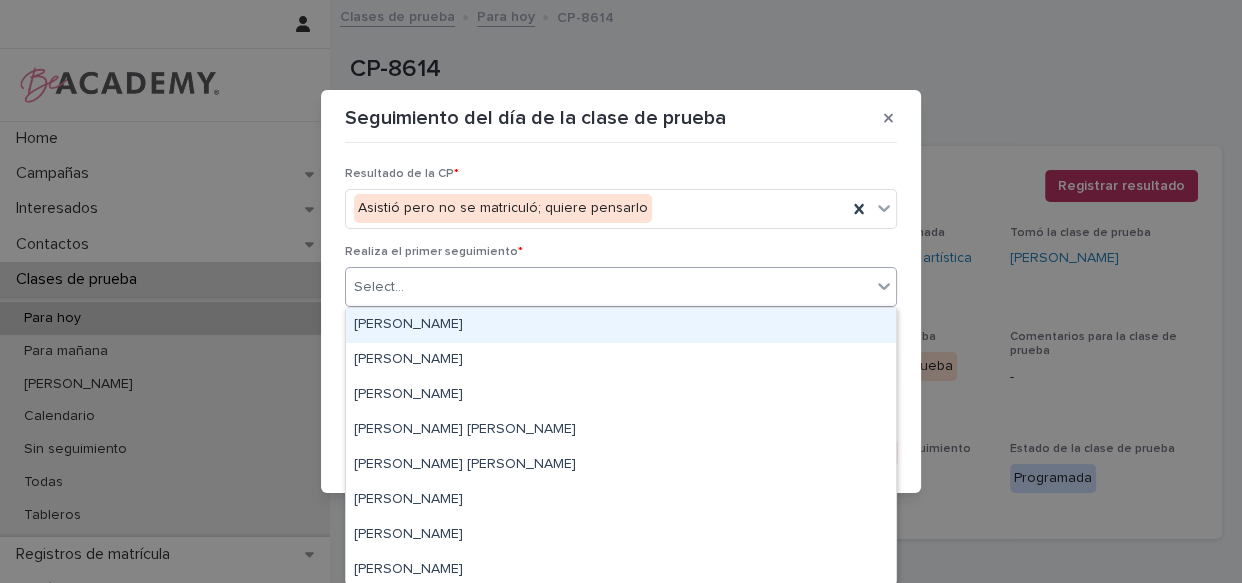 click on "Select..." at bounding box center (608, 287) 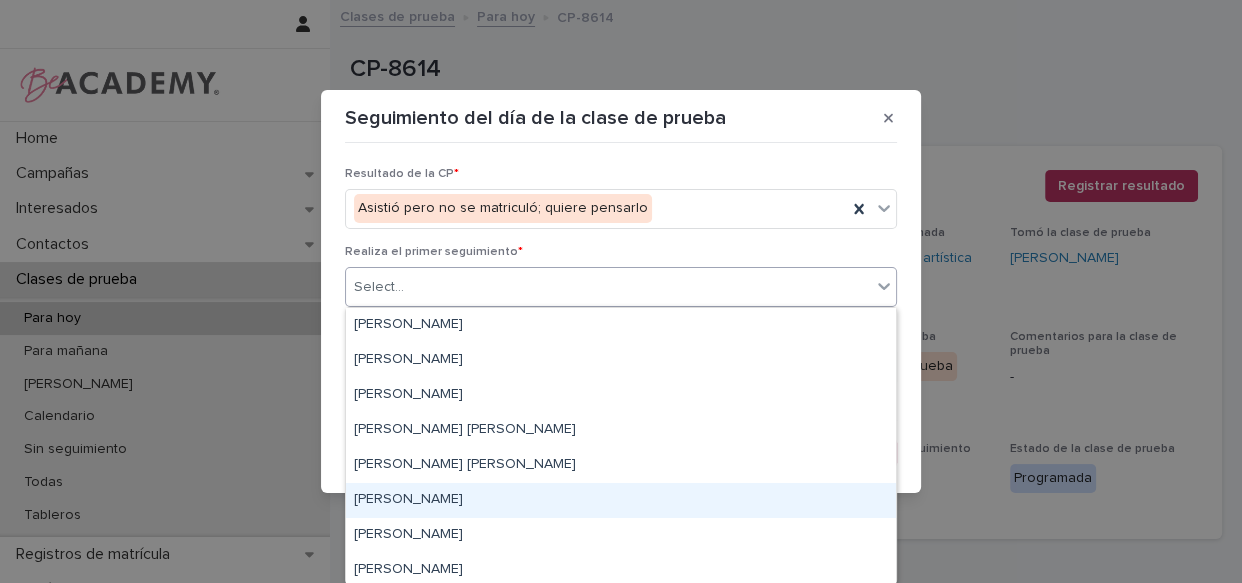 click on "Lizeth Gonzalez Mejia" at bounding box center [621, 500] 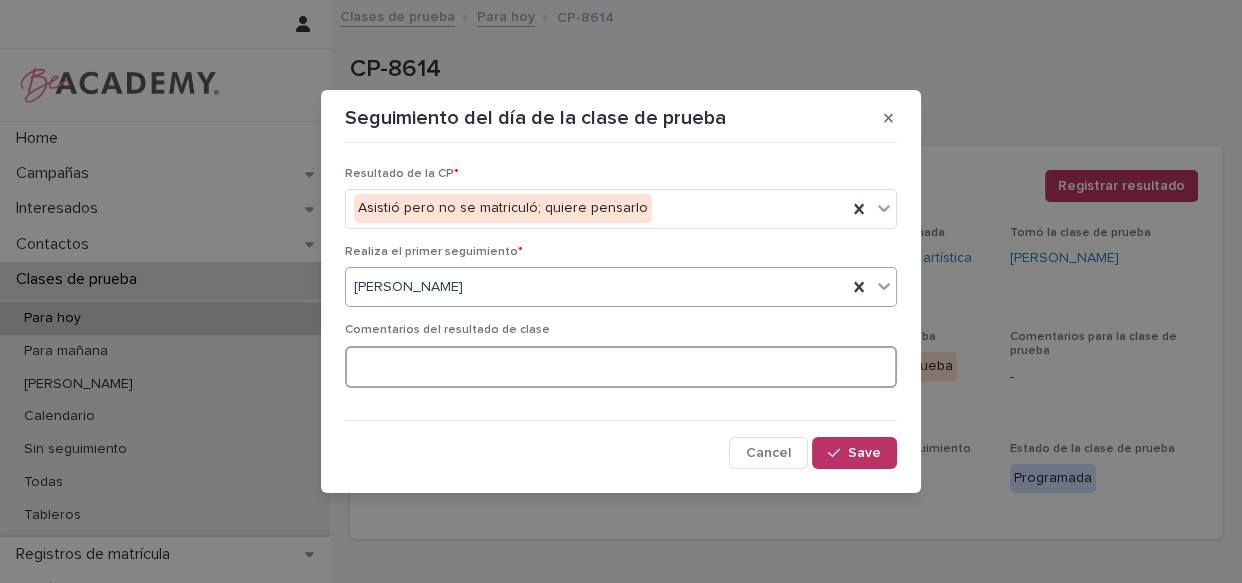 click at bounding box center (621, 367) 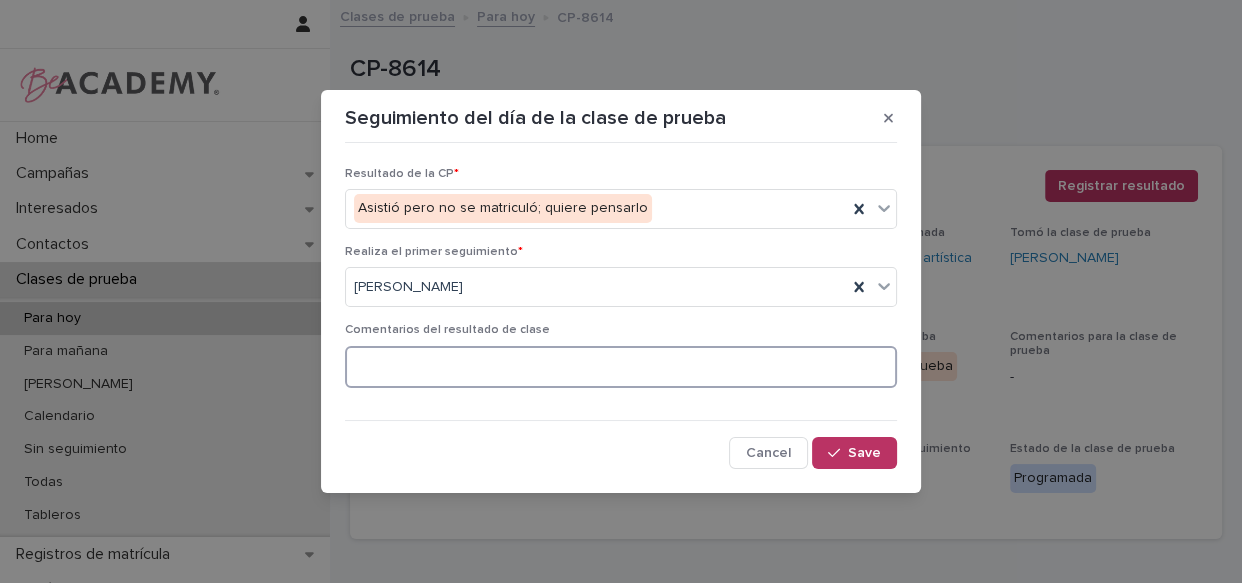 click at bounding box center (621, 367) 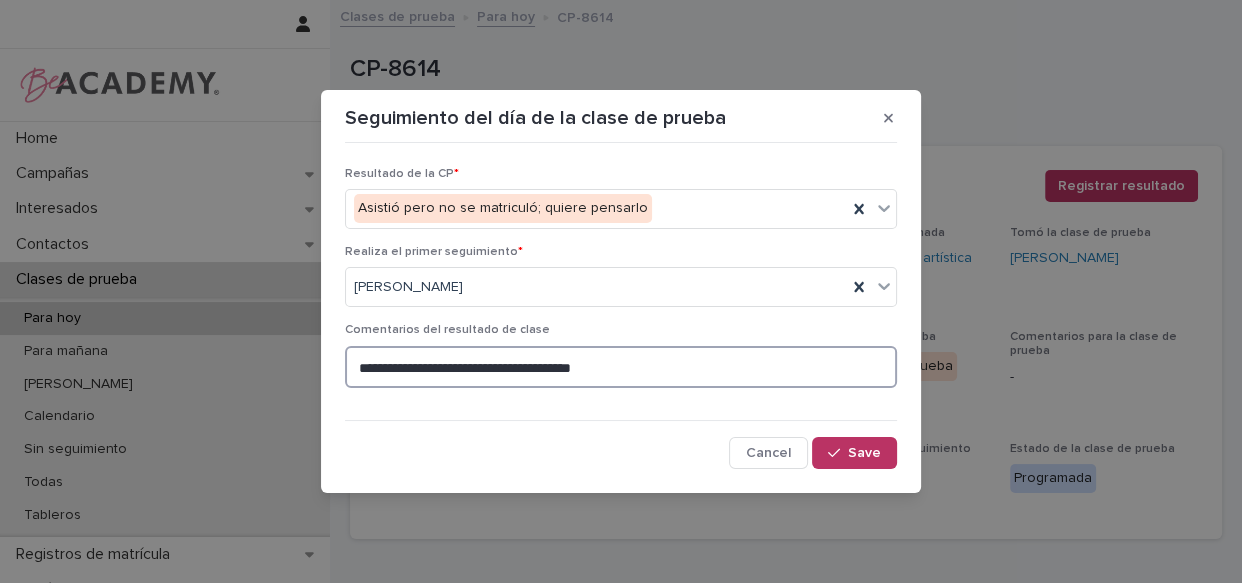 click on "**********" at bounding box center (621, 367) 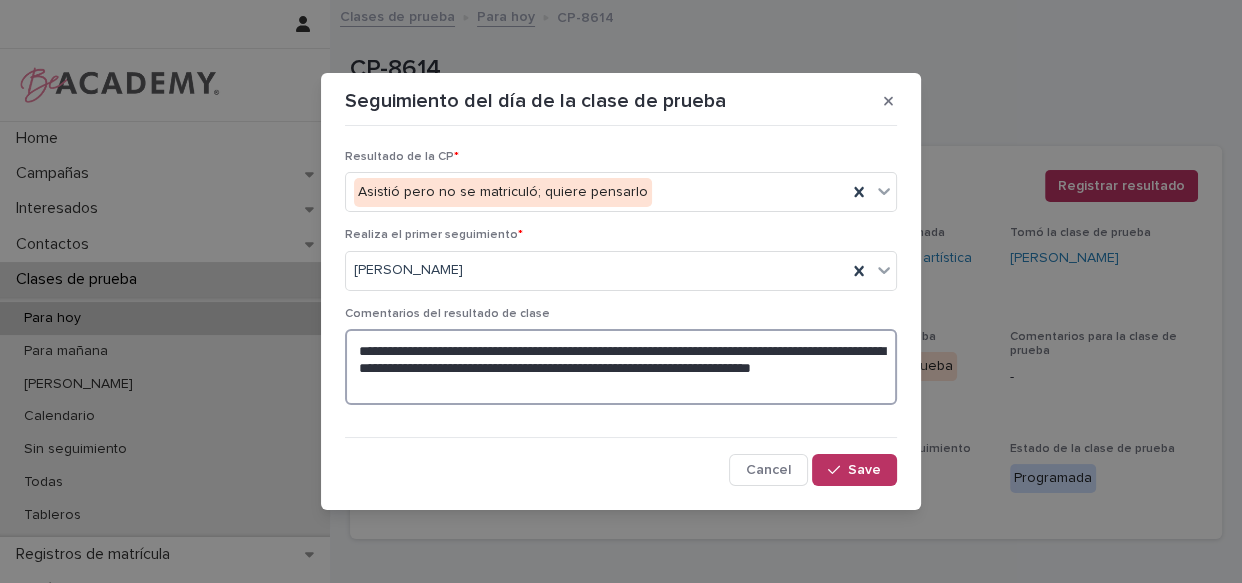 click on "**********" at bounding box center [621, 367] 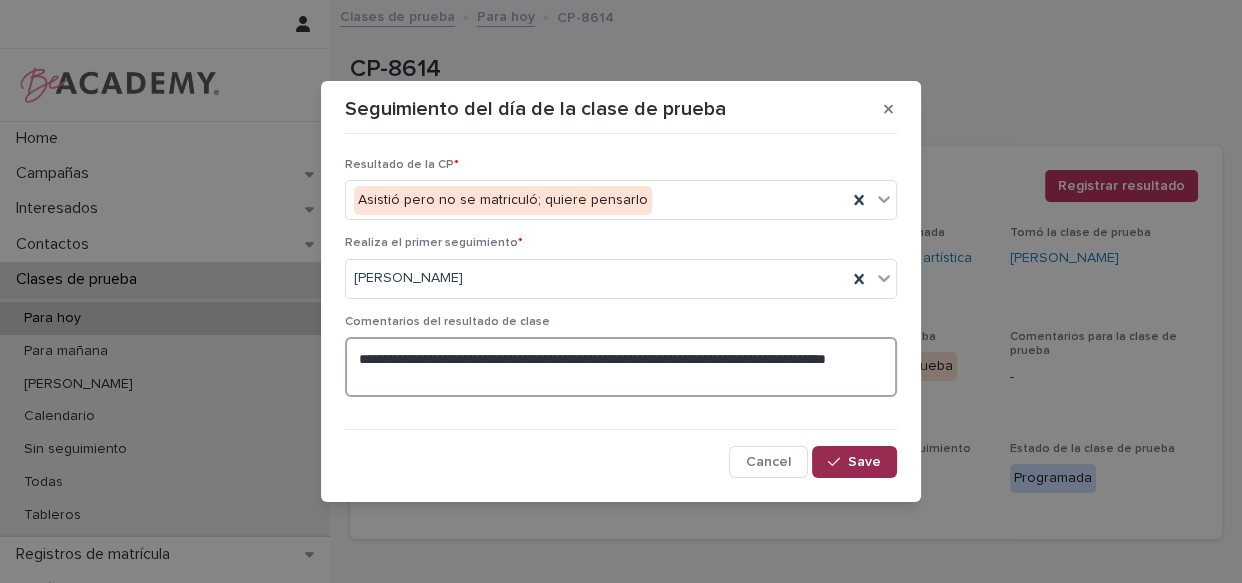 type on "**********" 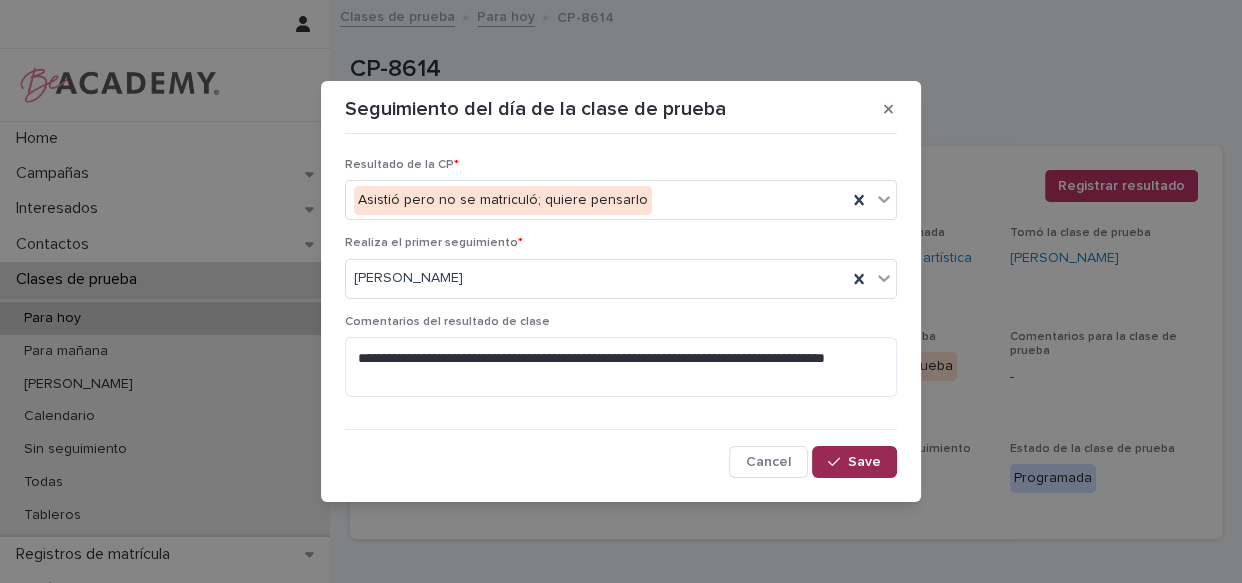 click on "Save" at bounding box center [854, 462] 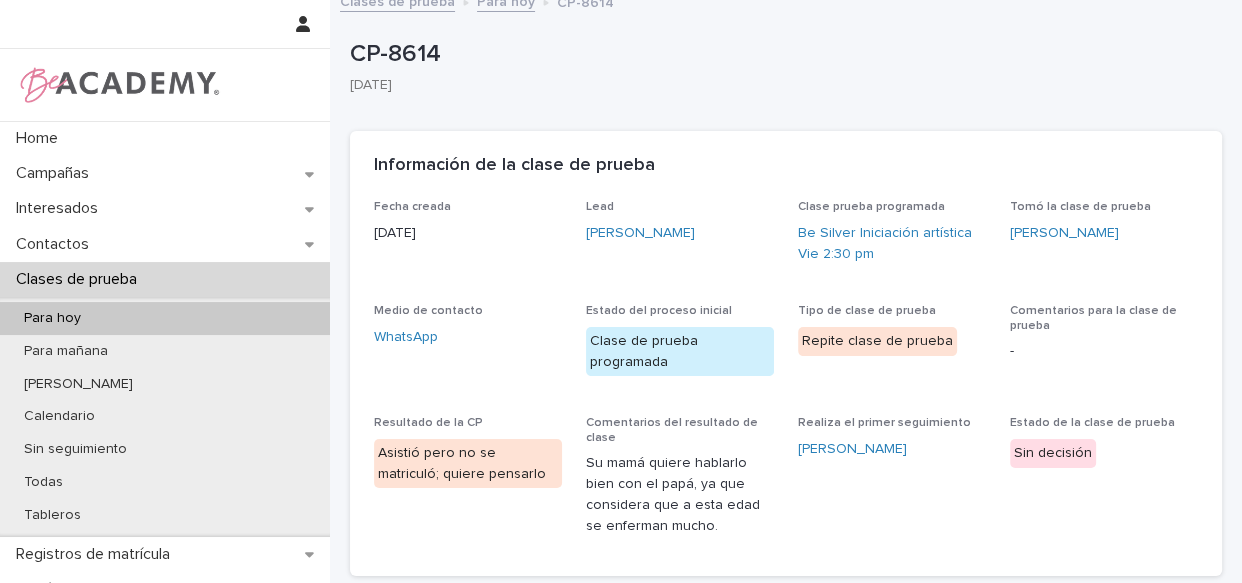 scroll, scrollTop: 0, scrollLeft: 0, axis: both 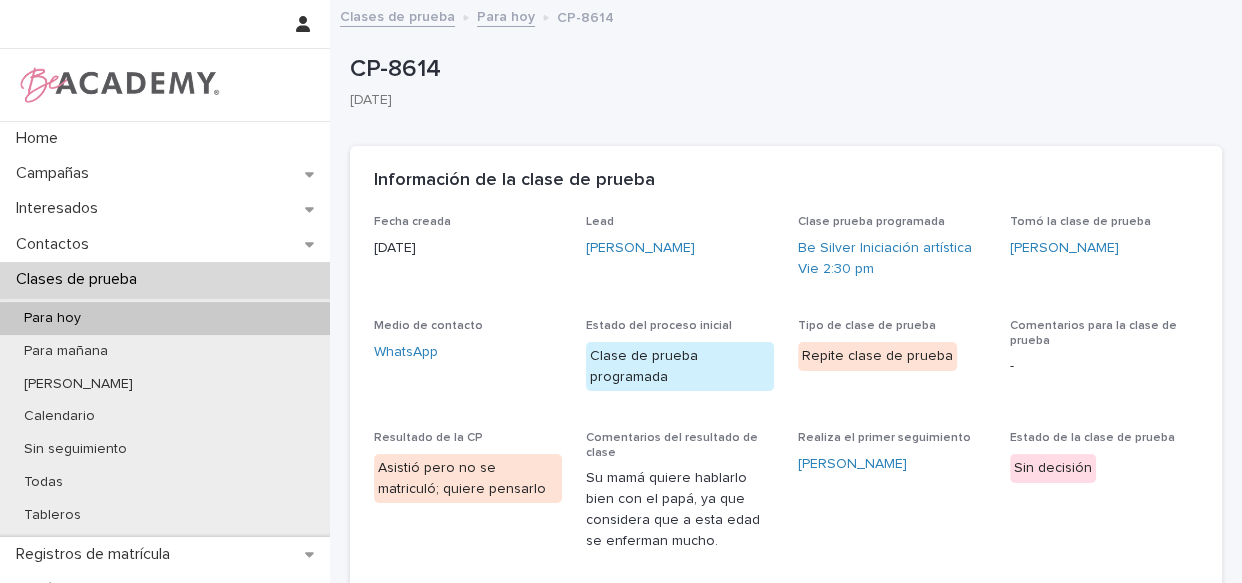 click on "Para hoy" at bounding box center [506, 15] 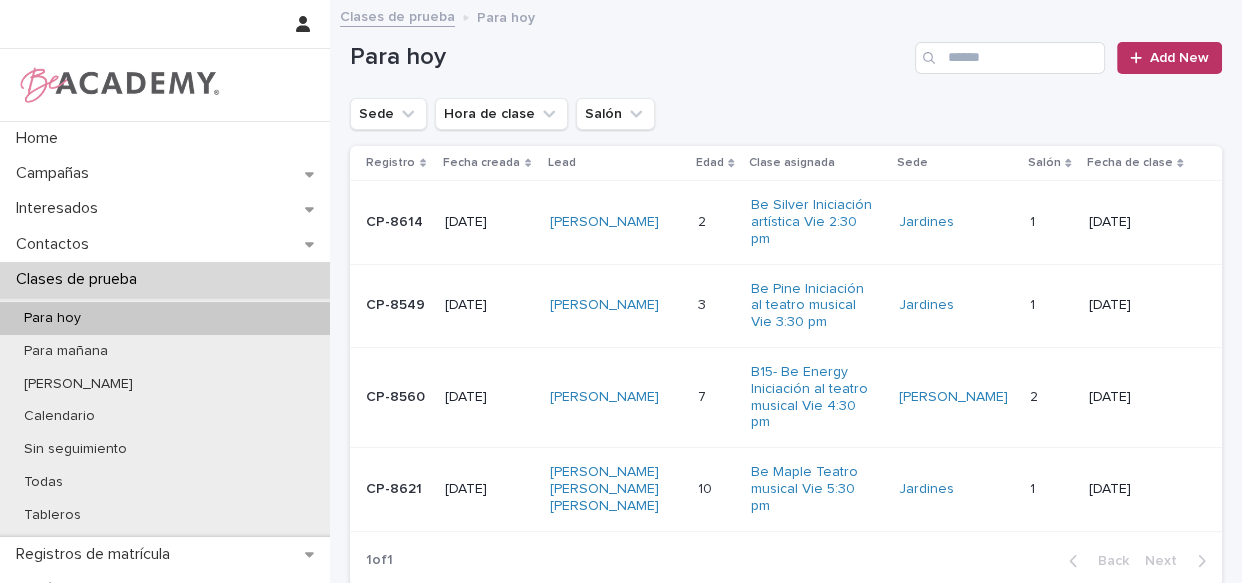 click on "Sofia Aristizabal Vargas" at bounding box center [616, 305] 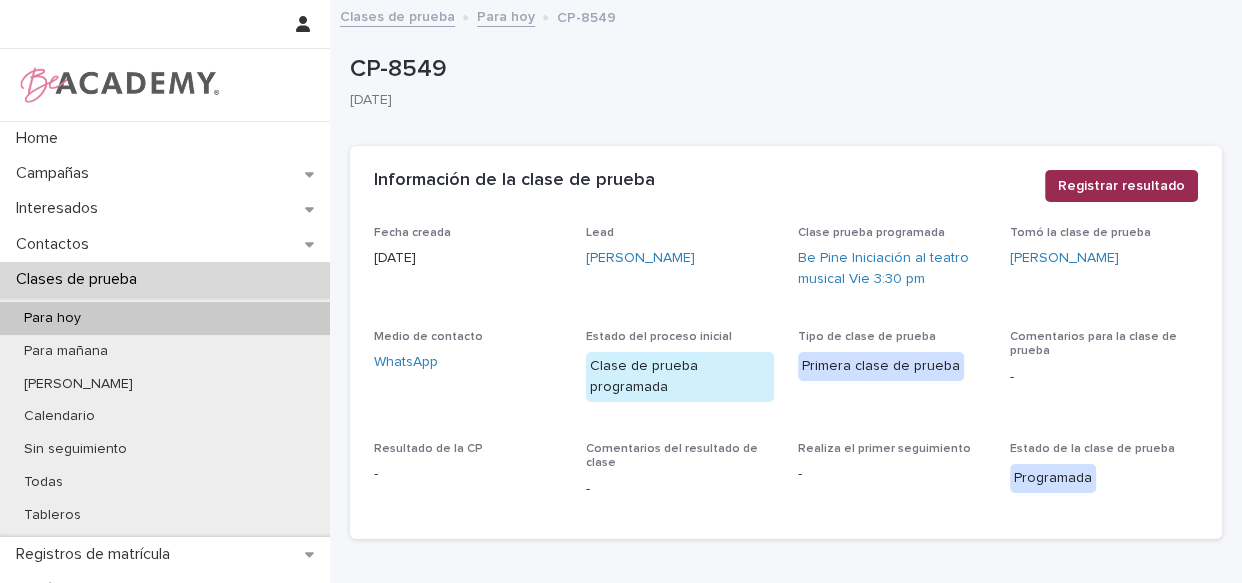 click on "Registrar resultado" at bounding box center [1121, 186] 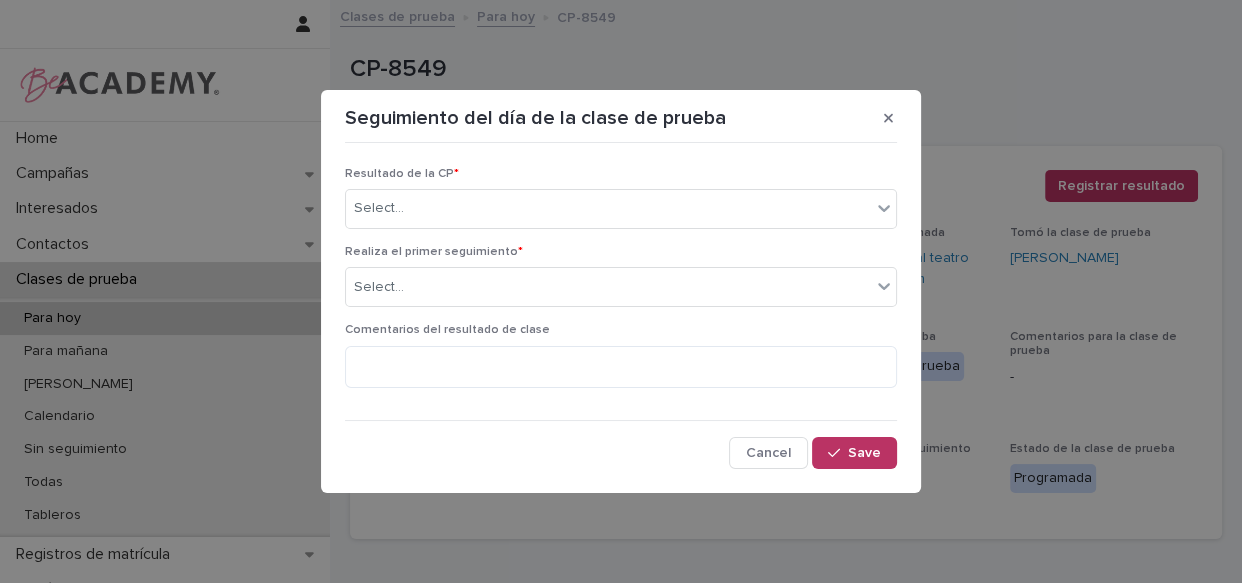 click on "Resultado de la CP * Select..." at bounding box center (621, 206) 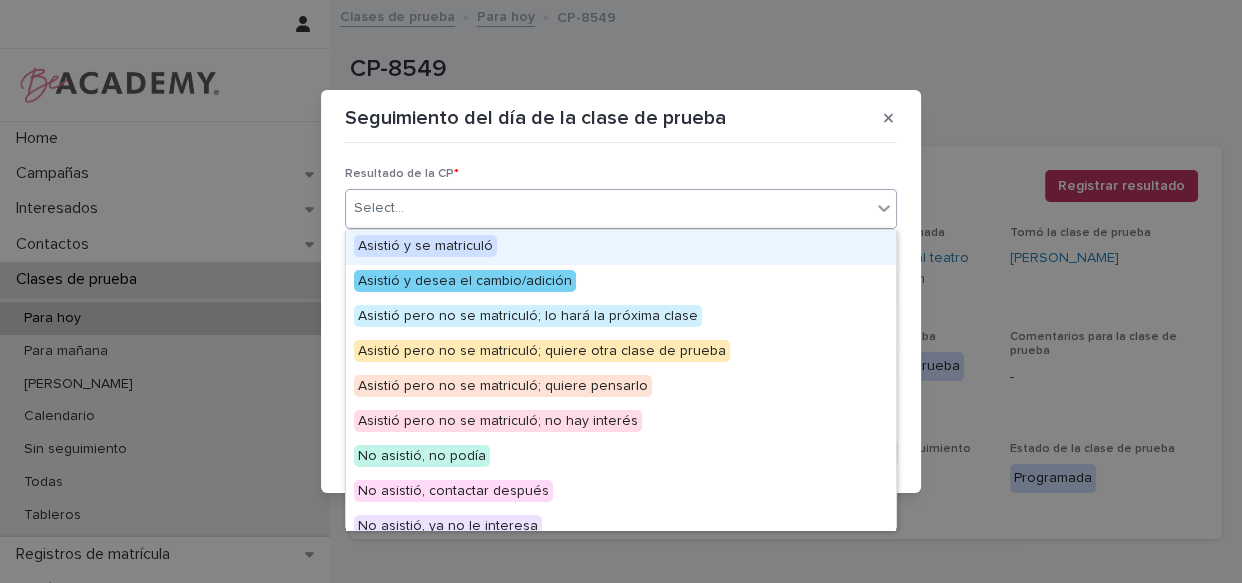 click on "Select..." at bounding box center (608, 208) 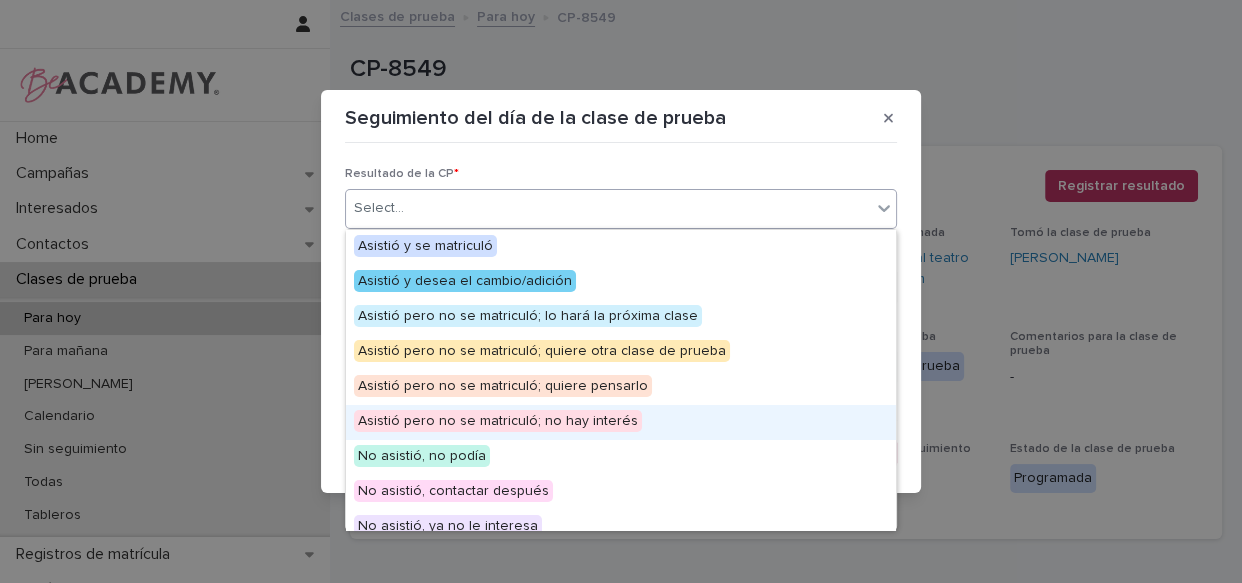 click on "Asistió pero no se matriculó; no hay interés" at bounding box center [621, 422] 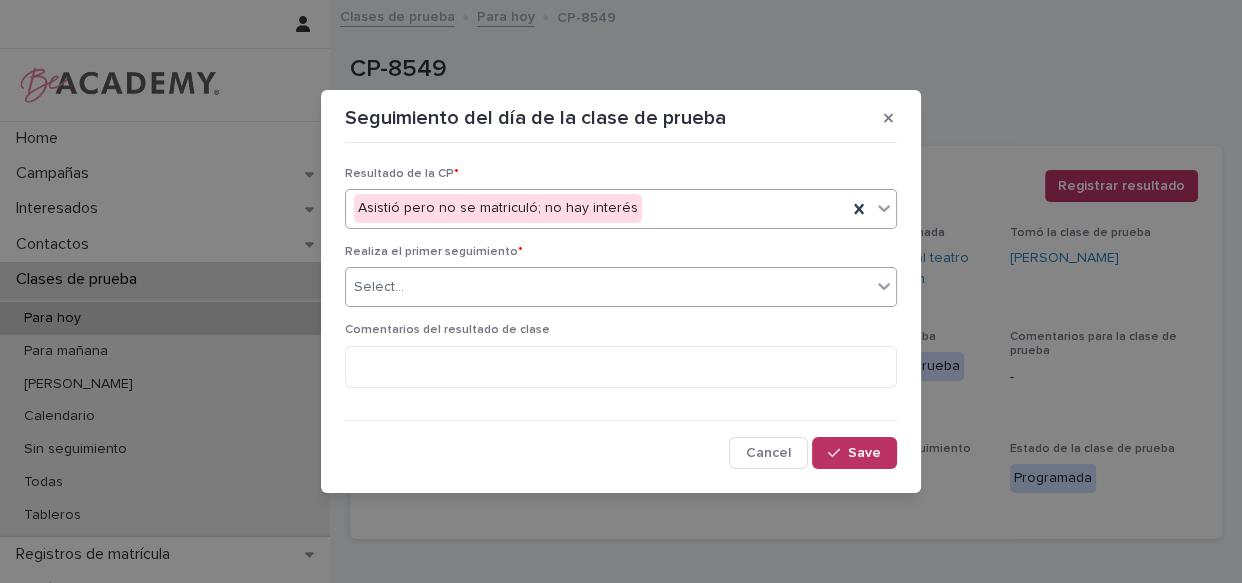 click on "Select..." at bounding box center [608, 287] 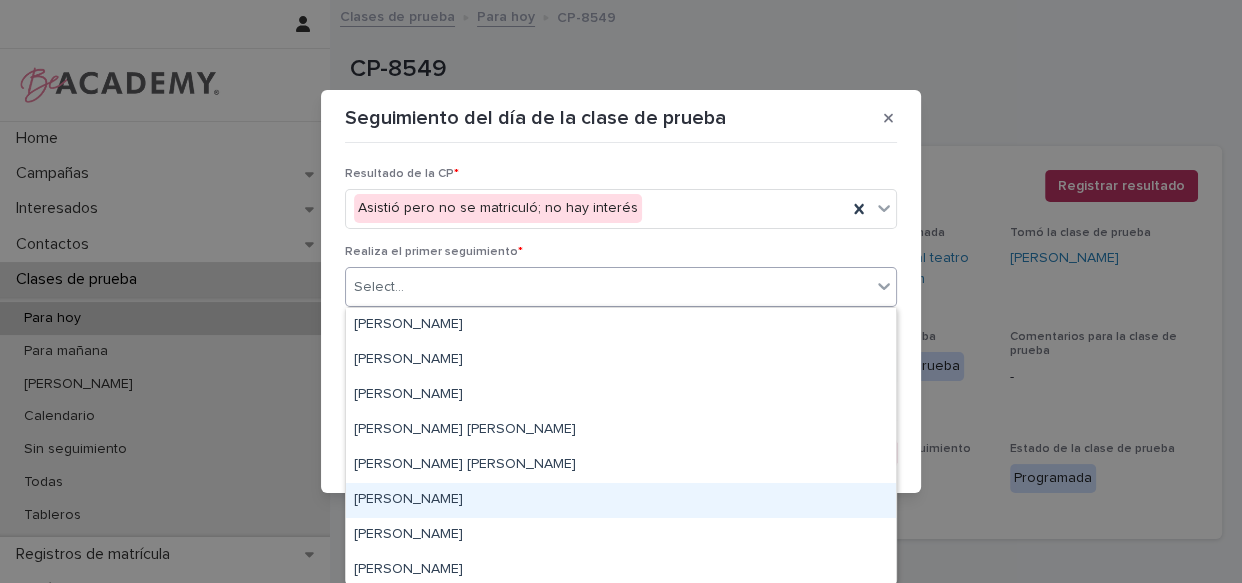 click on "Lizeth Gonzalez Mejia" at bounding box center (621, 500) 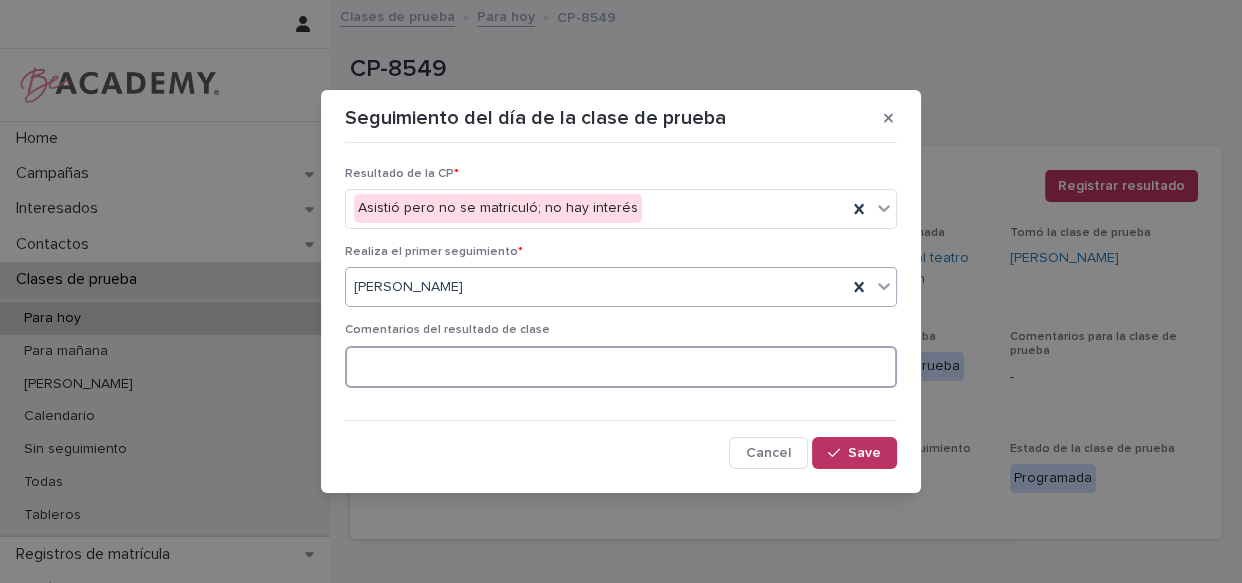 click at bounding box center [621, 367] 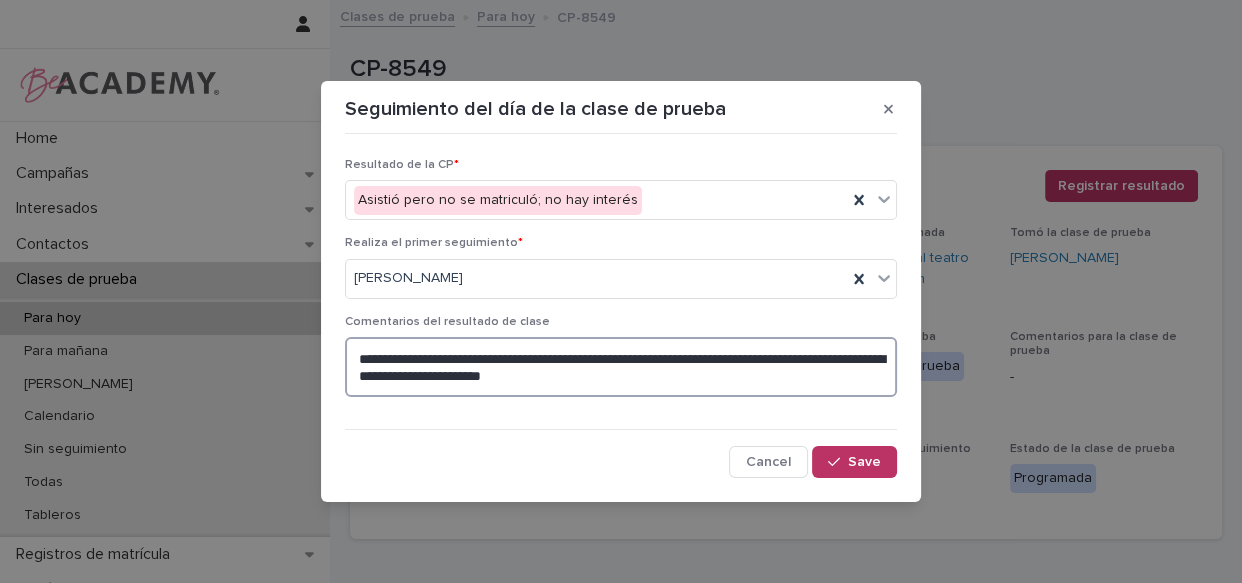 click on "**********" at bounding box center (621, 367) 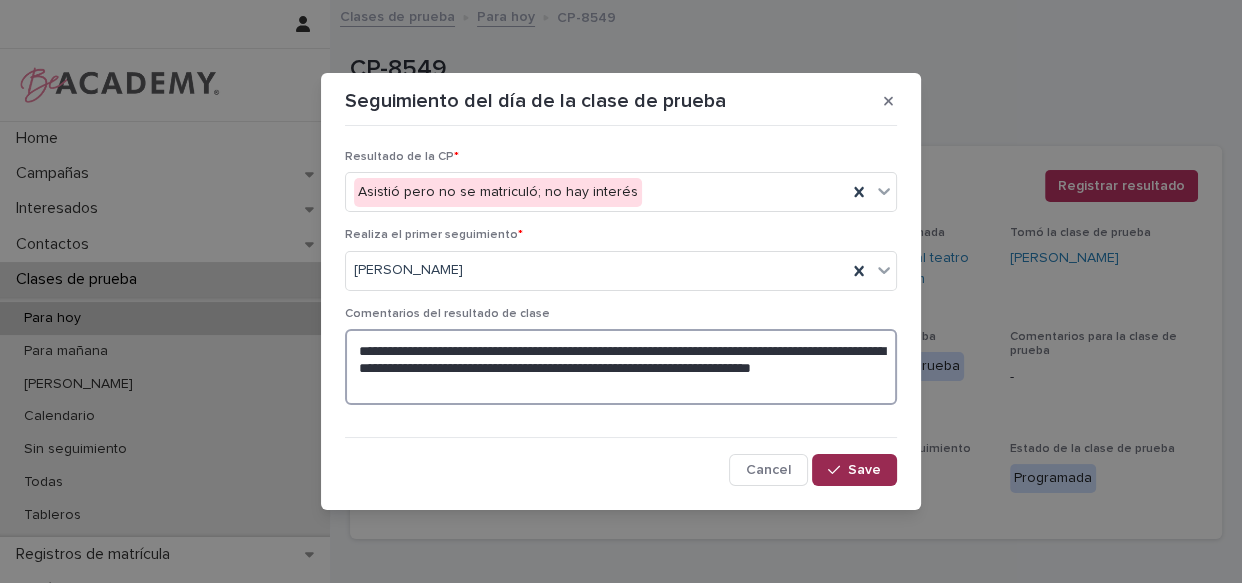 type on "**********" 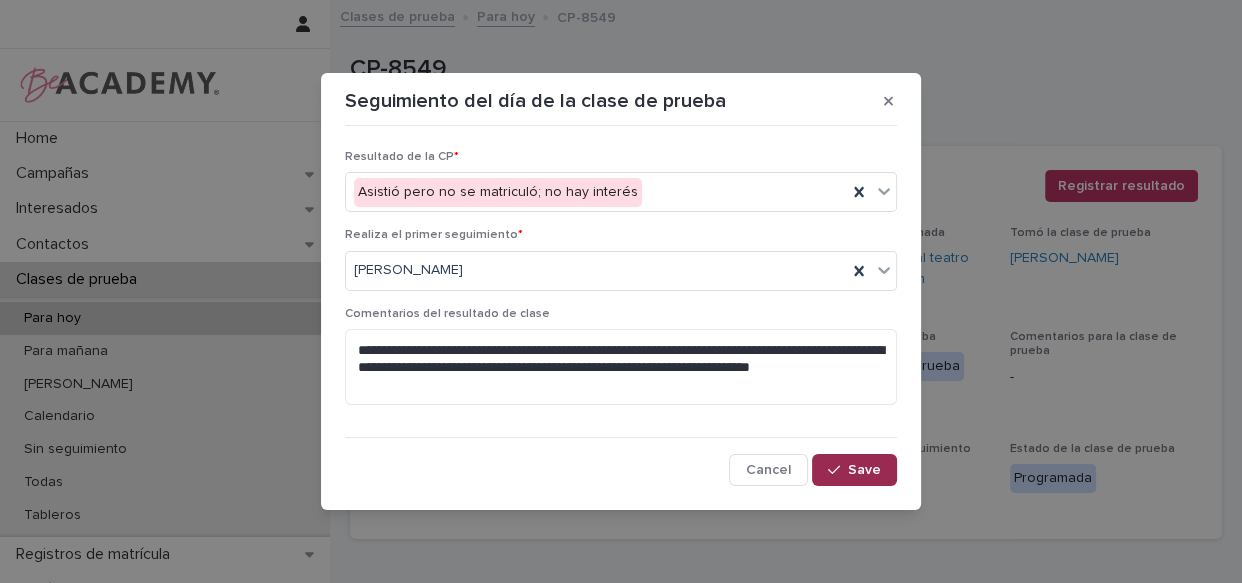 click on "Save" at bounding box center (864, 470) 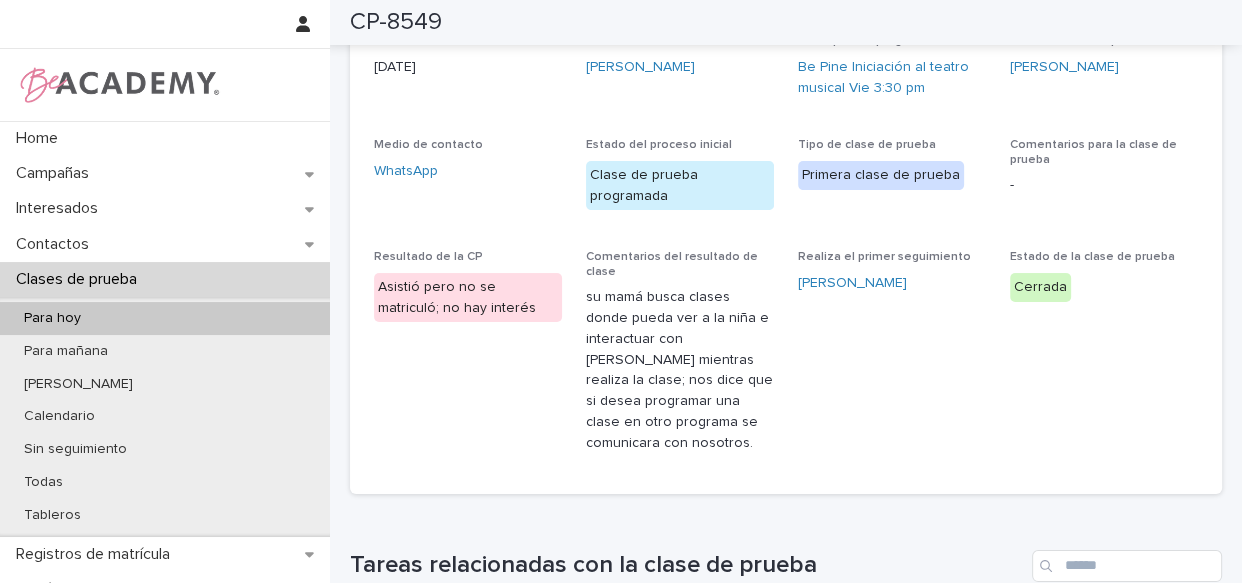 scroll, scrollTop: 0, scrollLeft: 0, axis: both 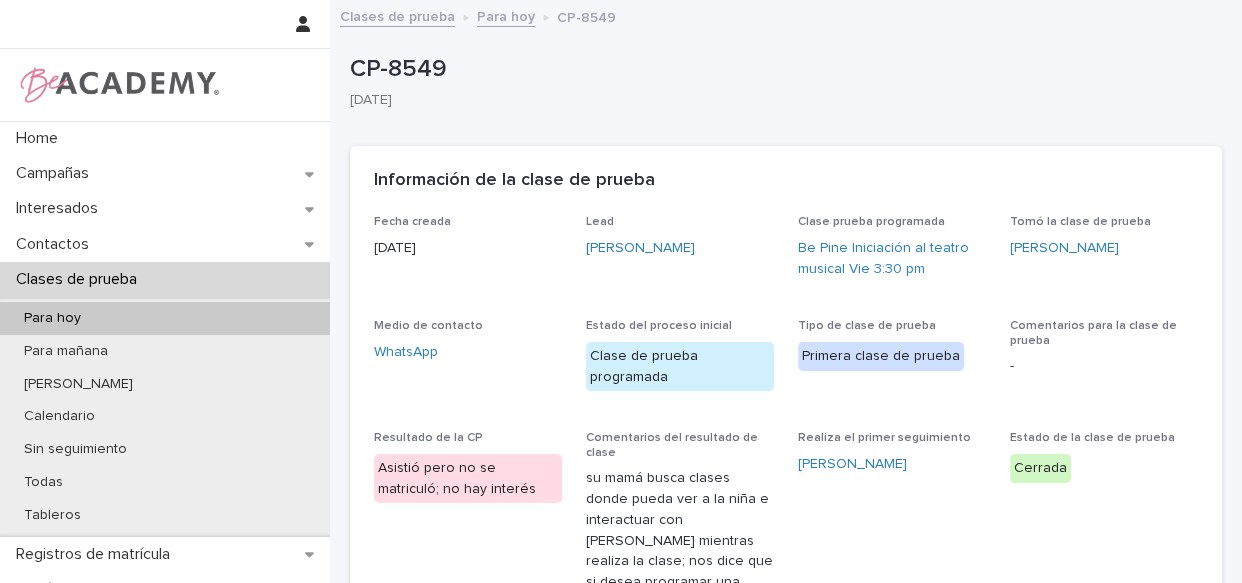 click on "Para hoy" at bounding box center [506, 15] 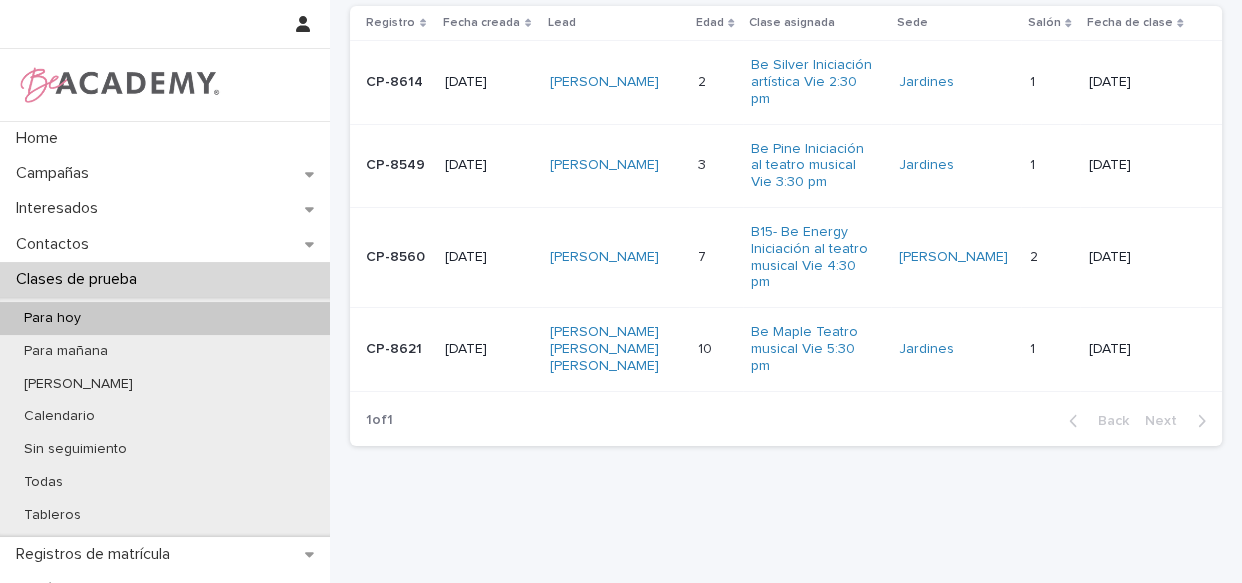 scroll, scrollTop: 0, scrollLeft: 0, axis: both 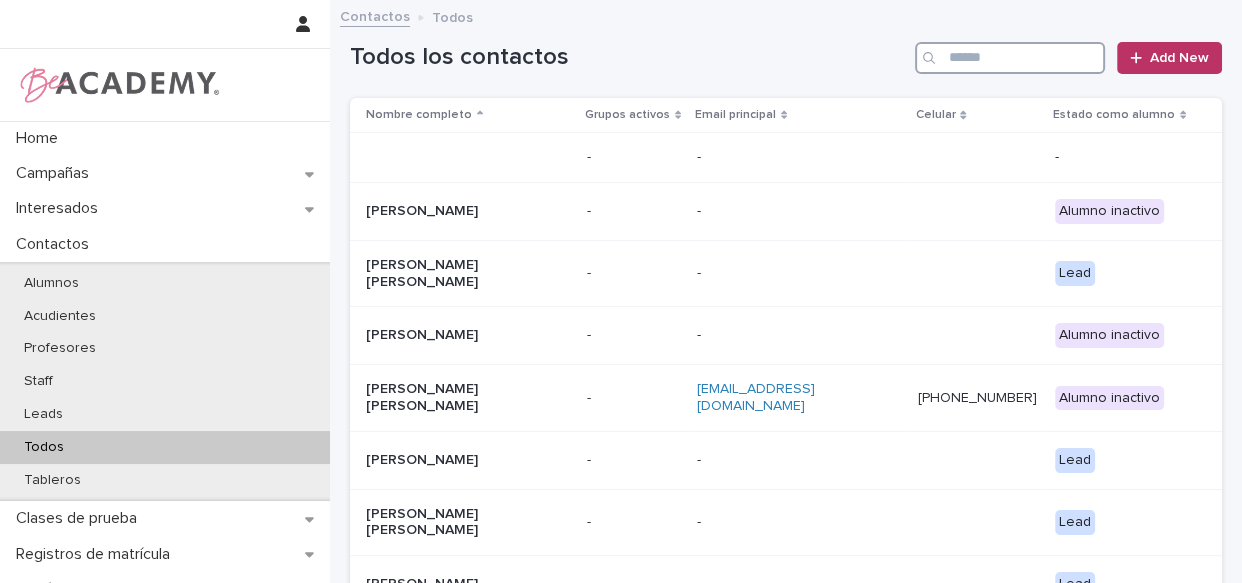 click at bounding box center (1010, 58) 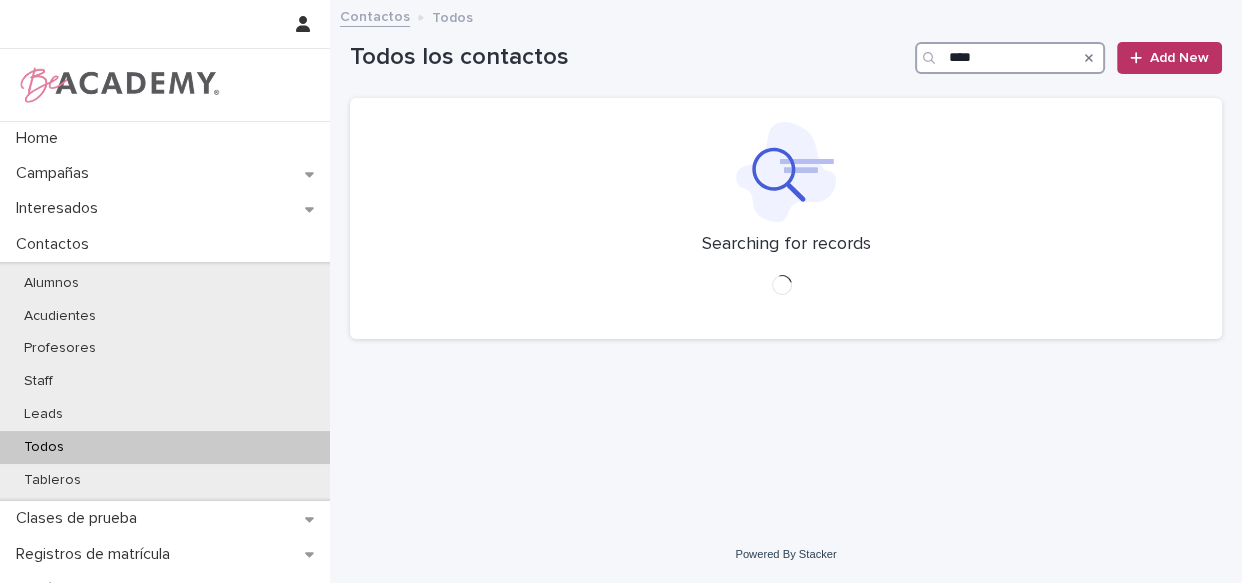 click on "****" at bounding box center (1010, 58) 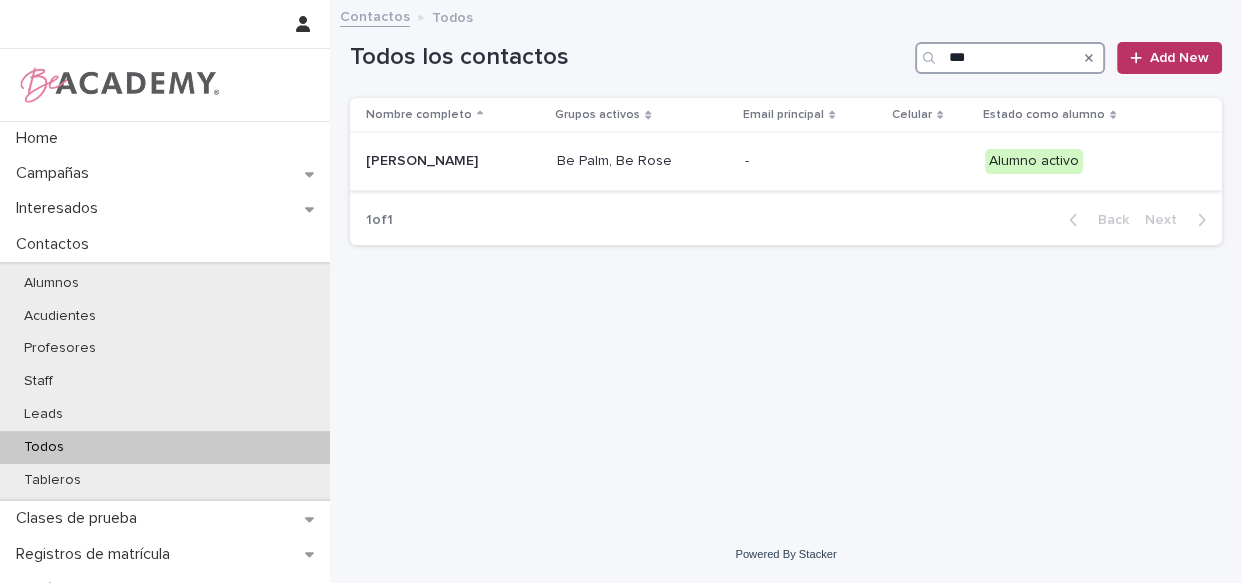 type on "***" 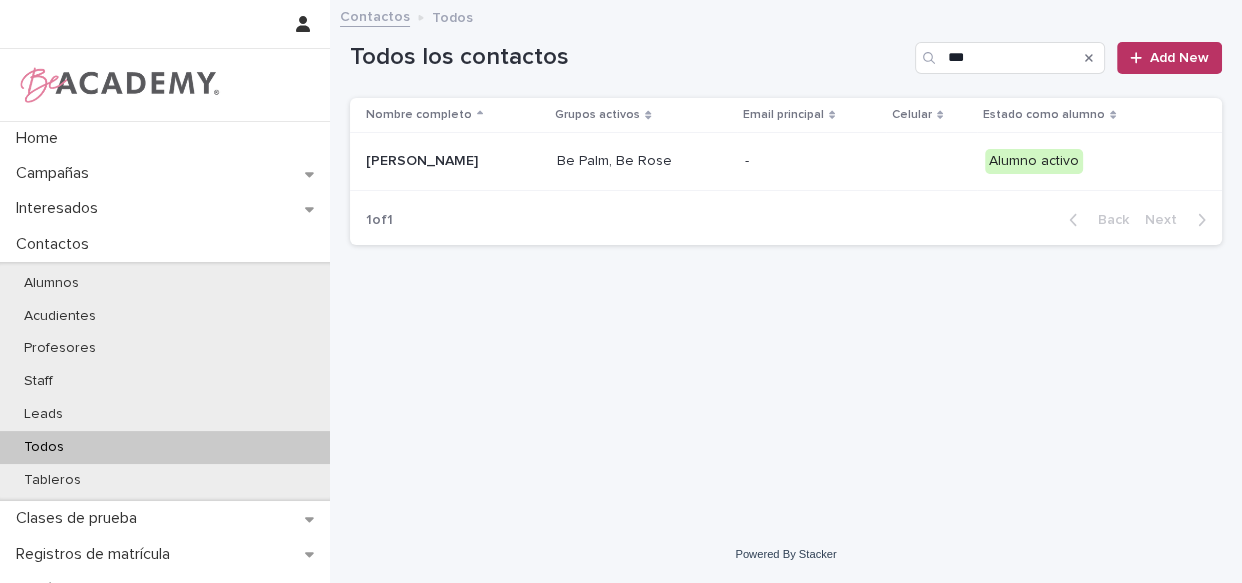 click on "Be Palm, Be Rose" at bounding box center [643, 162] 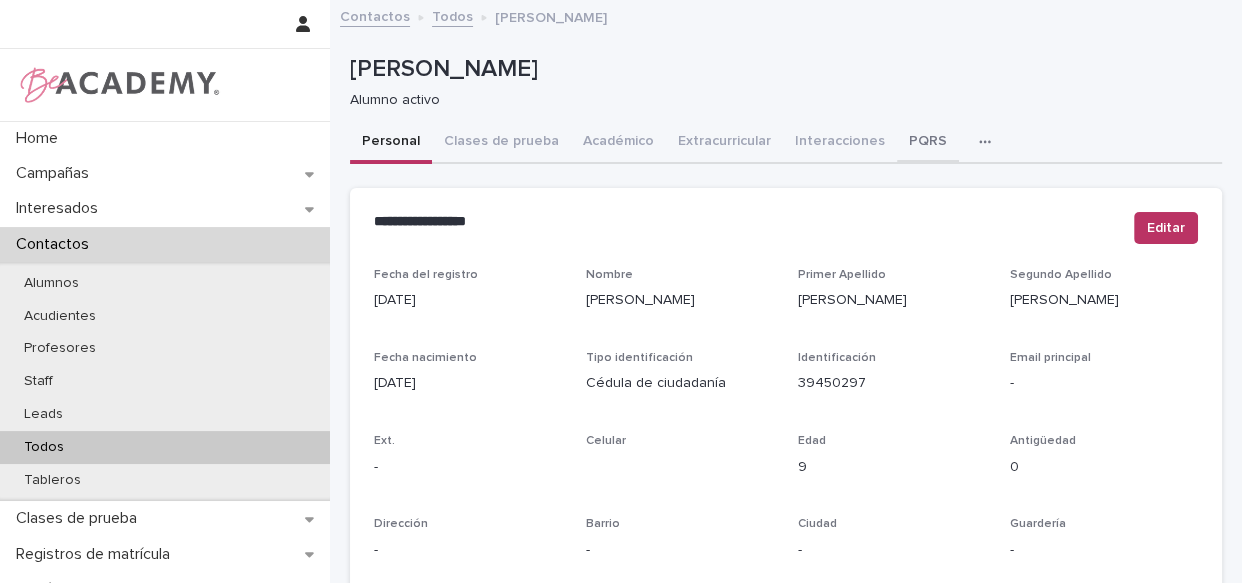 click on "PQRS" at bounding box center [928, 143] 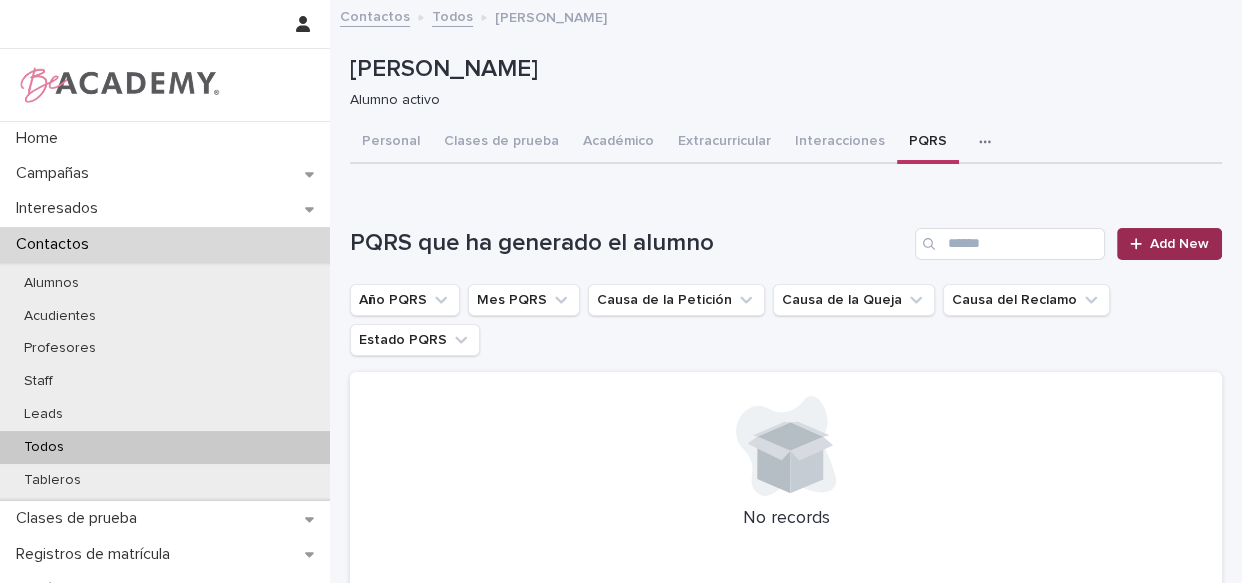 click on "Add New" at bounding box center [1169, 244] 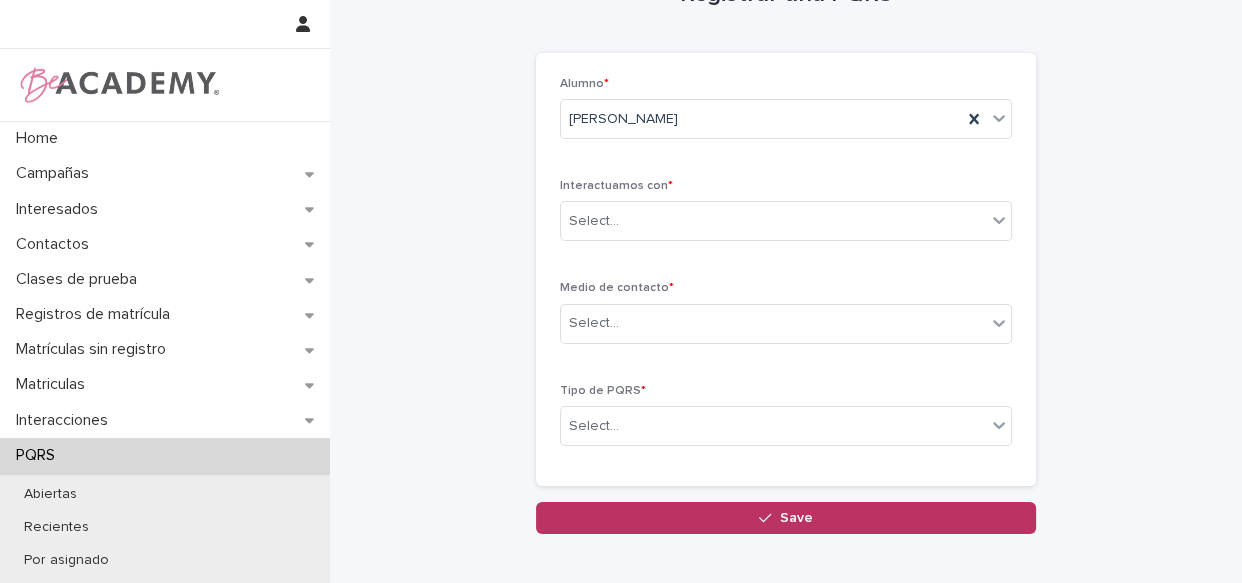 scroll, scrollTop: 90, scrollLeft: 0, axis: vertical 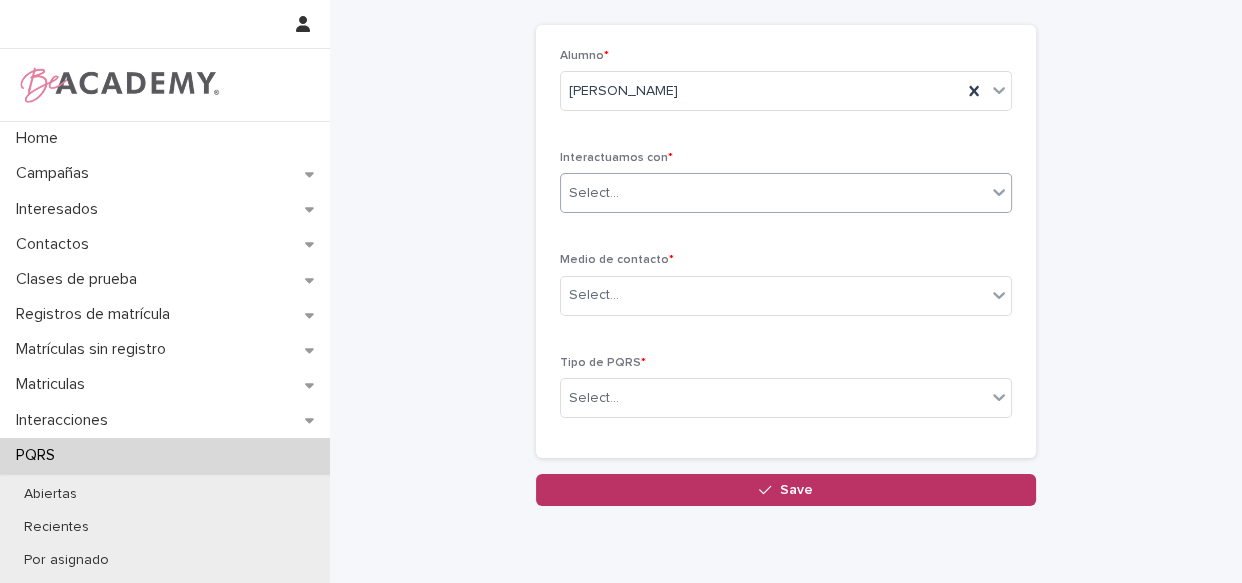 click on "Select..." at bounding box center (773, 193) 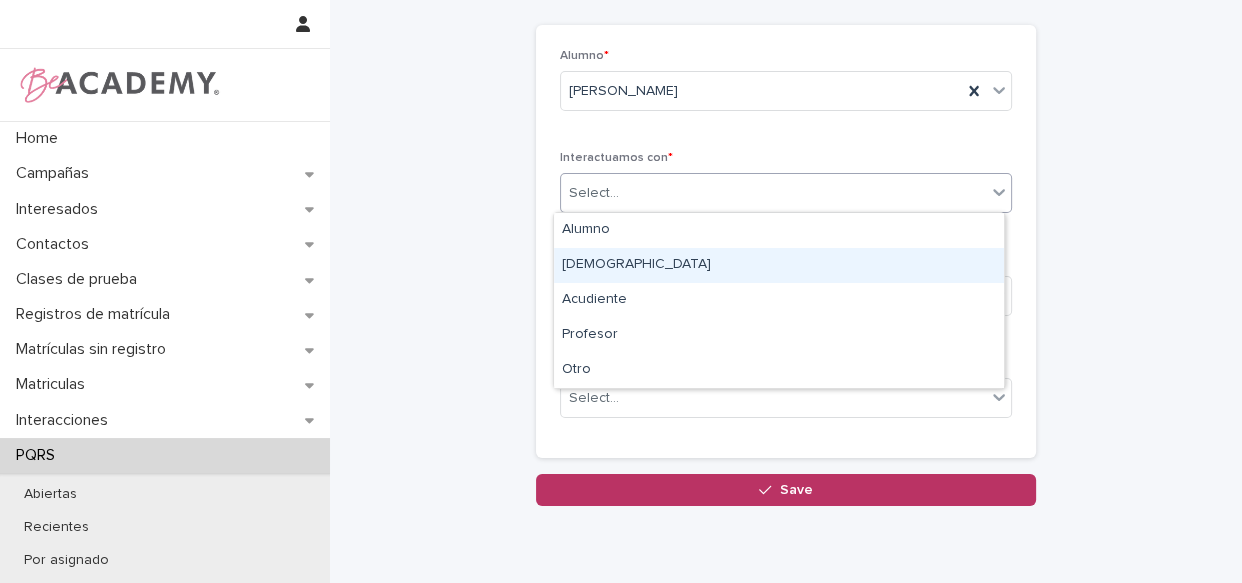 click on "Papá" at bounding box center (779, 265) 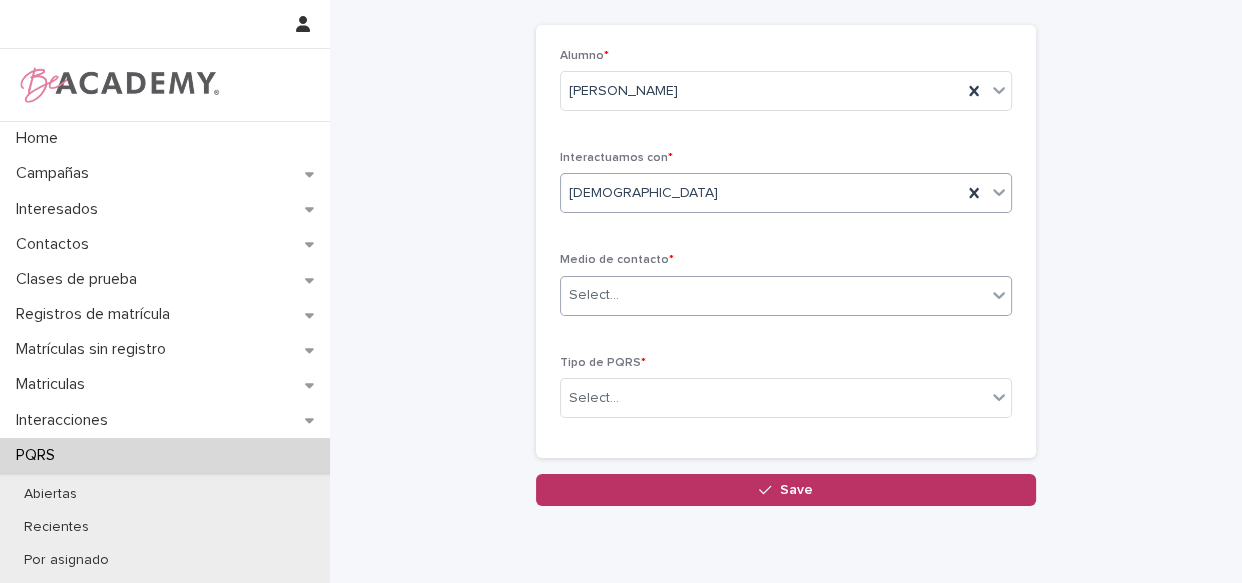 click on "Select..." at bounding box center (773, 295) 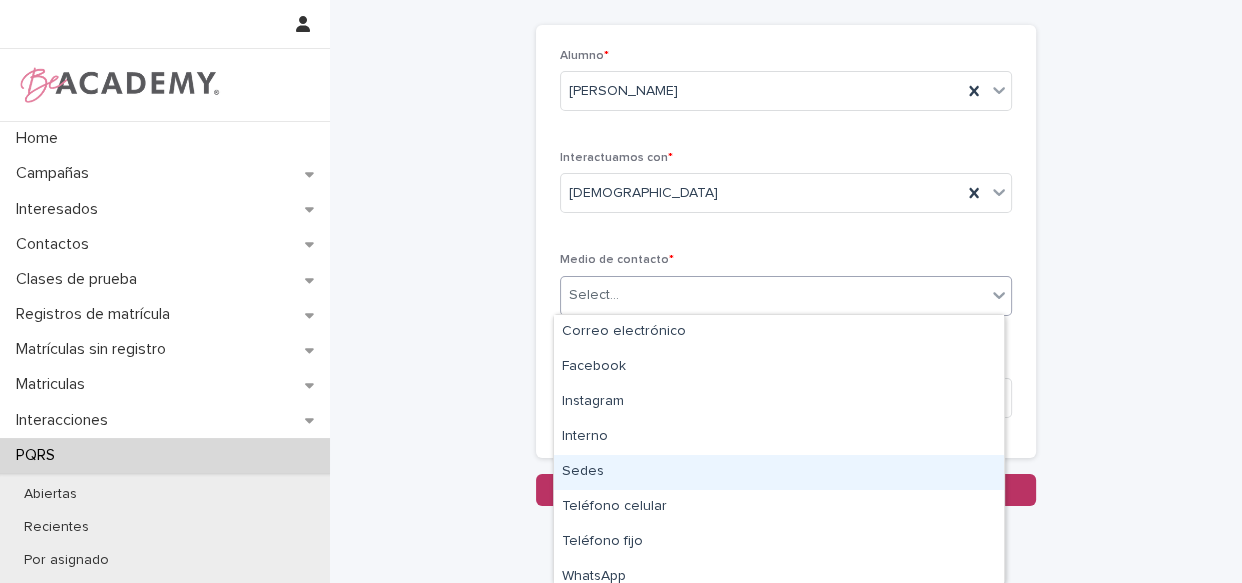 click on "Sedes" at bounding box center (779, 472) 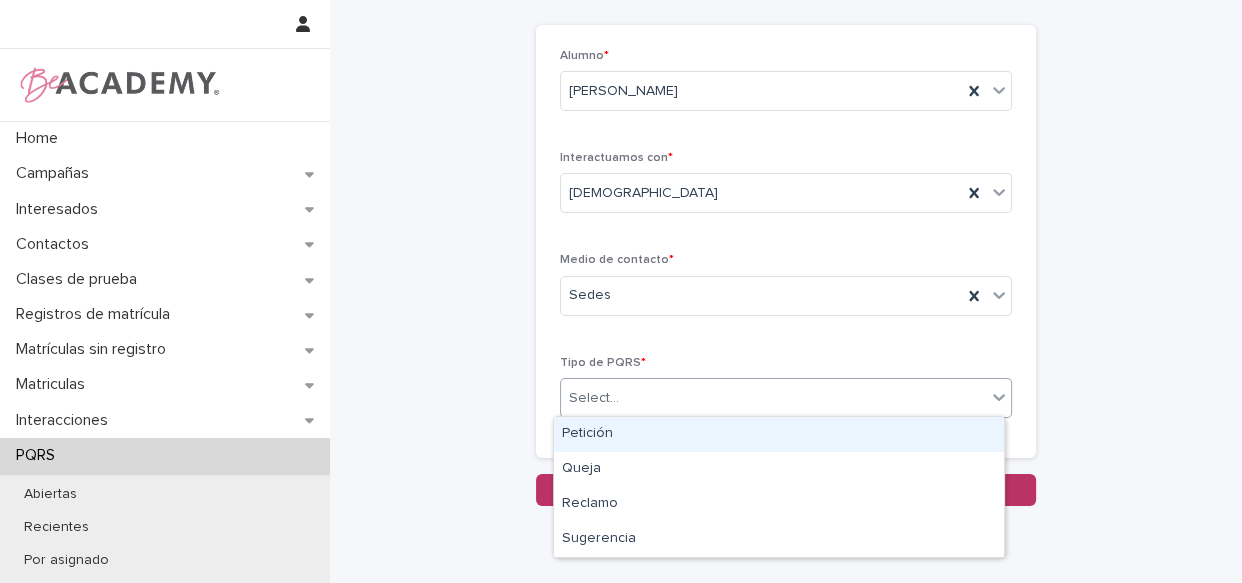 click on "Select..." at bounding box center (773, 398) 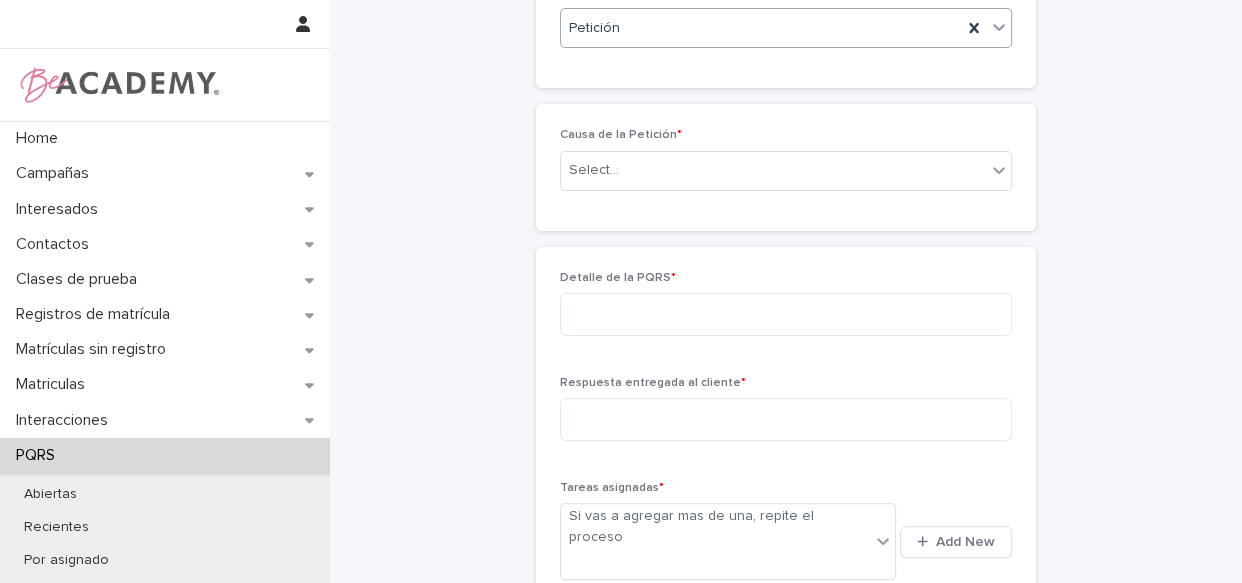 scroll, scrollTop: 442, scrollLeft: 0, axis: vertical 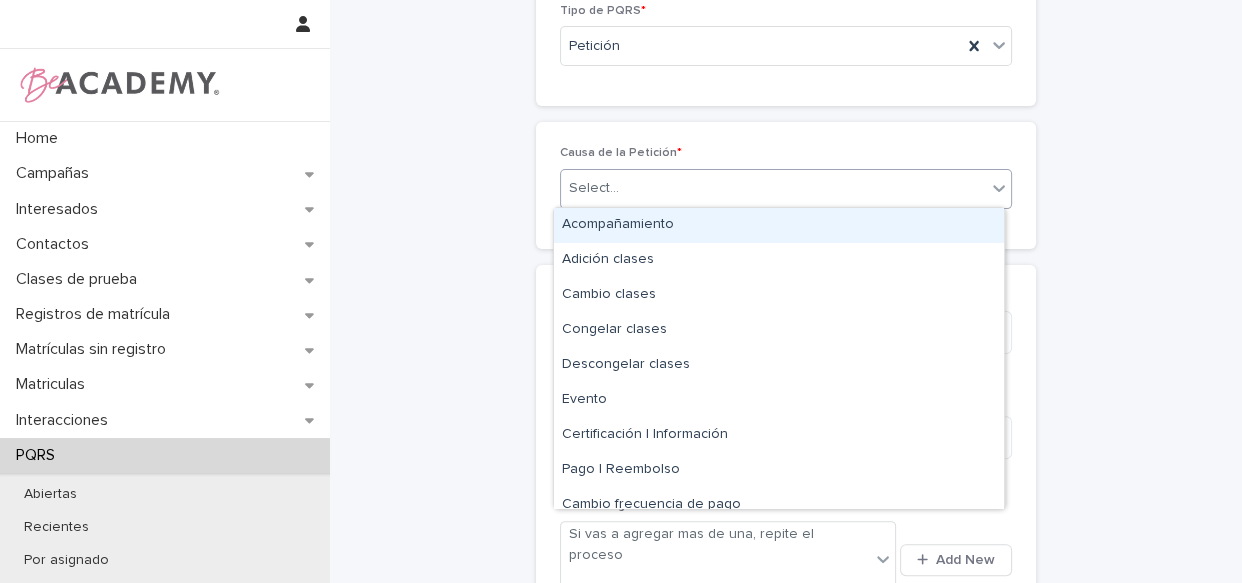 click on "Select..." at bounding box center [773, 188] 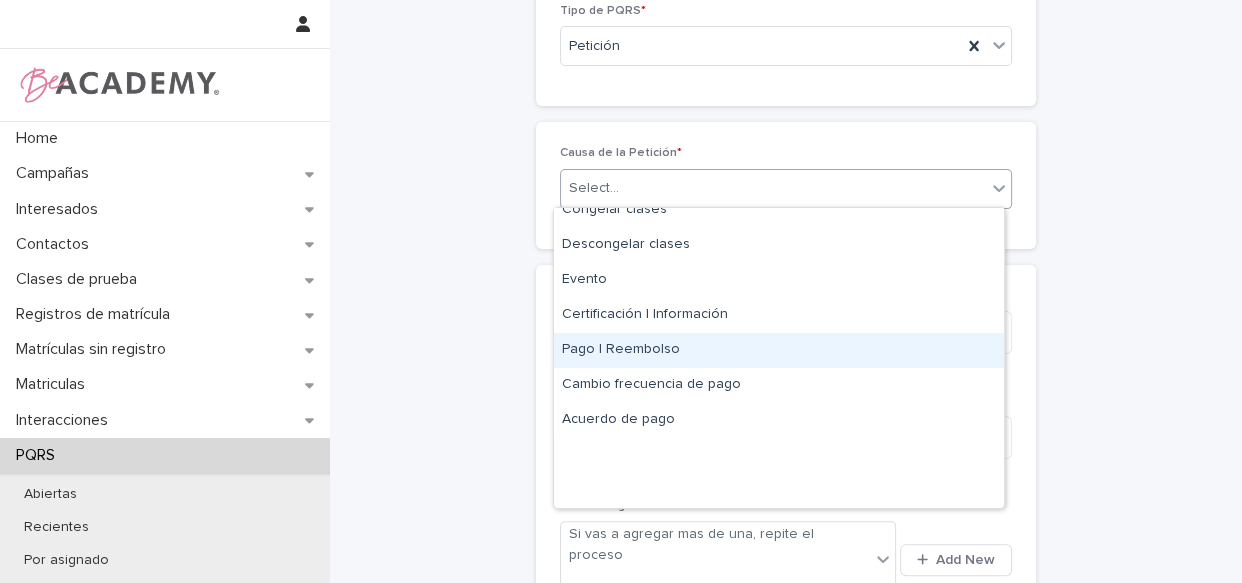 scroll, scrollTop: 0, scrollLeft: 0, axis: both 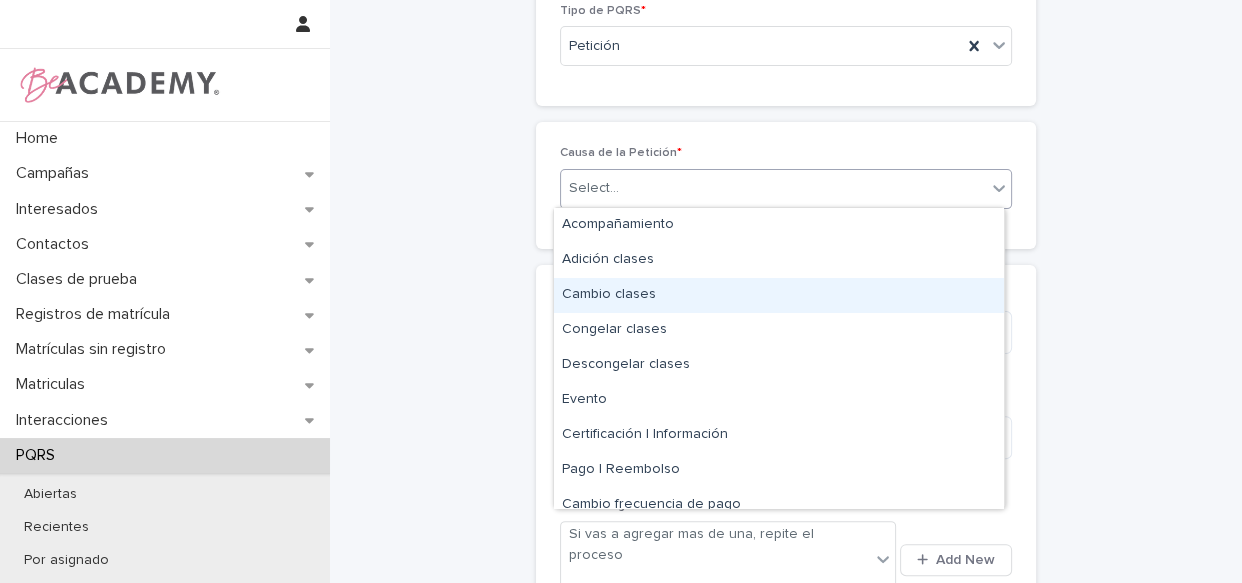 click on "Cambio clases" at bounding box center [779, 295] 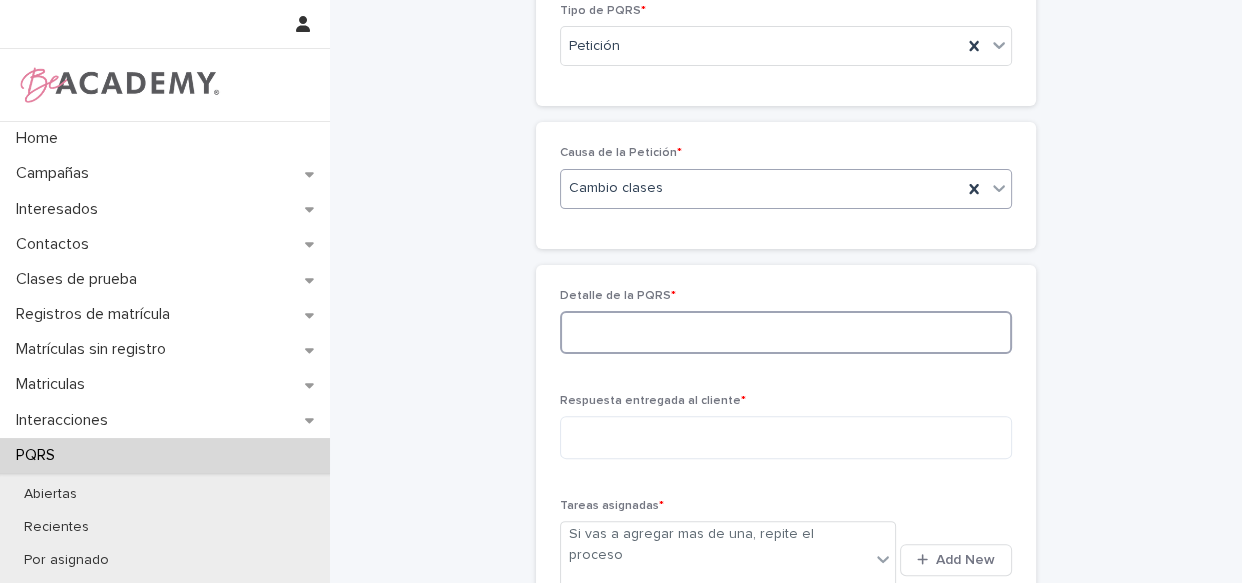 click at bounding box center (786, 332) 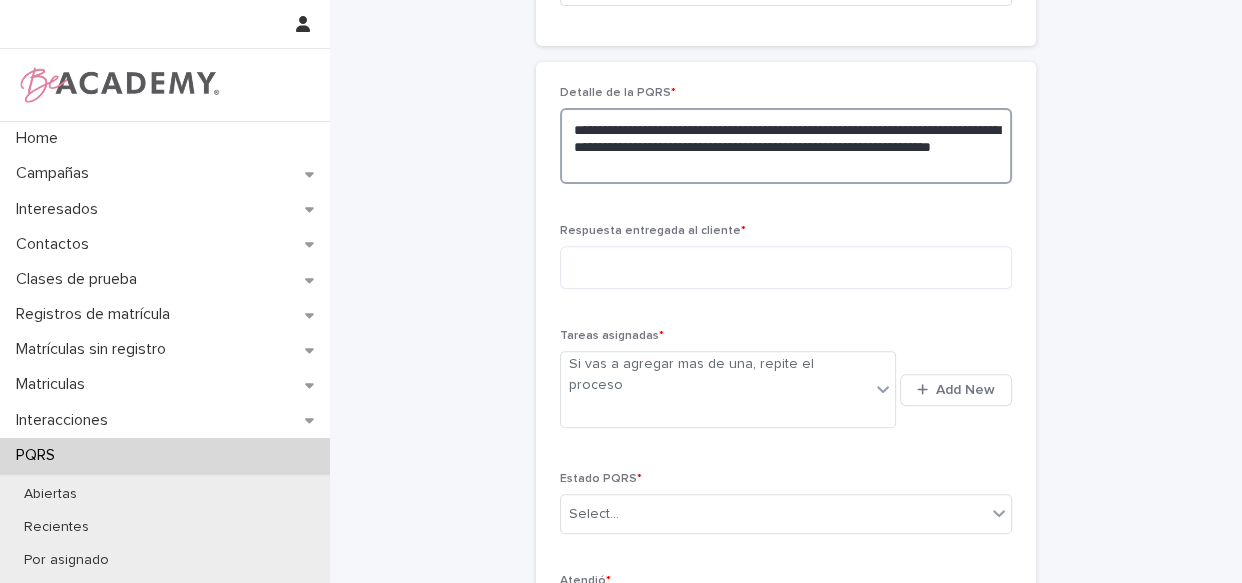 scroll, scrollTop: 715, scrollLeft: 0, axis: vertical 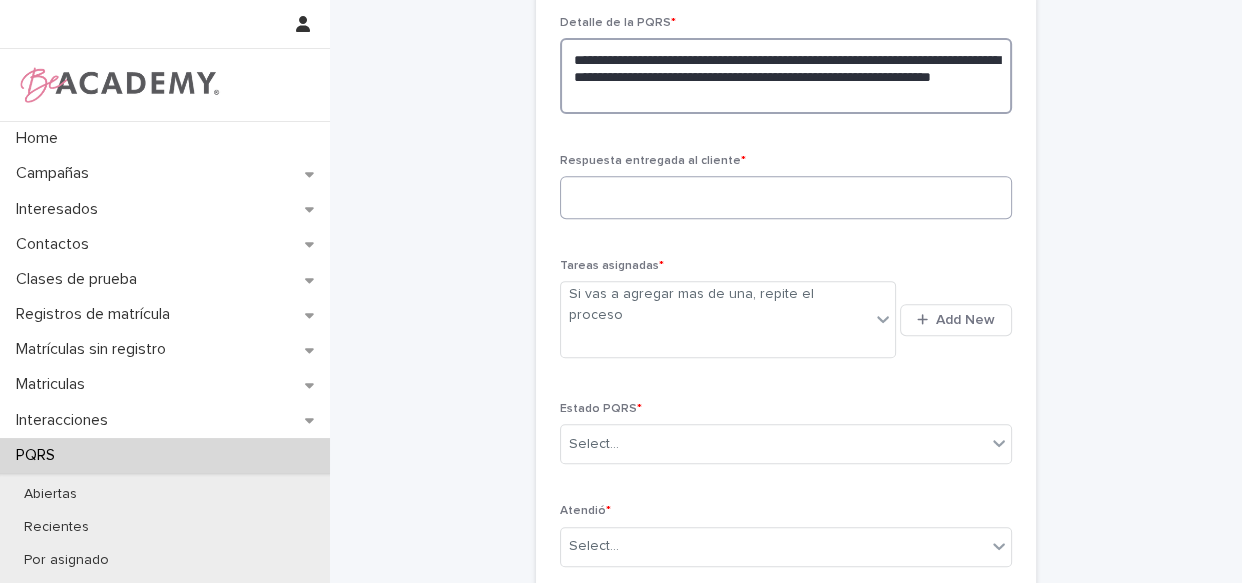 type on "**********" 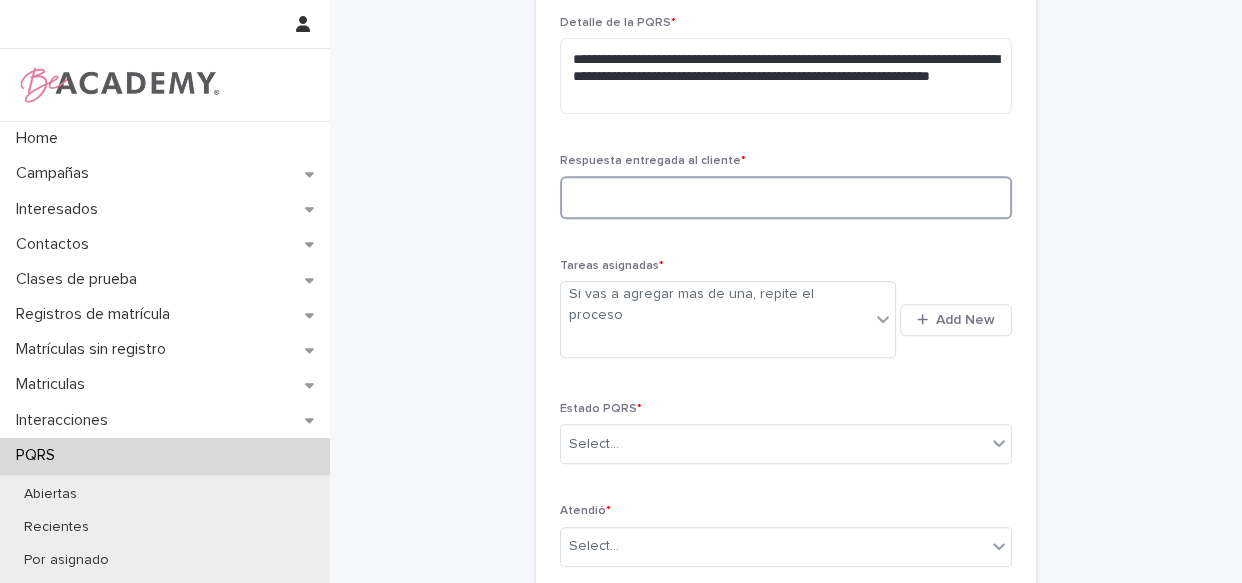 click at bounding box center [786, 197] 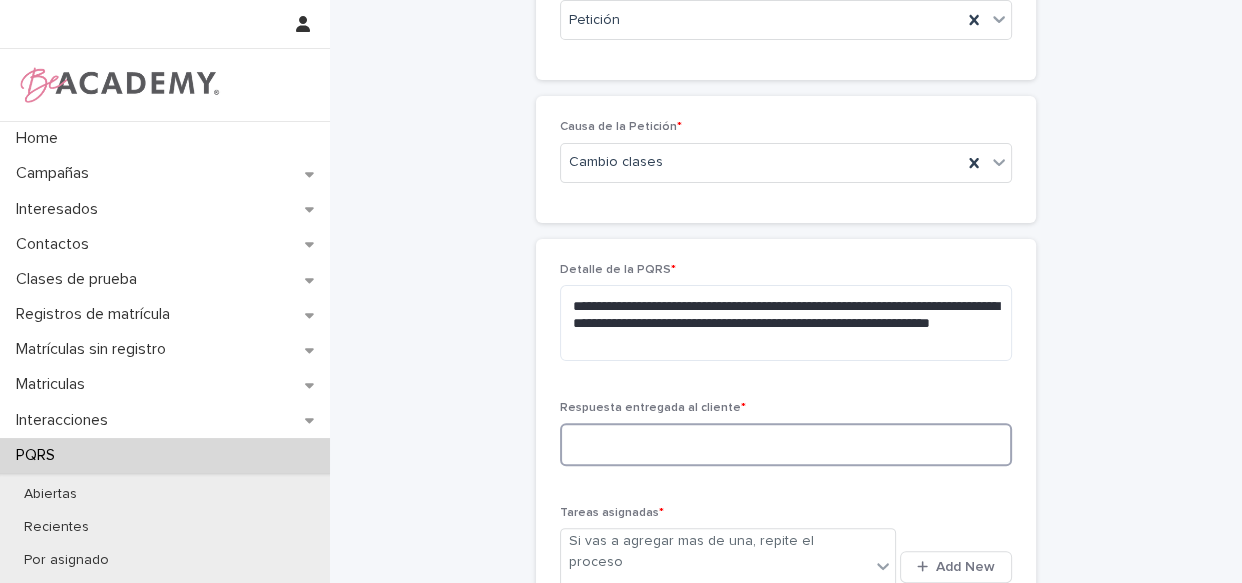 scroll, scrollTop: 442, scrollLeft: 0, axis: vertical 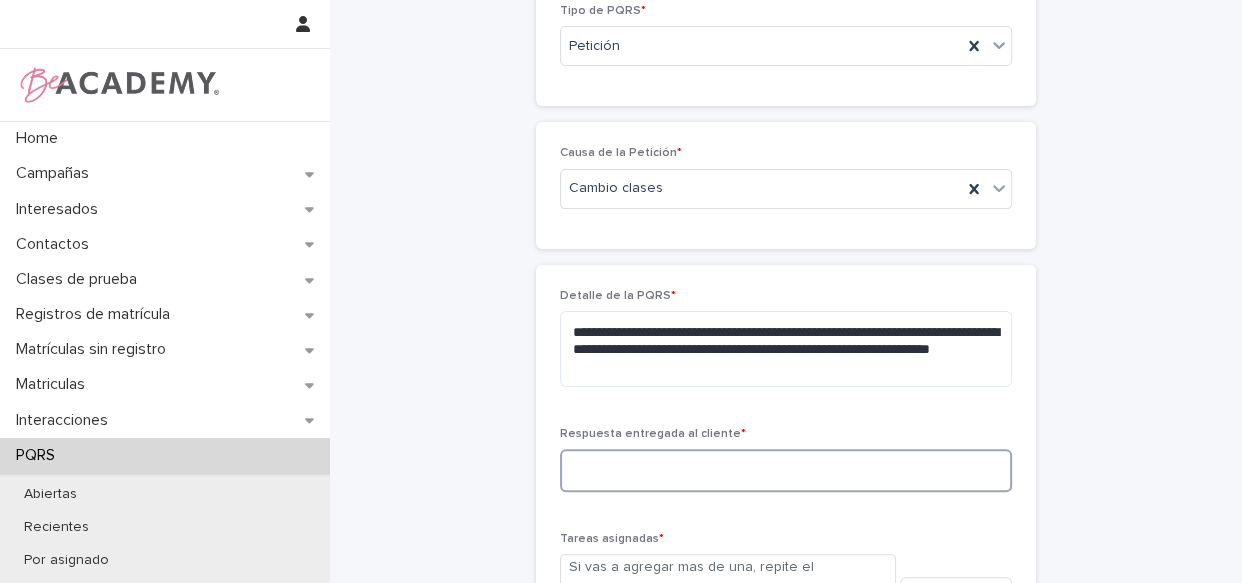 click at bounding box center (786, 470) 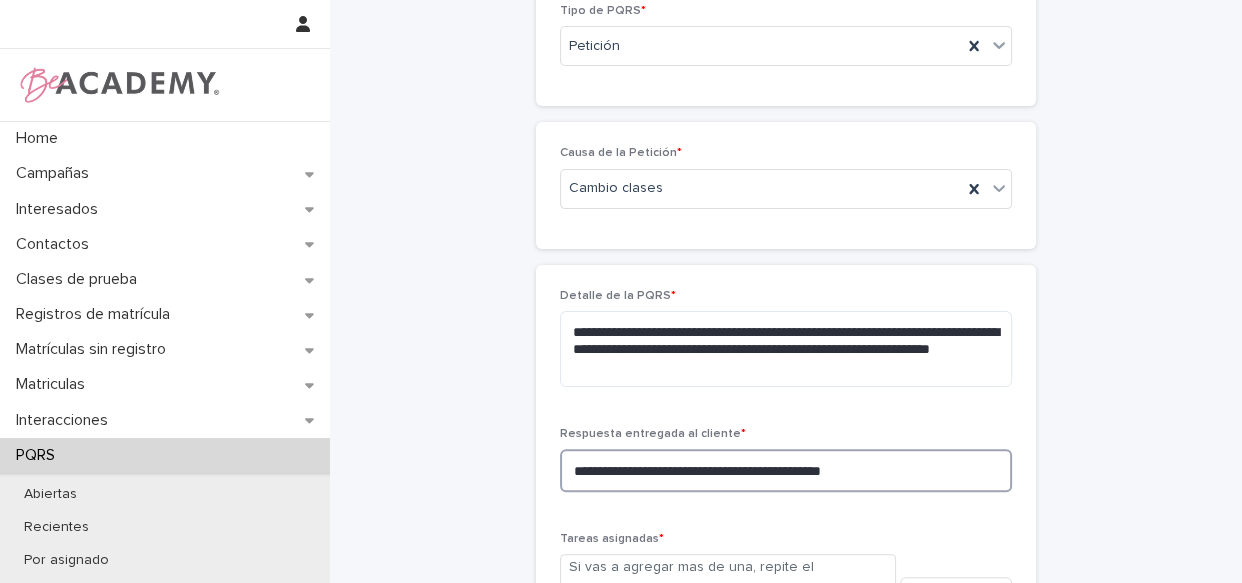 type on "**********" 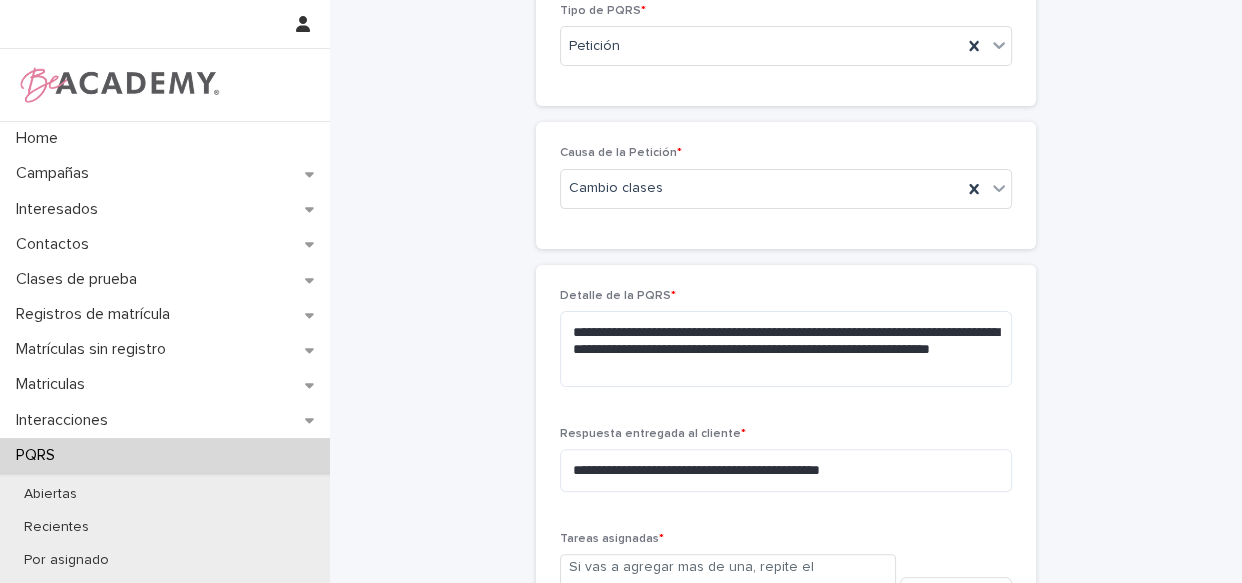 scroll, scrollTop: 905, scrollLeft: 0, axis: vertical 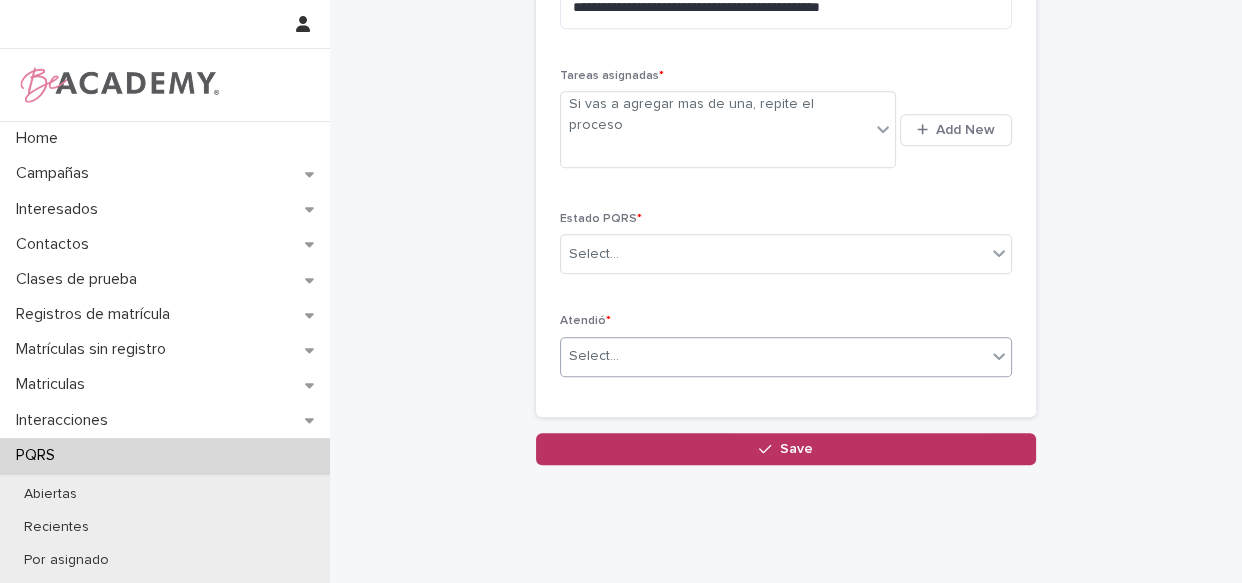 click on "Select..." at bounding box center [786, 357] 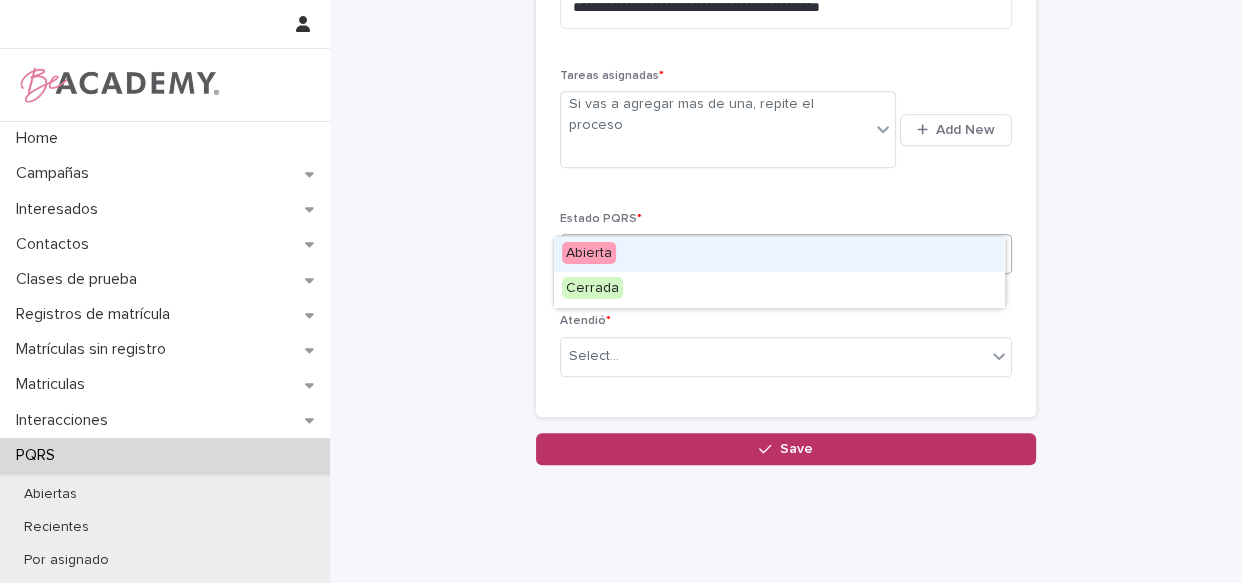 click on "Select..." at bounding box center [773, 254] 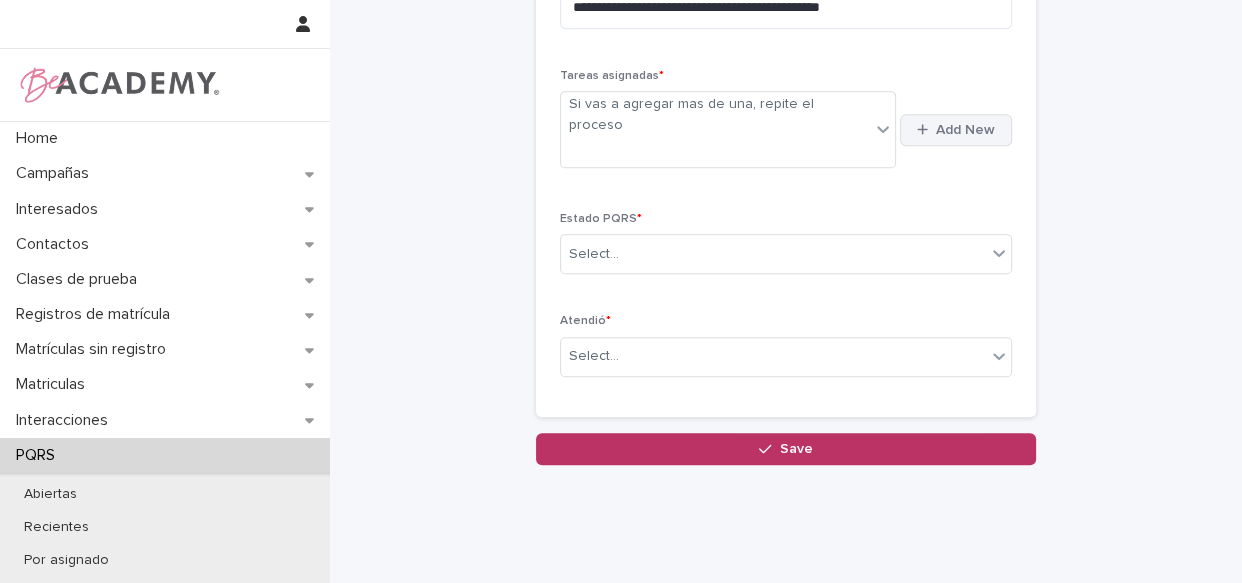 click on "Add New" at bounding box center [956, 130] 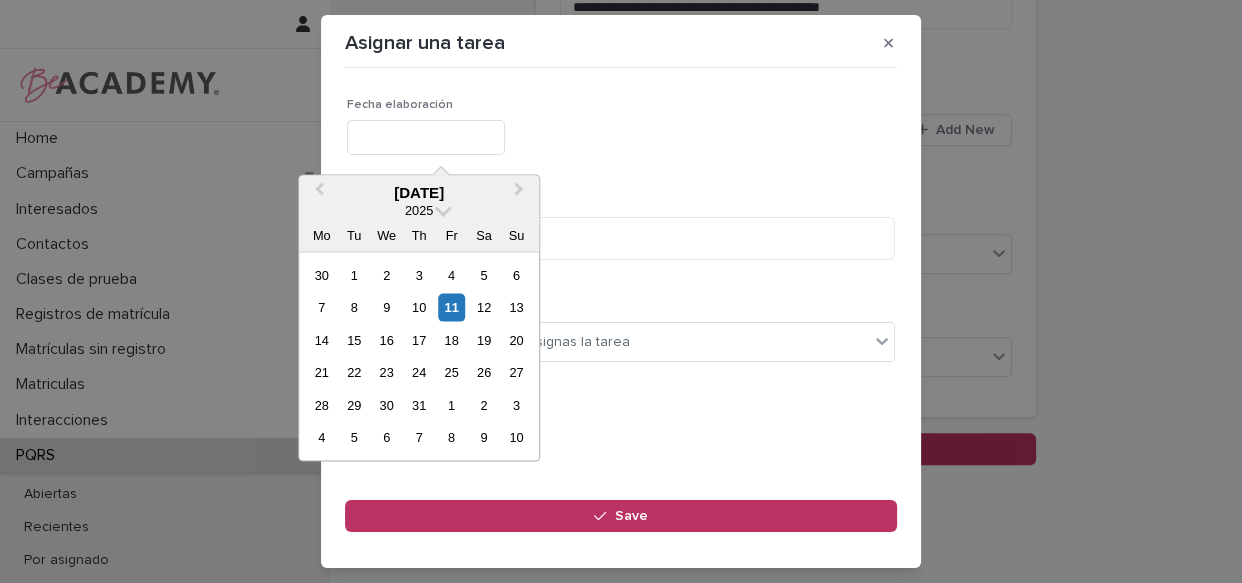 click at bounding box center [426, 137] 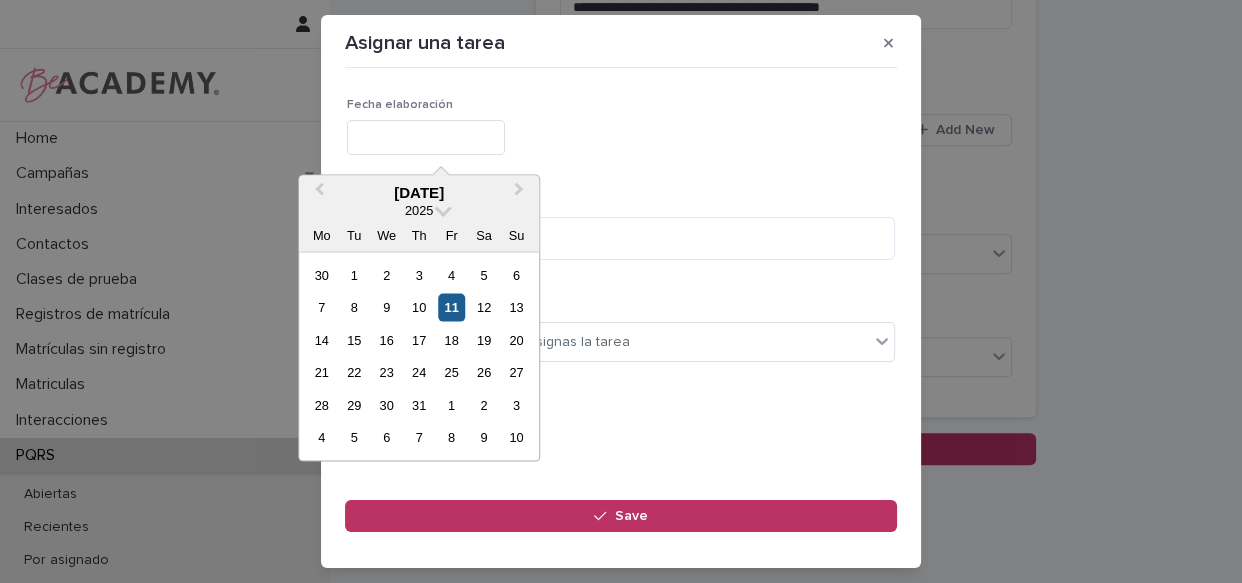 click on "11" at bounding box center (451, 307) 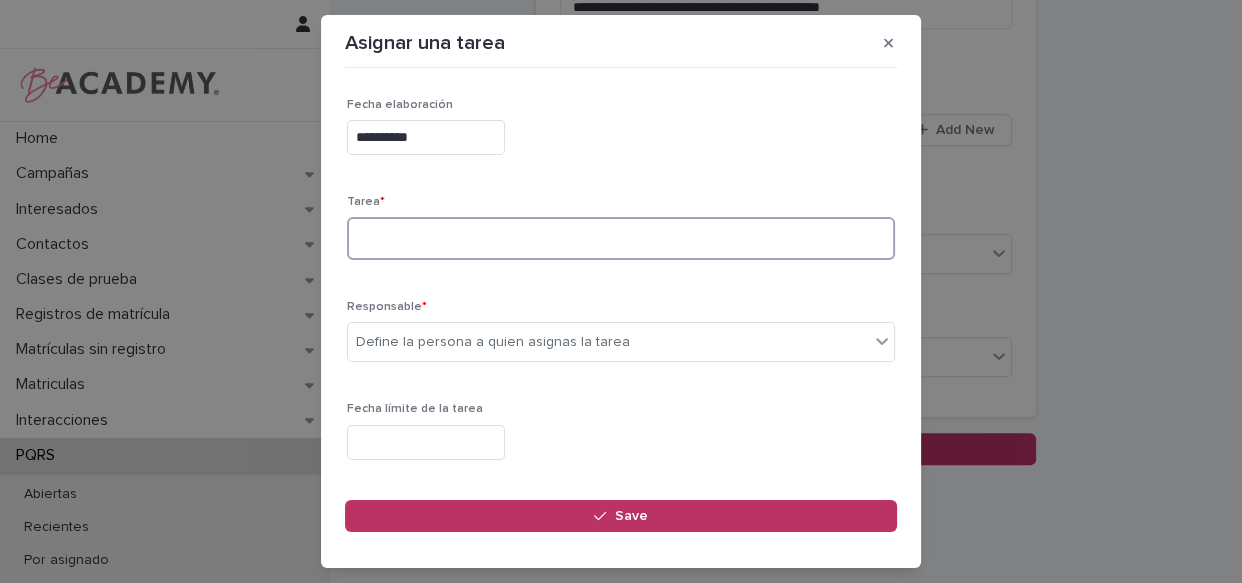 click at bounding box center (621, 238) 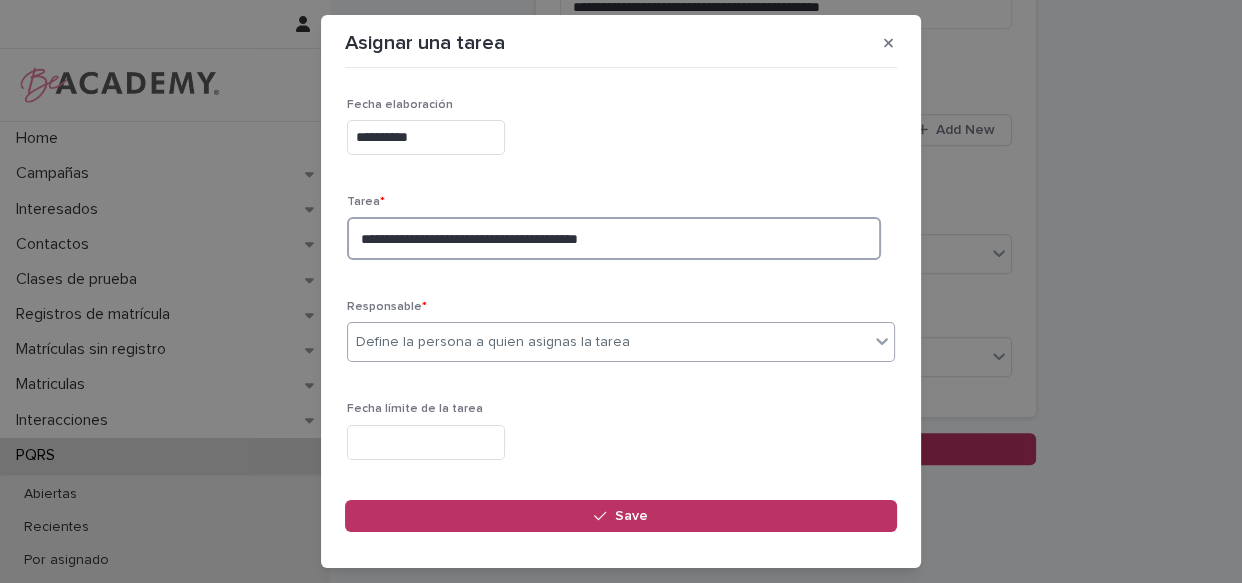 type on "**********" 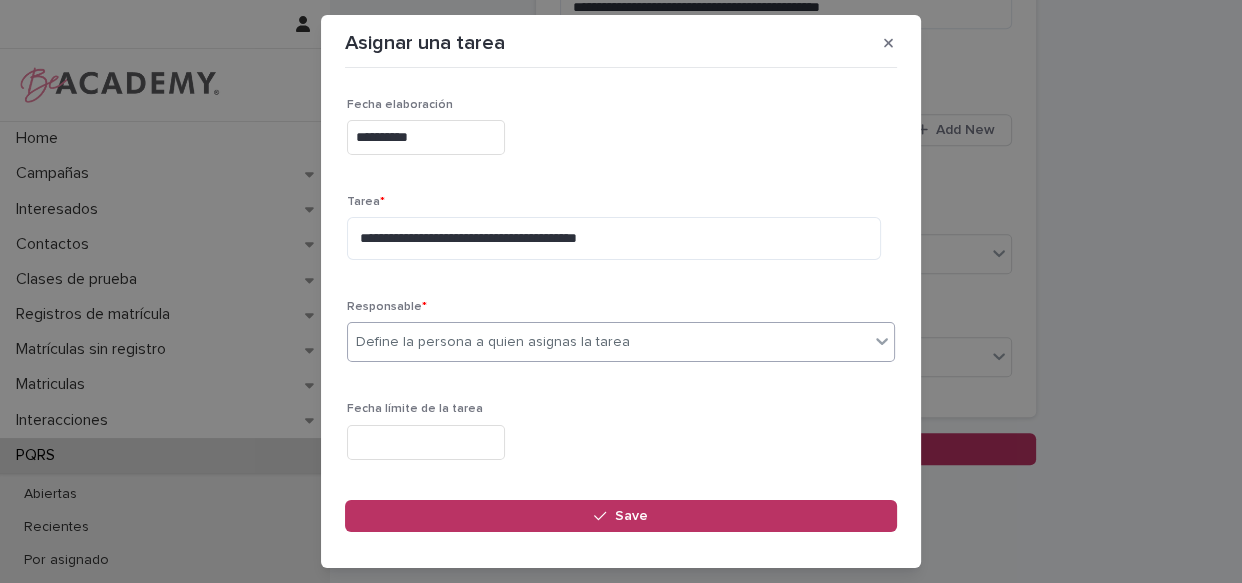 click on "Define la persona a quien asignas la tarea" at bounding box center (608, 342) 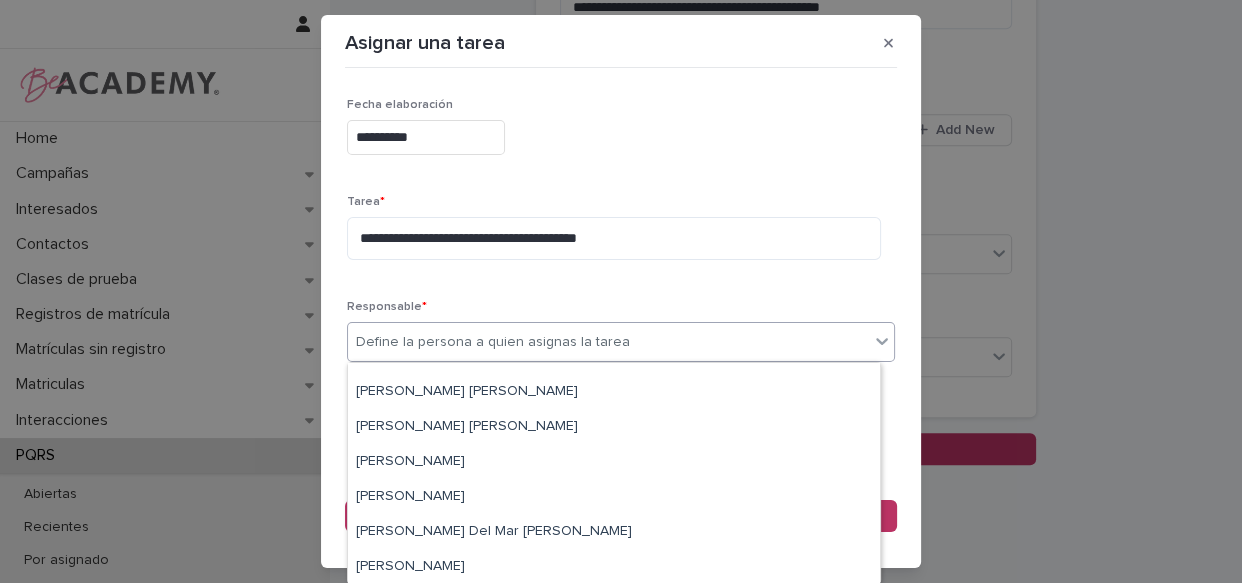 scroll, scrollTop: 181, scrollLeft: 0, axis: vertical 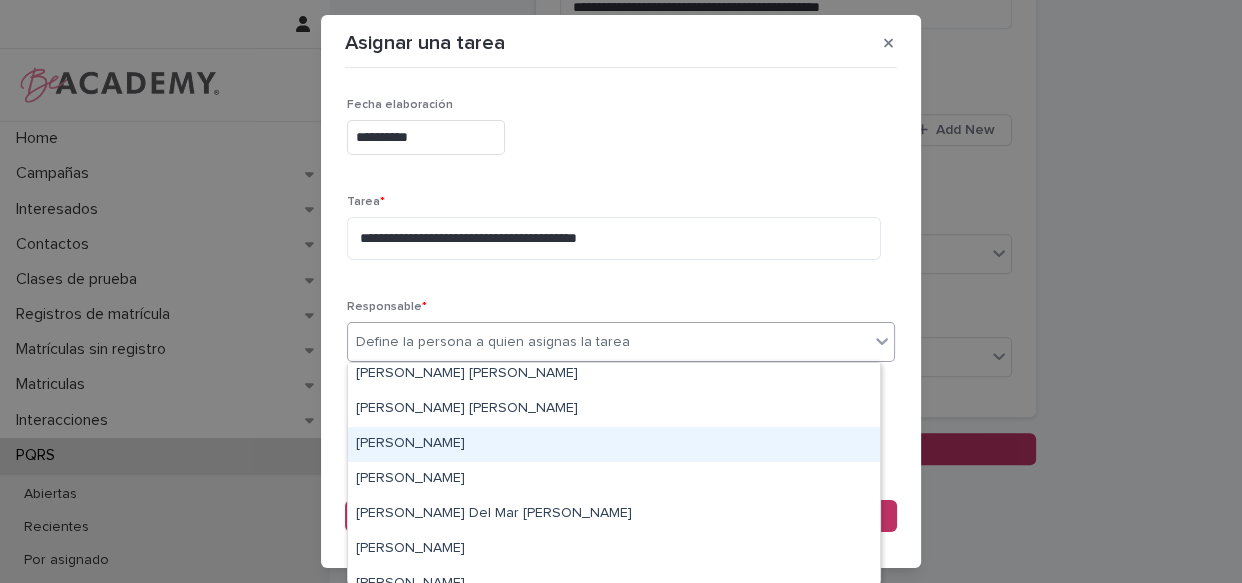click on "Lizeth Gonzalez Mejia" at bounding box center (614, 444) 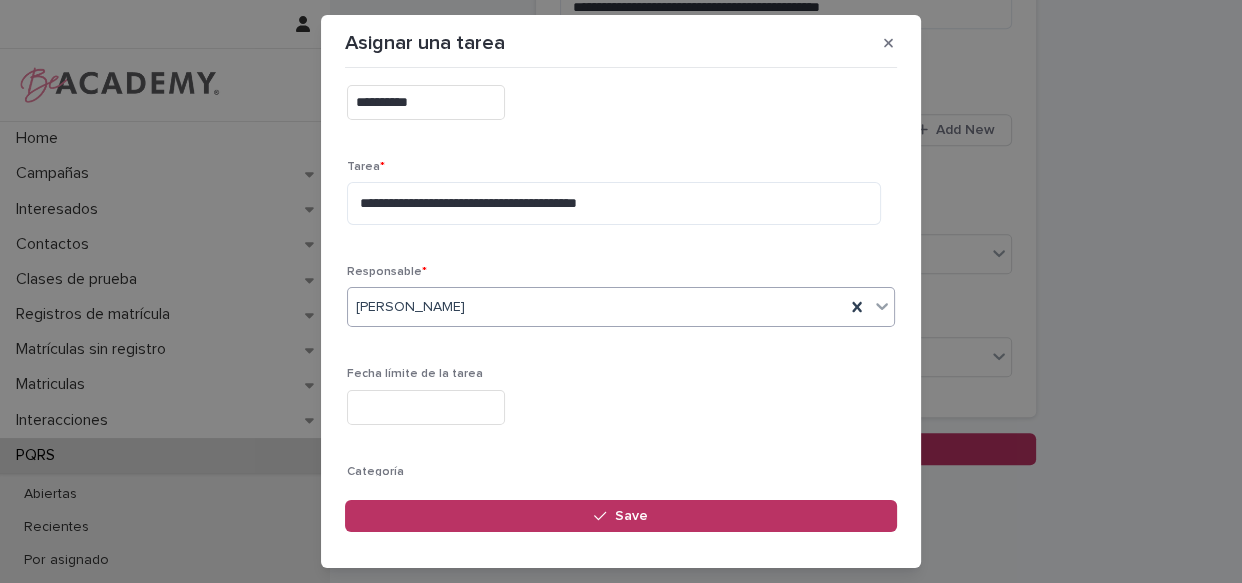 scroll, scrollTop: 90, scrollLeft: 0, axis: vertical 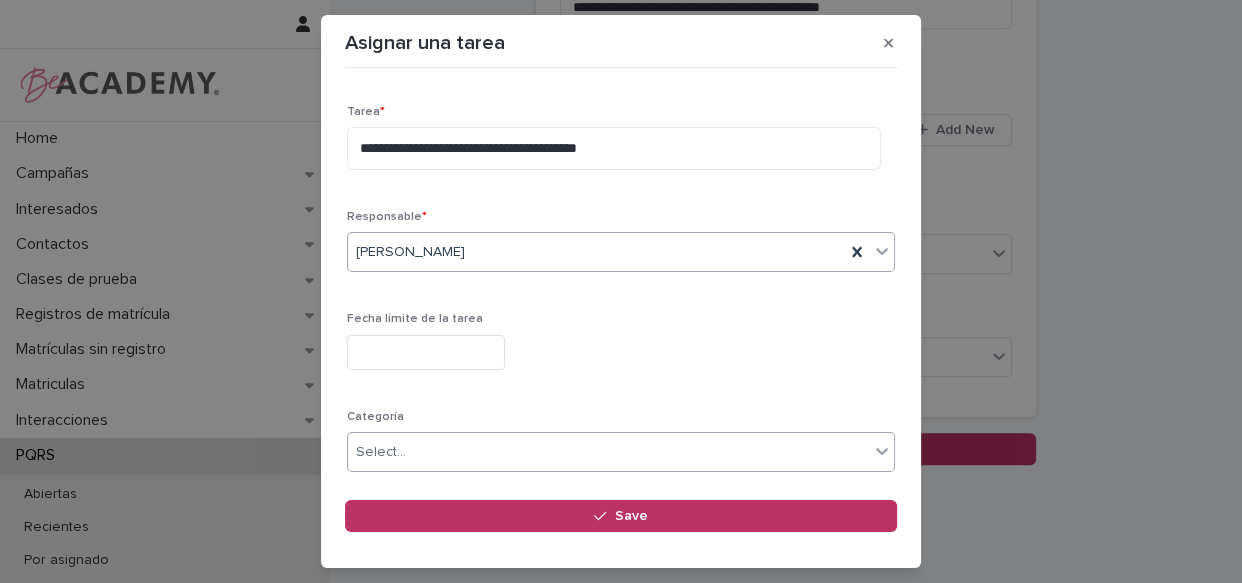 click on "Select..." at bounding box center (621, 452) 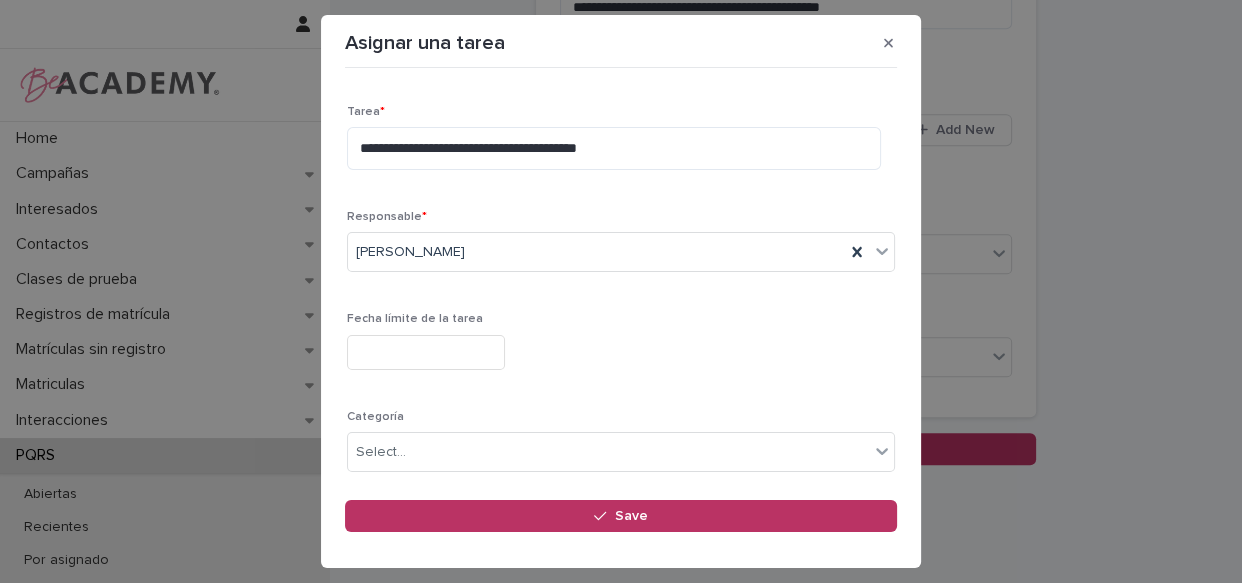 click on "**********" at bounding box center [621, 292] 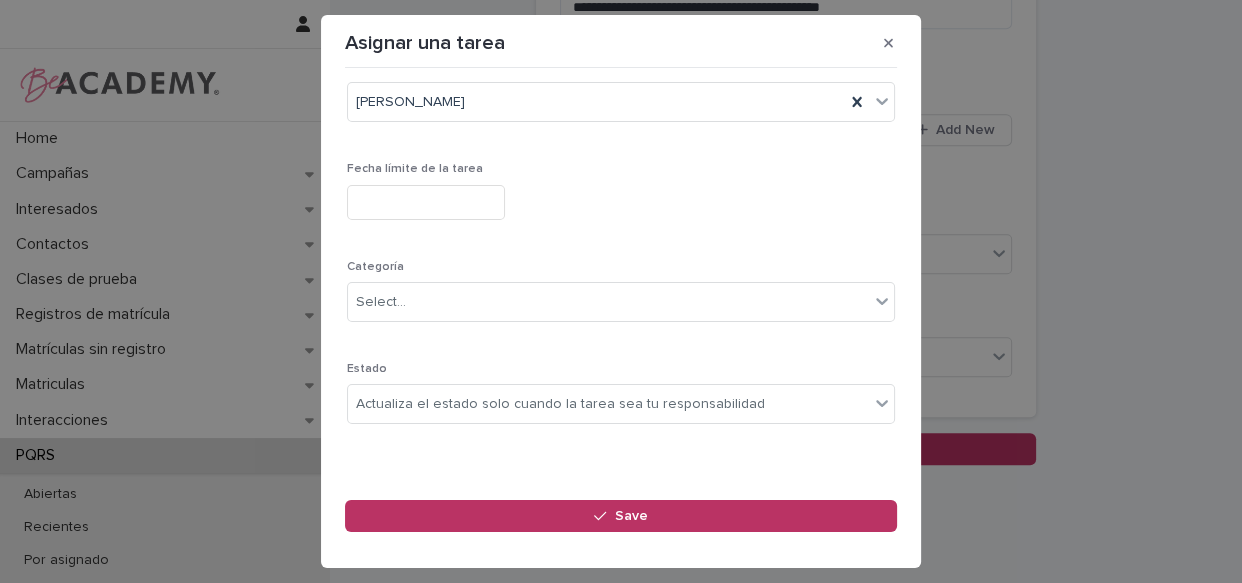 scroll, scrollTop: 249, scrollLeft: 0, axis: vertical 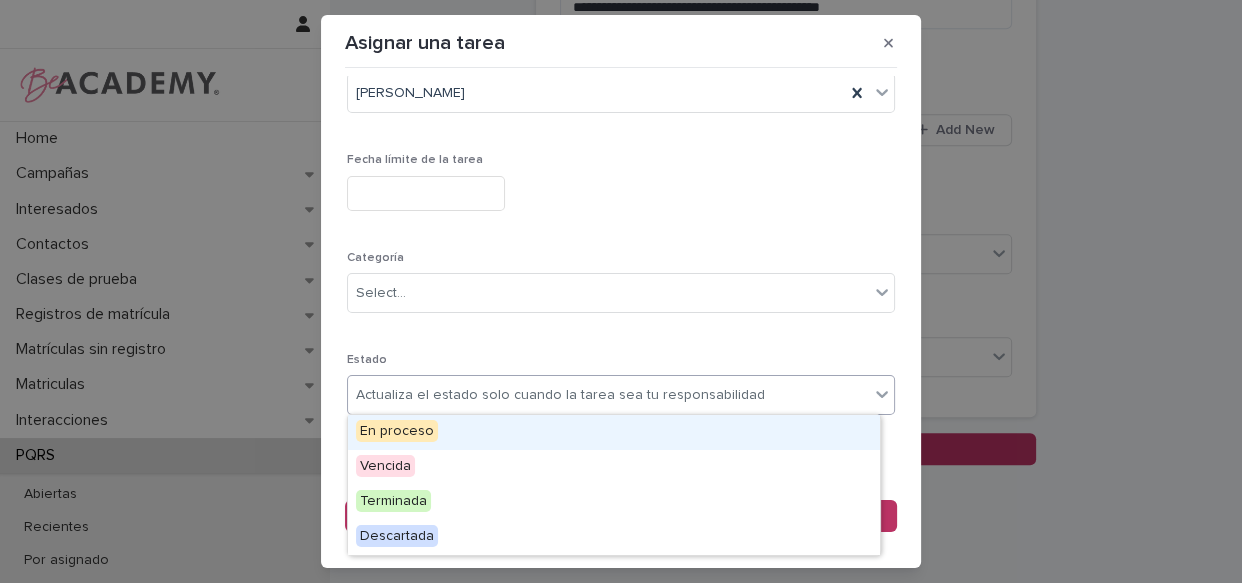 click on "Actualiza el estado solo cuando la tarea sea tu responsabilidad" at bounding box center (560, 395) 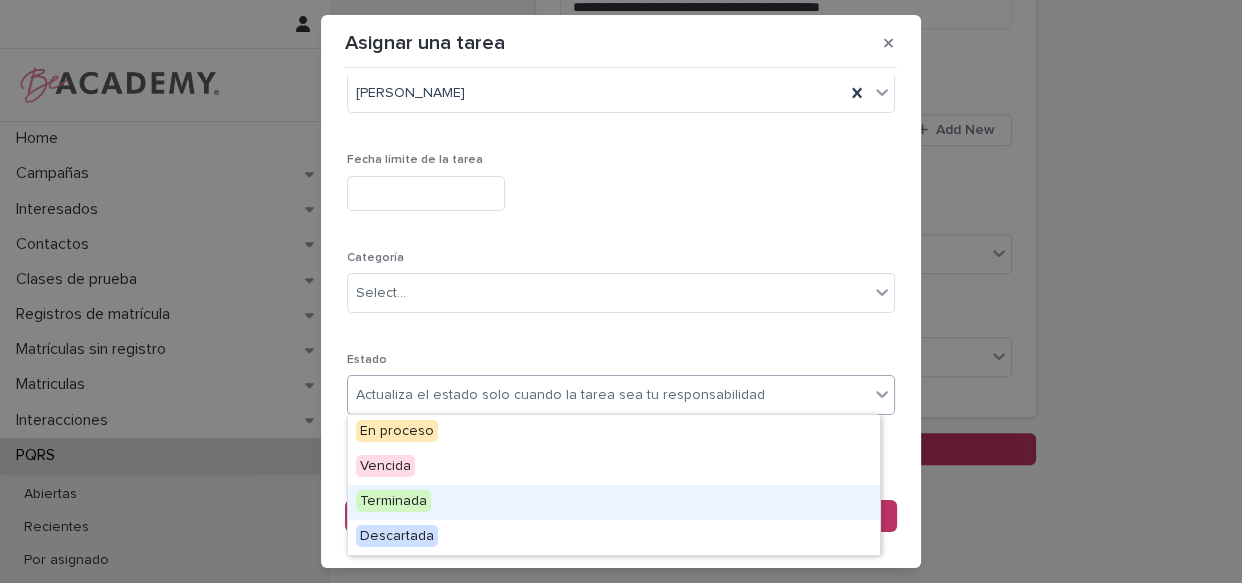 click on "Terminada" at bounding box center [614, 502] 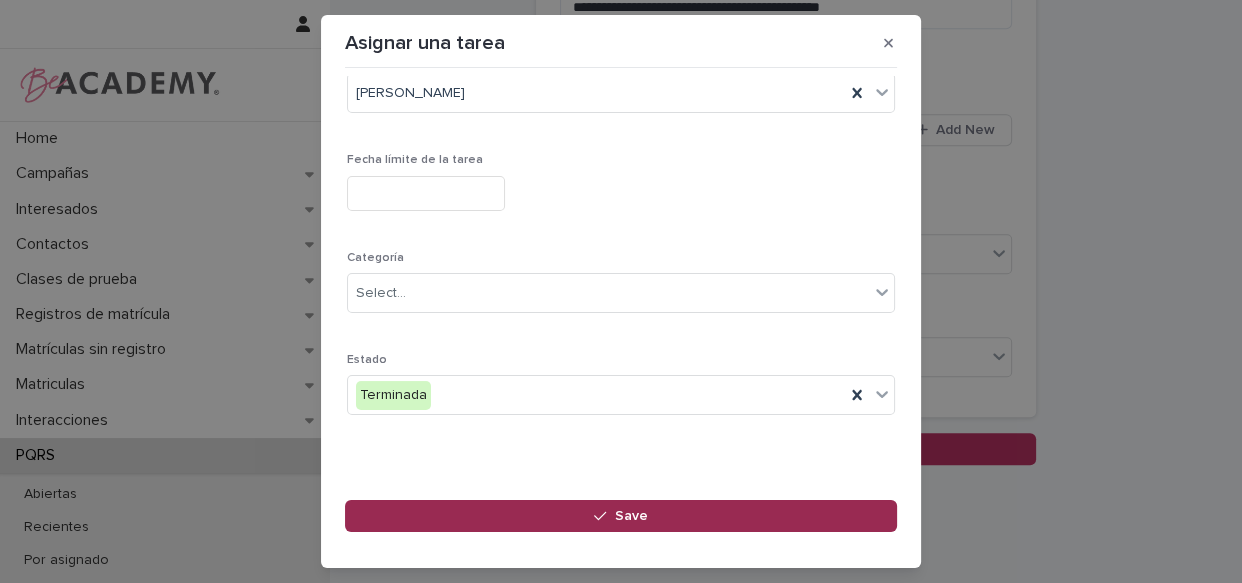 click on "Save" at bounding box center (621, 516) 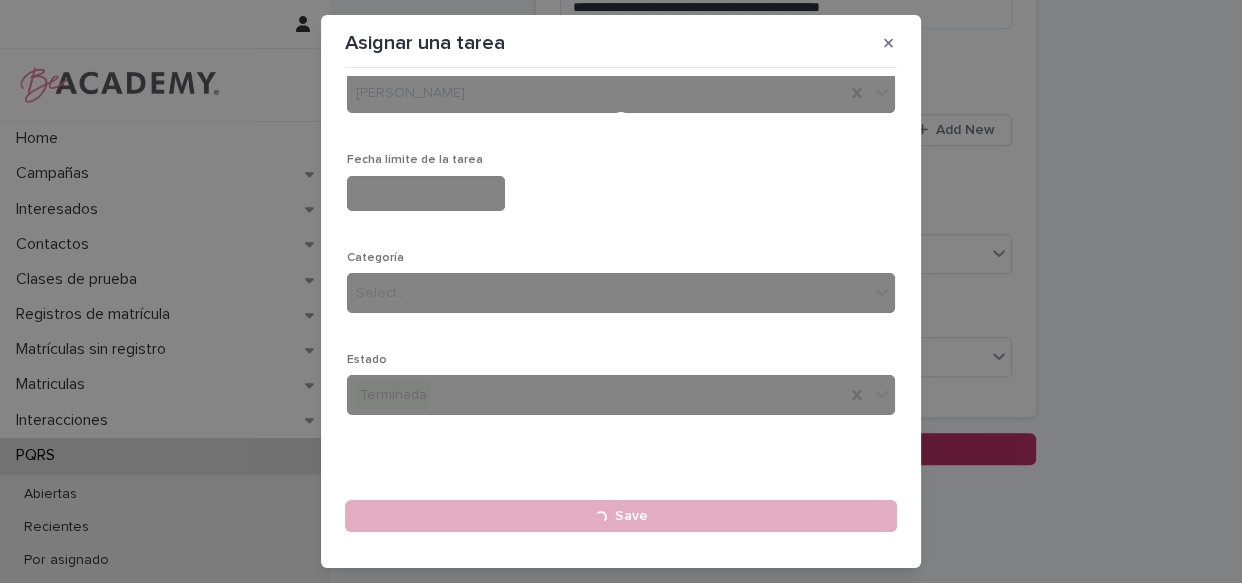 type 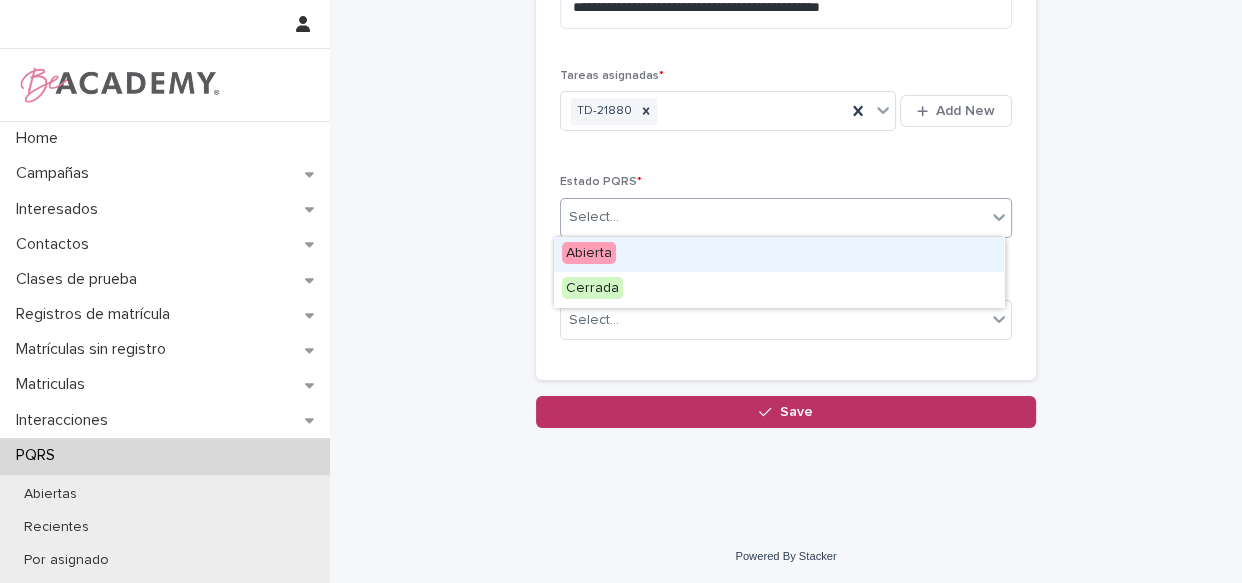 click on "Select..." at bounding box center [773, 217] 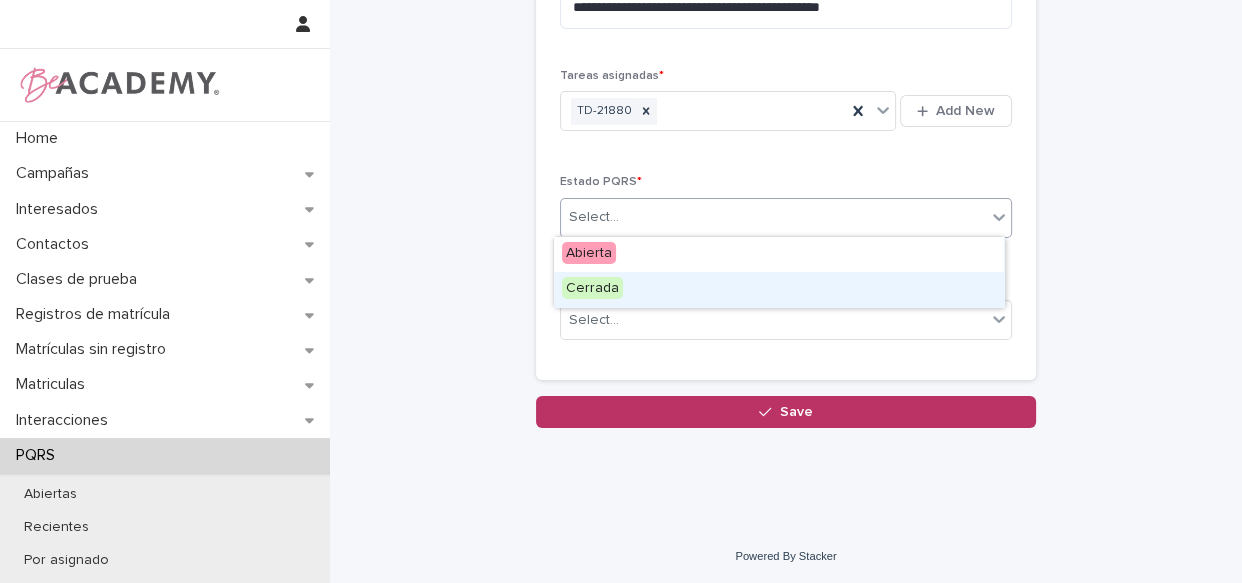 click on "Cerrada" at bounding box center (779, 289) 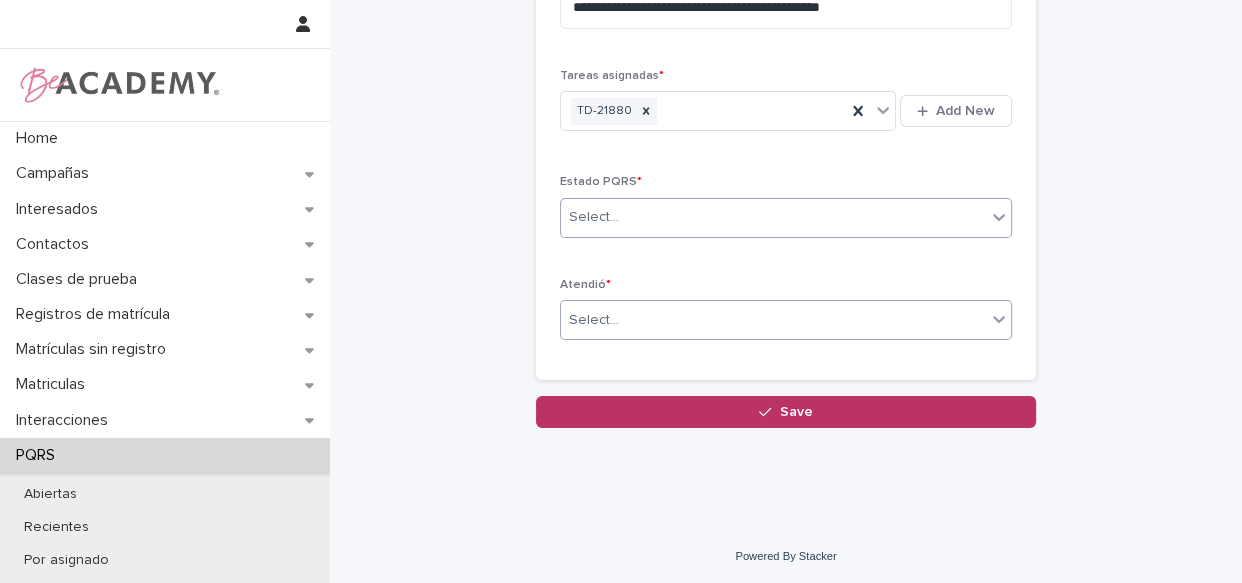 click on "Select..." at bounding box center (773, 320) 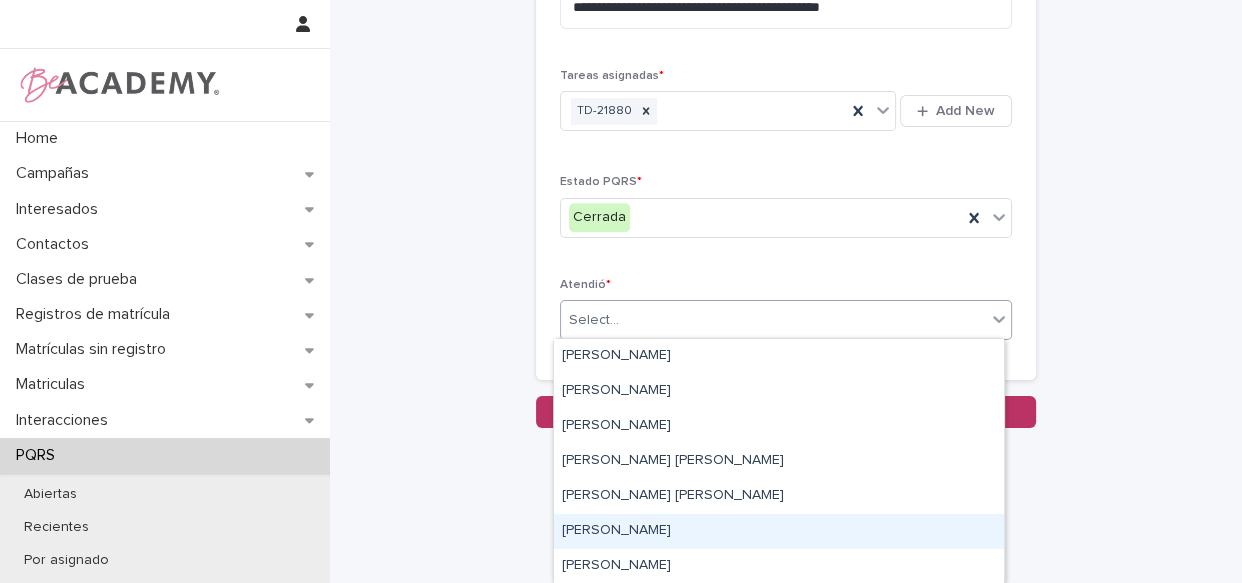 drag, startPoint x: 642, startPoint y: 509, endPoint x: 640, endPoint y: 532, distance: 23.086792 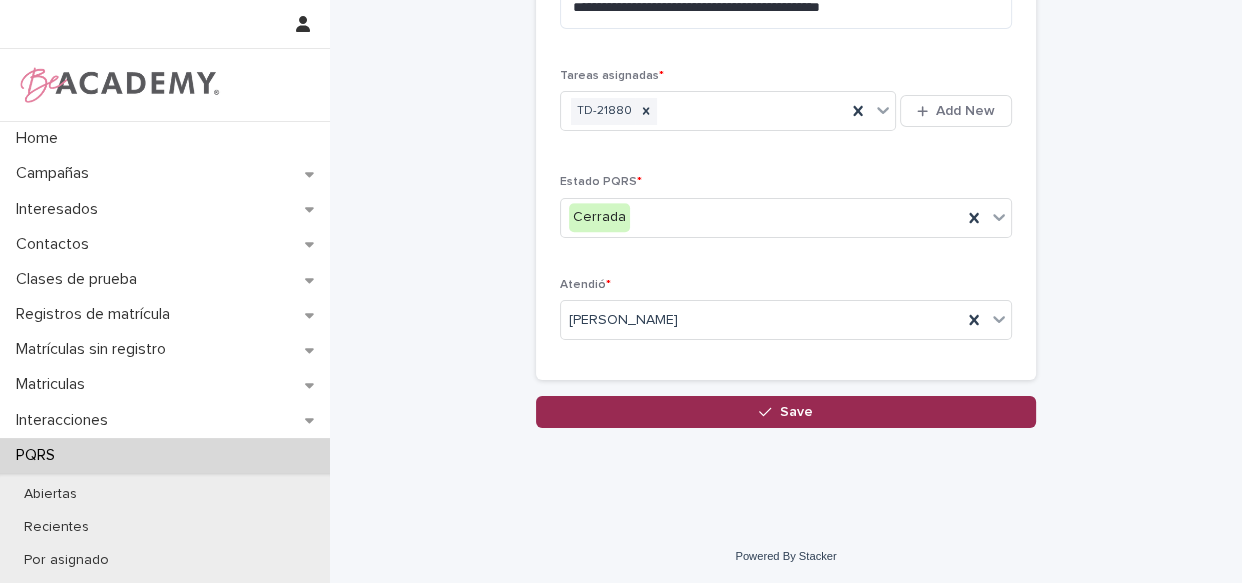 click on "Save" at bounding box center [786, 412] 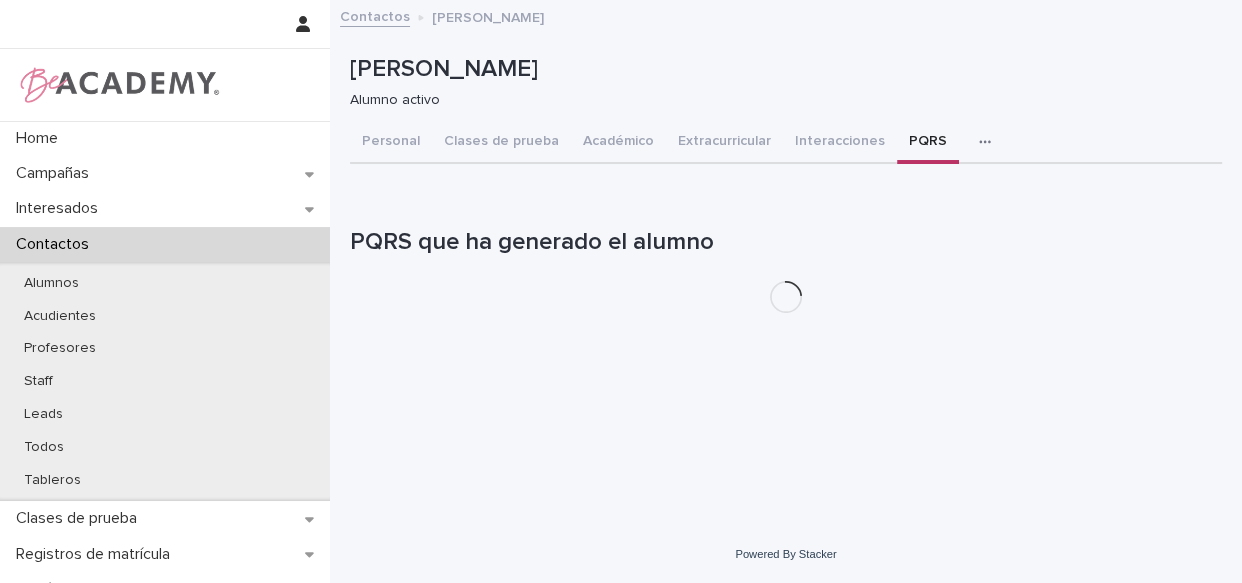scroll, scrollTop: 0, scrollLeft: 0, axis: both 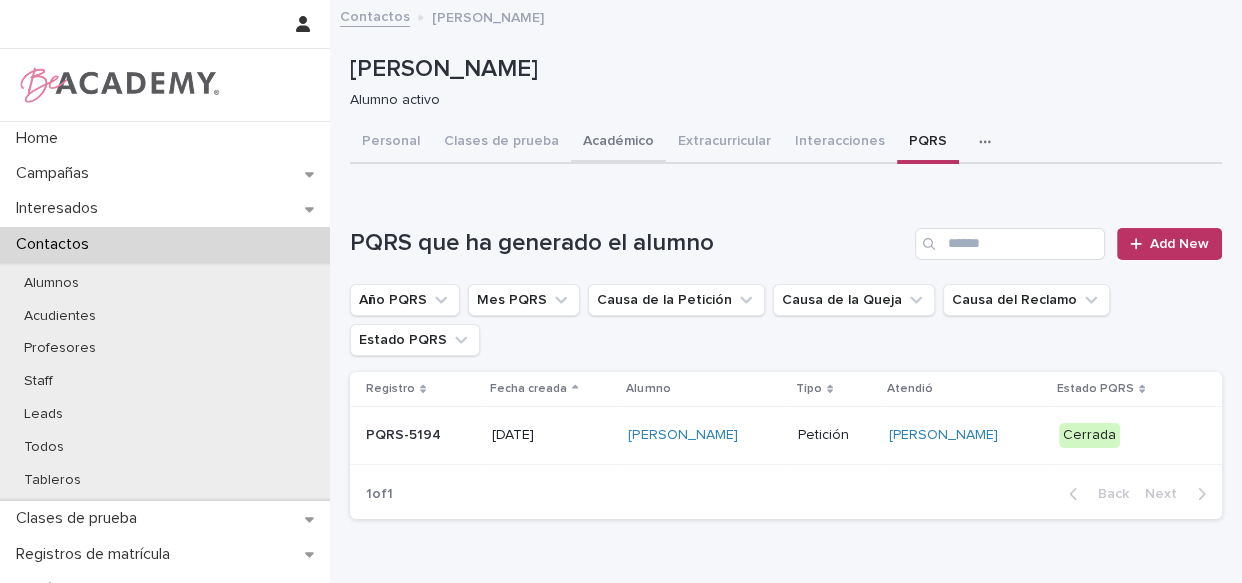 click on "Académico" at bounding box center [618, 143] 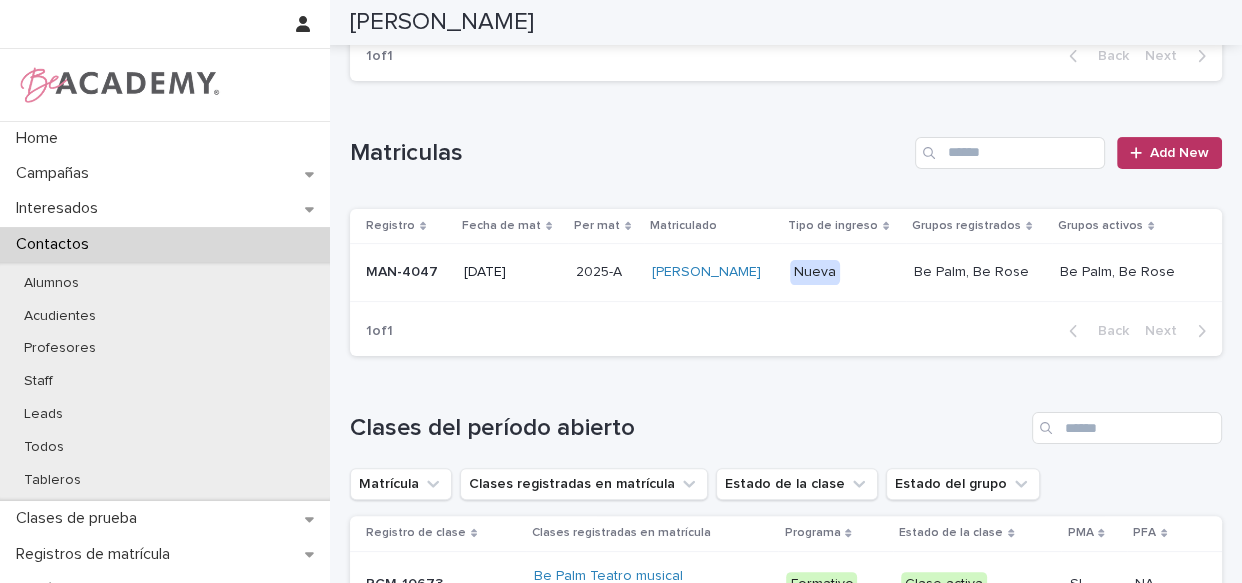 scroll, scrollTop: 363, scrollLeft: 0, axis: vertical 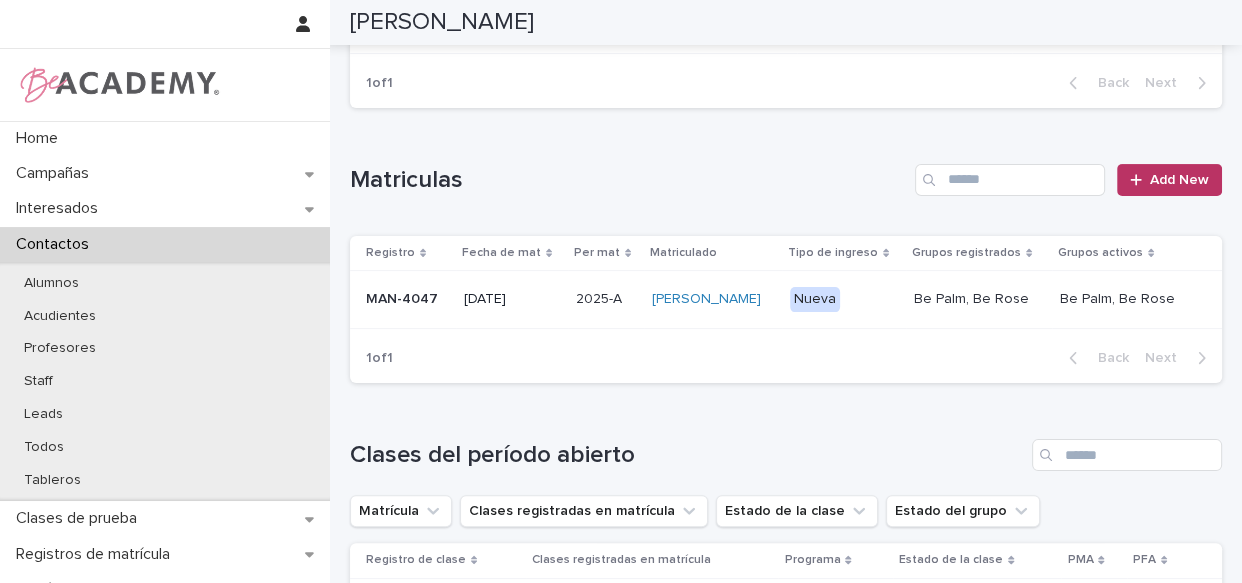 click on "Nueva" at bounding box center [844, 299] 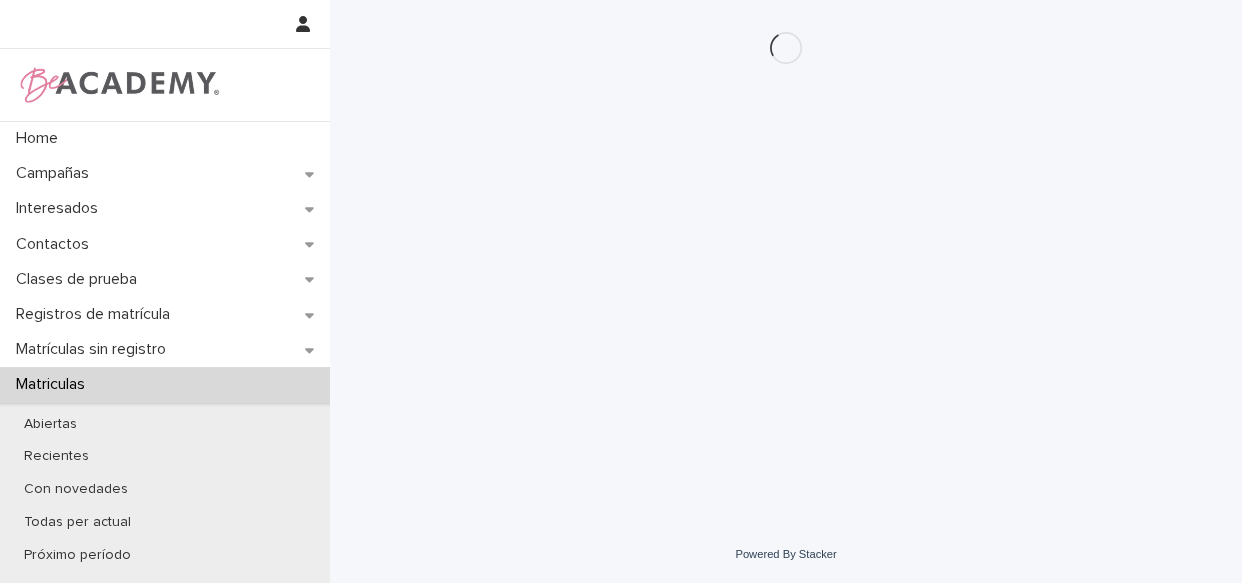 scroll, scrollTop: 0, scrollLeft: 0, axis: both 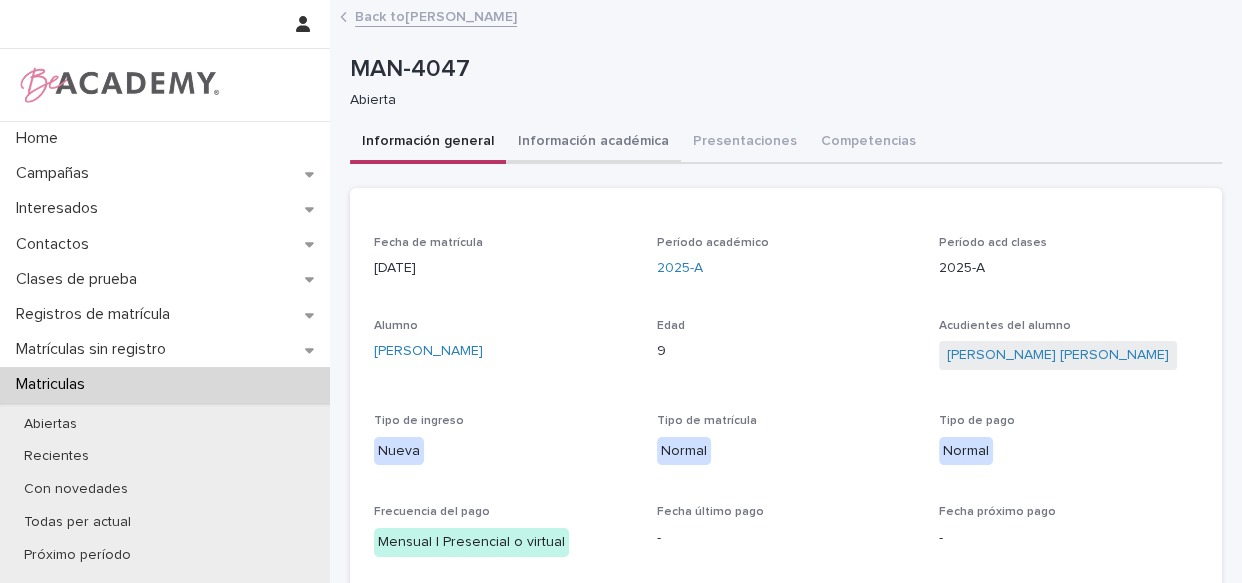 click on "Información académica" at bounding box center [593, 143] 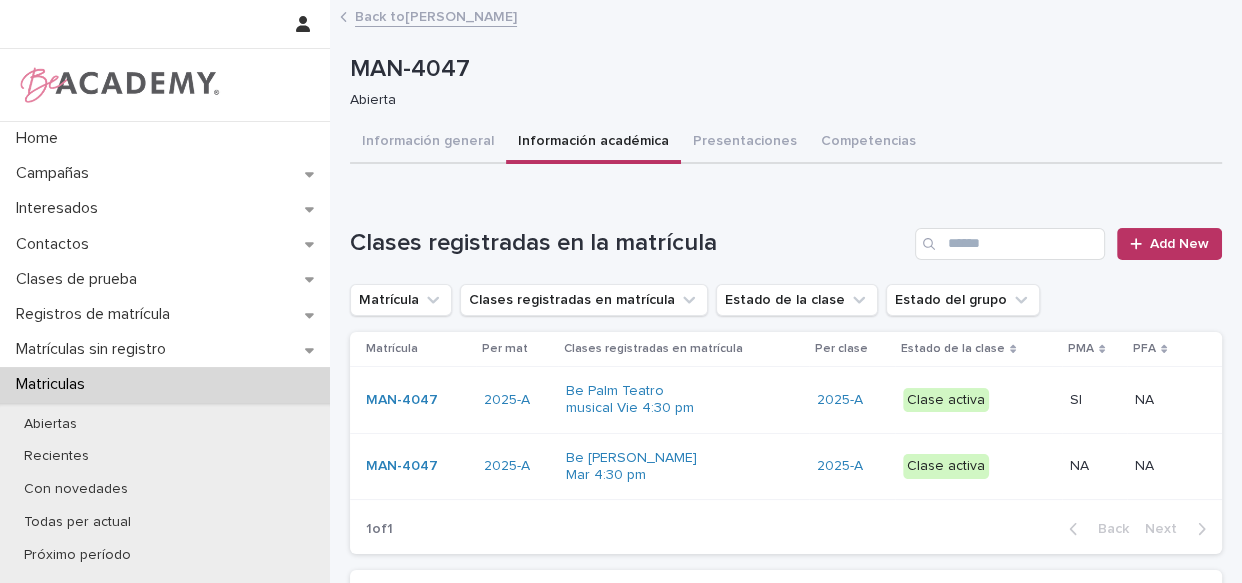 click on "Be Palm Teatro musical Vie 4:30 pm" at bounding box center [683, 400] 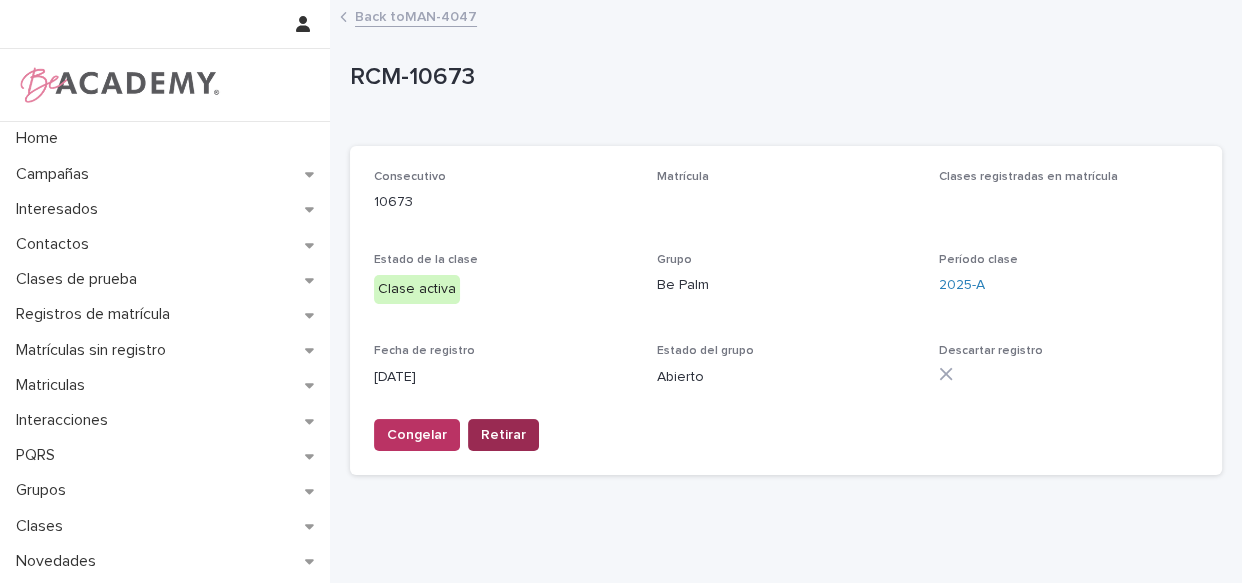 click on "Retirar" at bounding box center [503, 435] 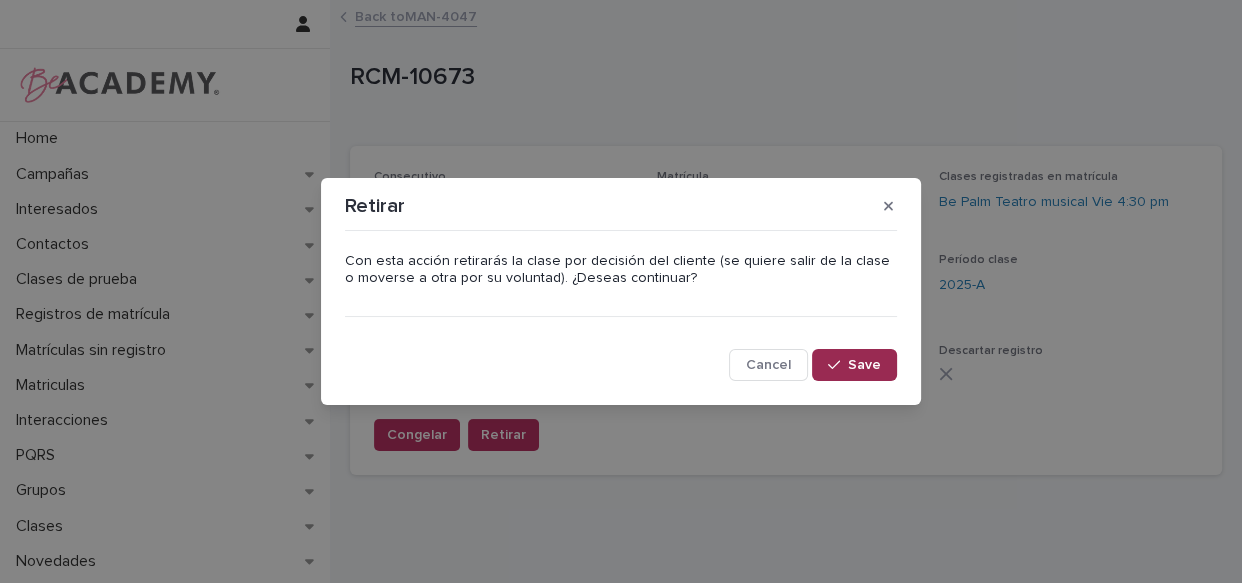 click on "Save" at bounding box center (864, 365) 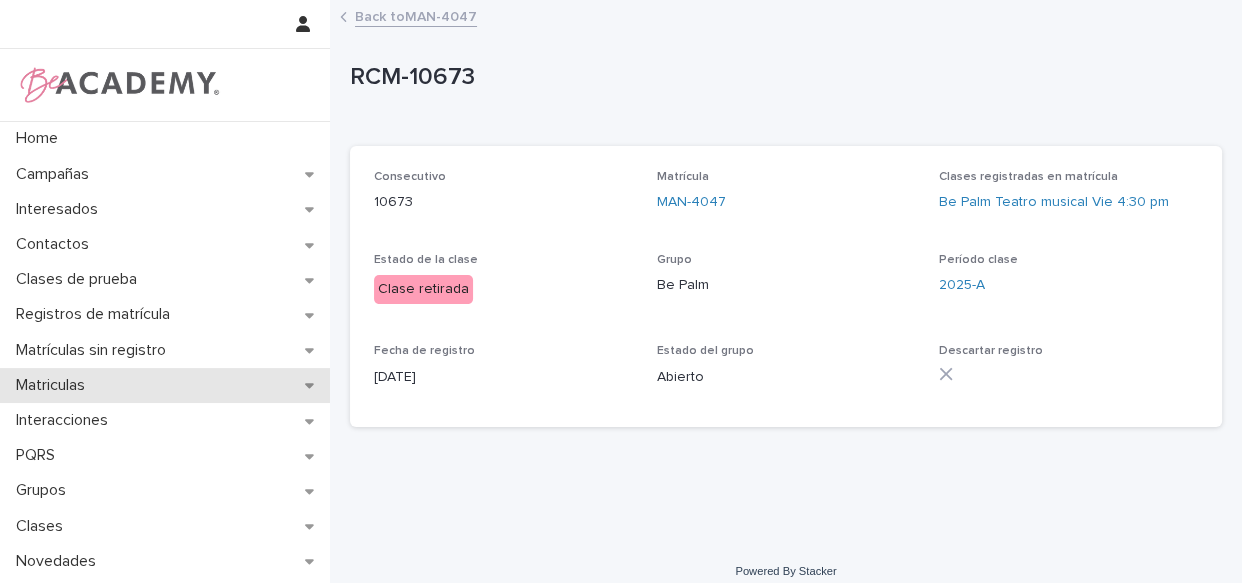 click on "Matriculas" at bounding box center [165, 385] 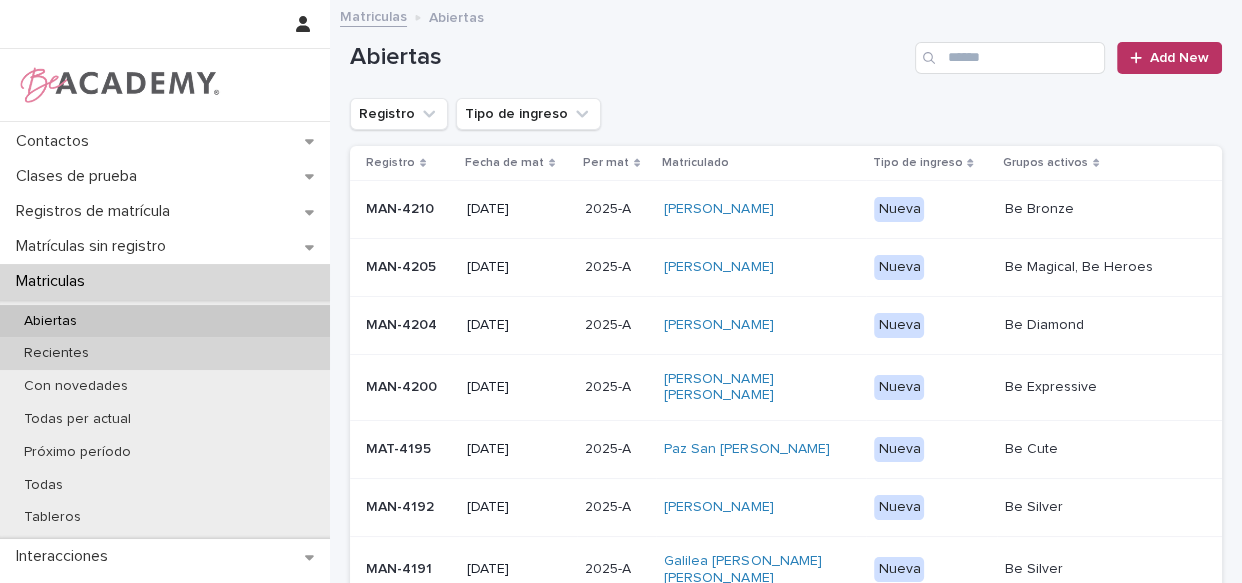 scroll, scrollTop: 181, scrollLeft: 0, axis: vertical 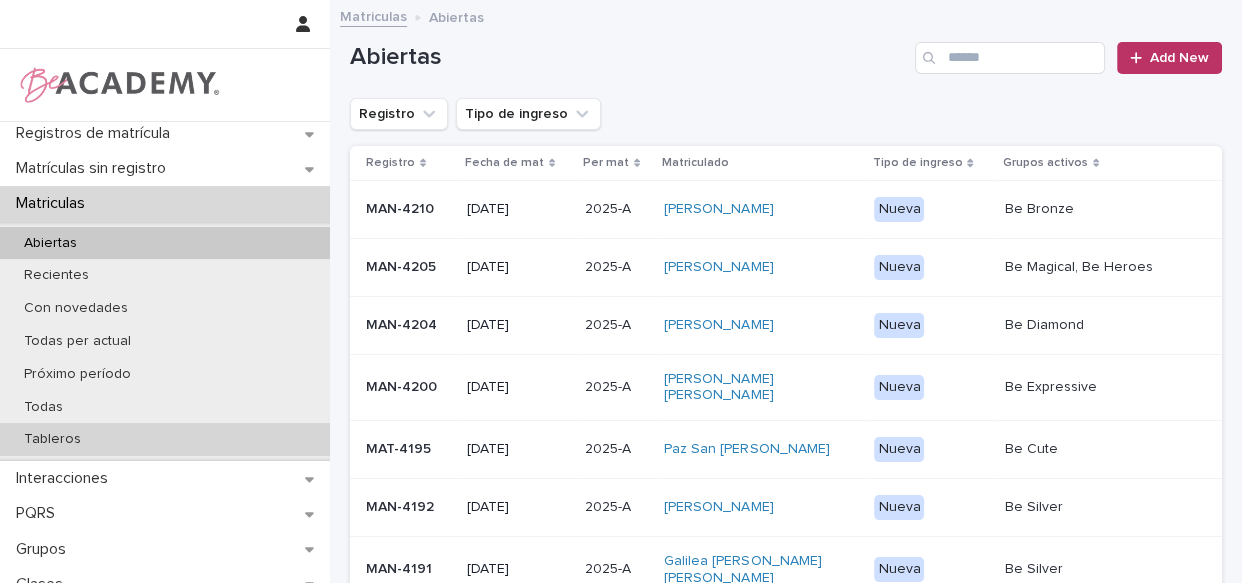 click on "Tableros" at bounding box center [52, 439] 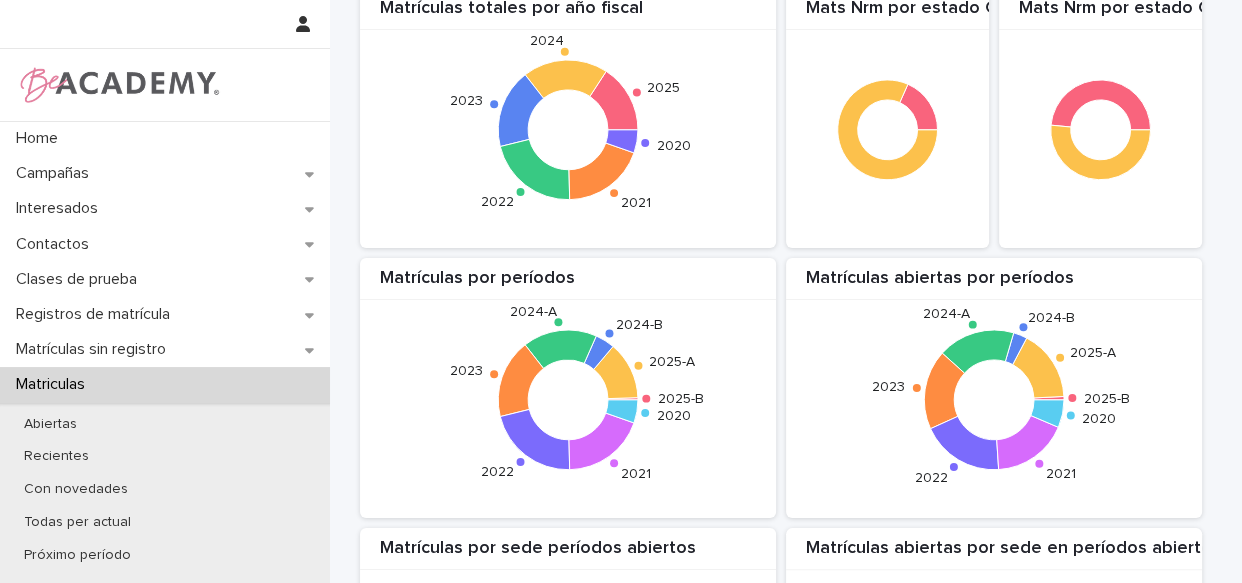 scroll, scrollTop: 0, scrollLeft: 0, axis: both 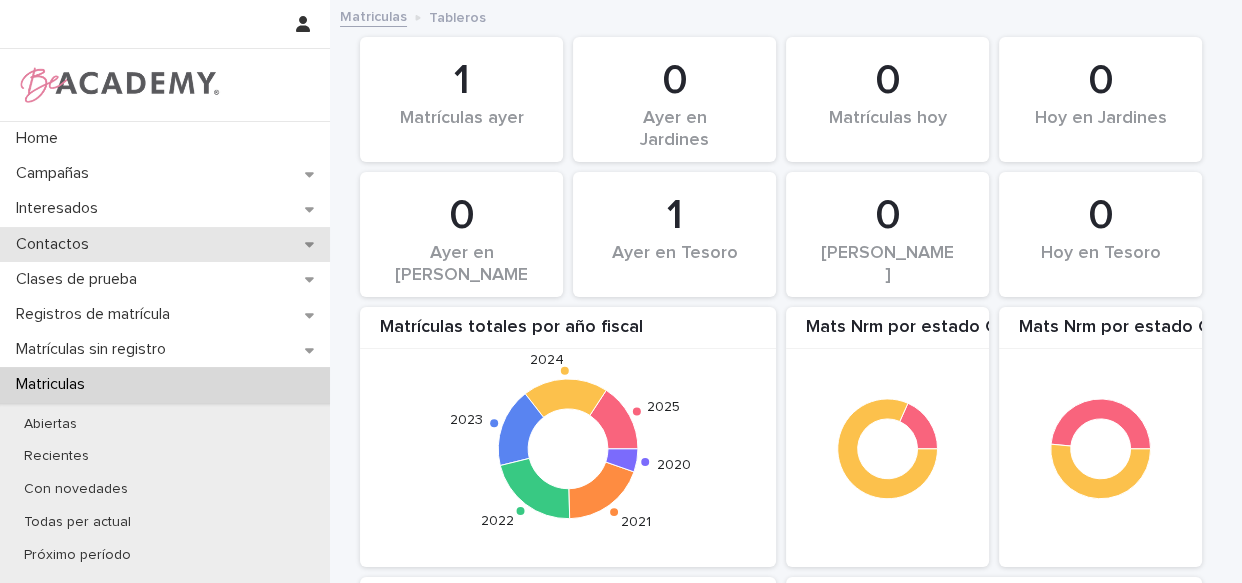 click on "Contactos" at bounding box center [56, 244] 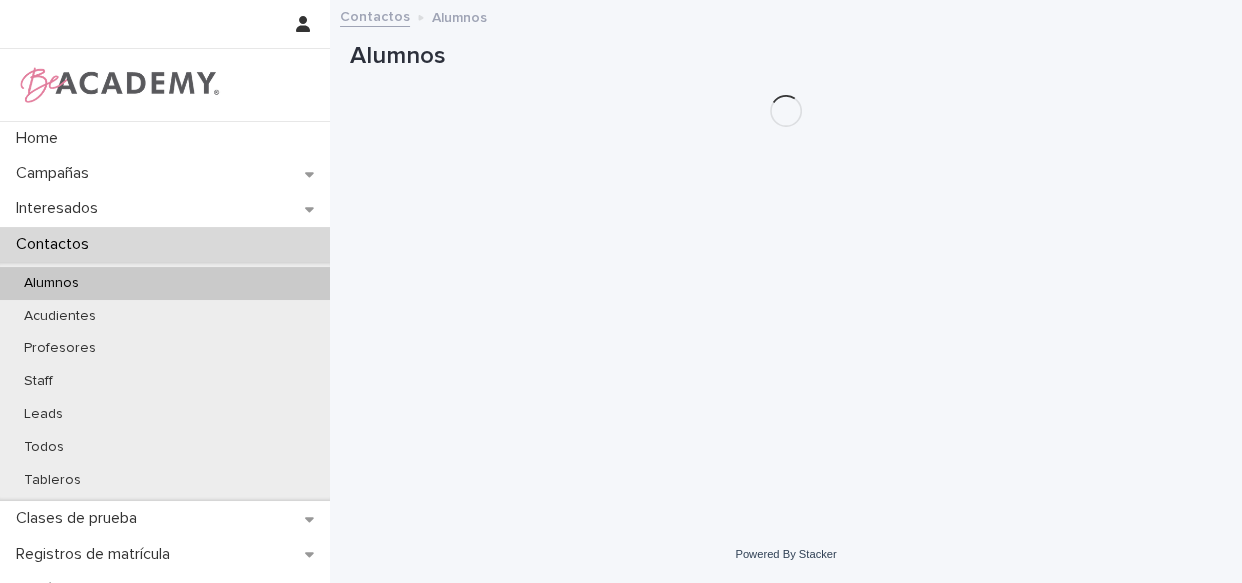 click on "Contactos" at bounding box center [165, 244] 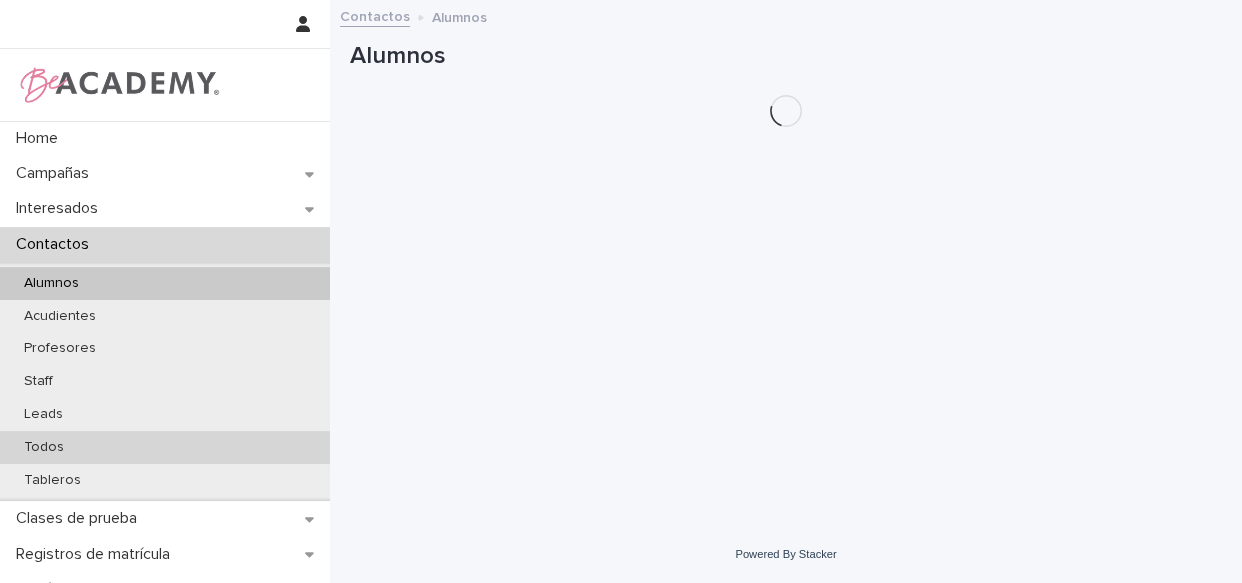 click on "Todos" at bounding box center [44, 447] 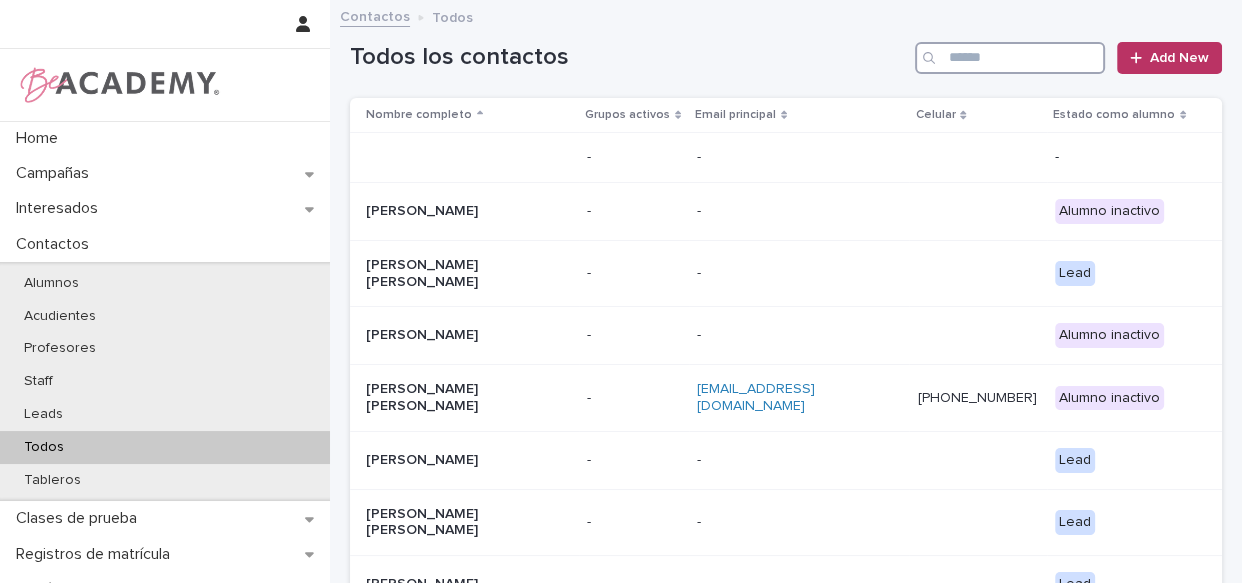 click at bounding box center [1010, 58] 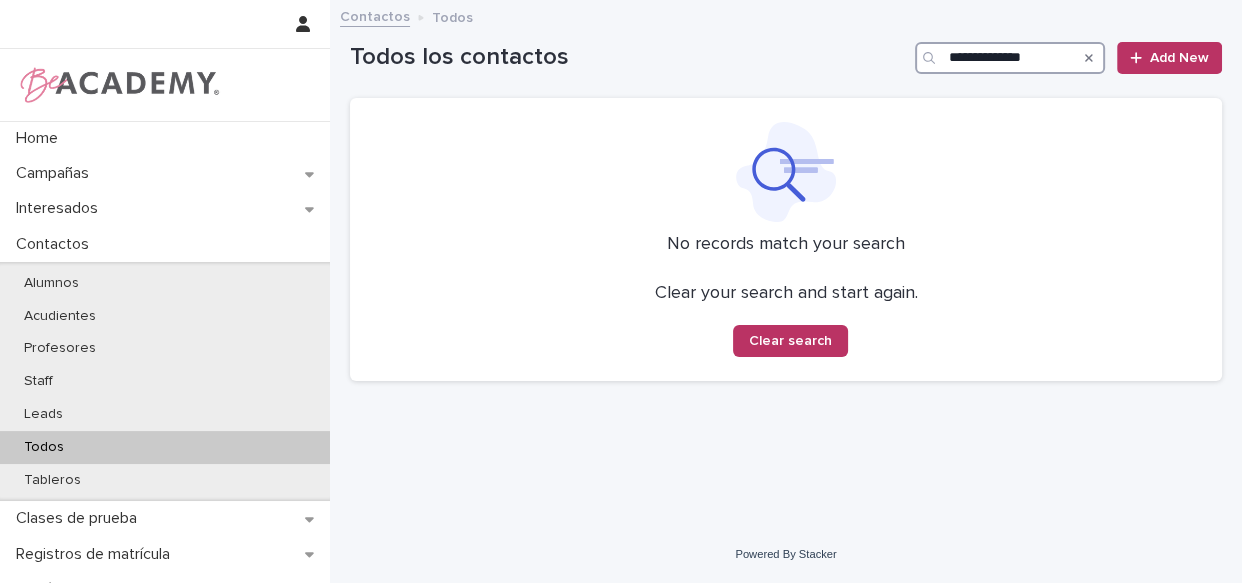 click on "**********" at bounding box center [1010, 58] 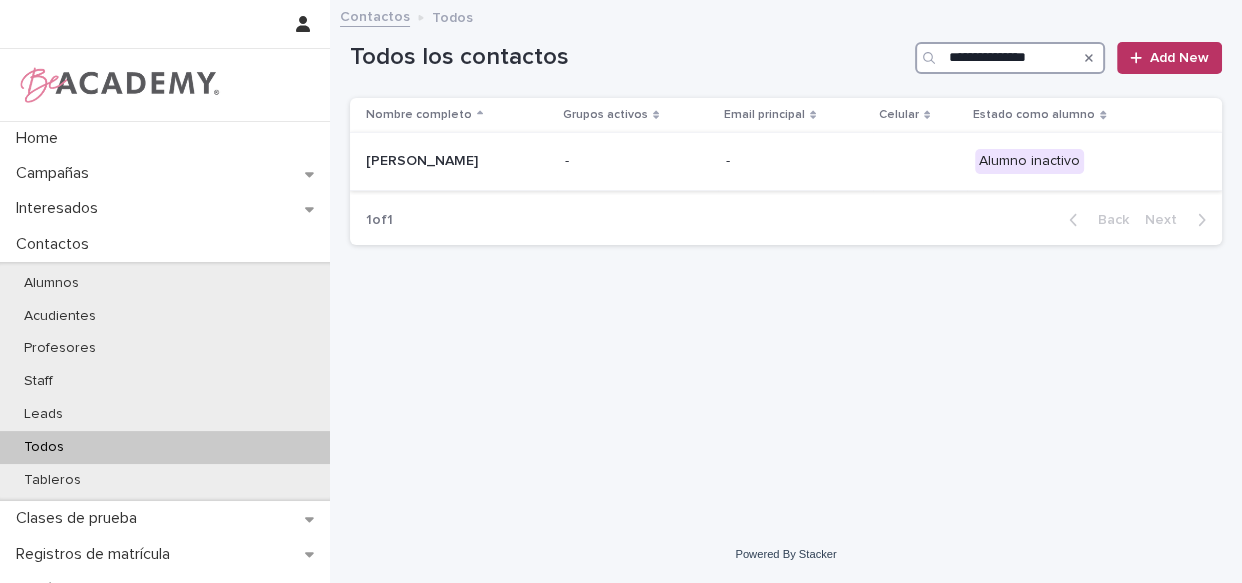 type on "**********" 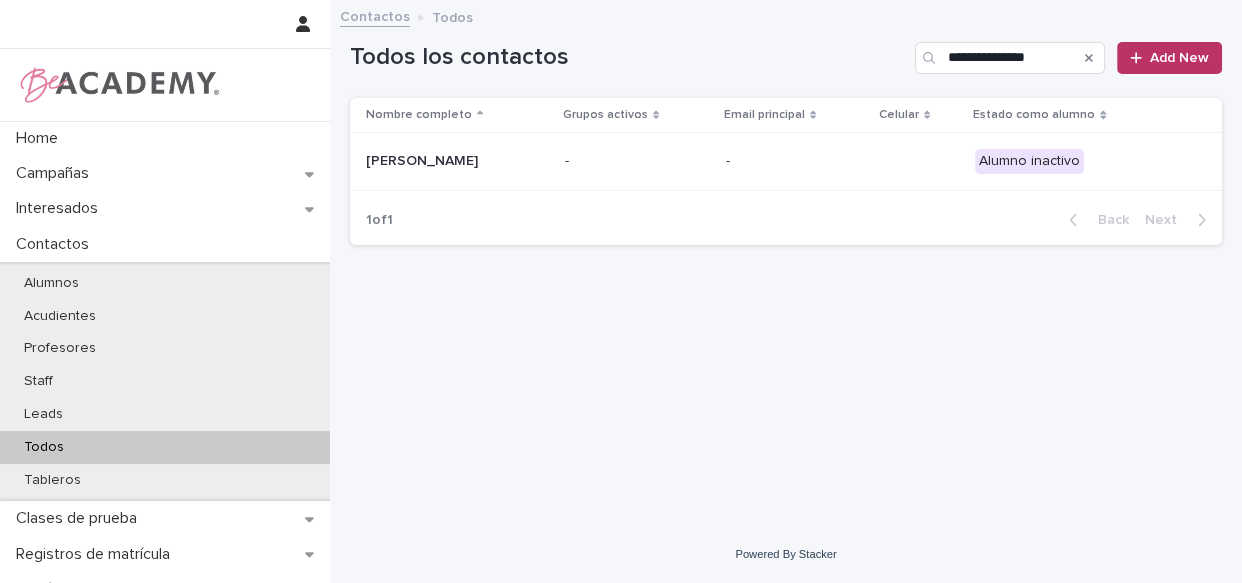 click on "-" at bounding box center (795, 161) 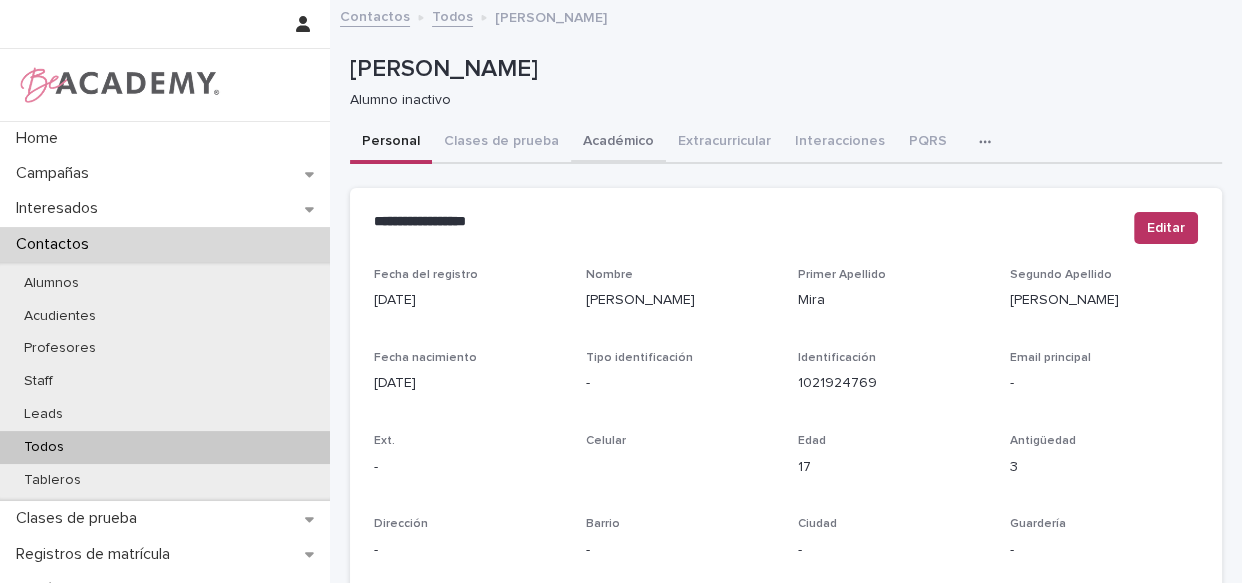 click on "Académico" at bounding box center [618, 143] 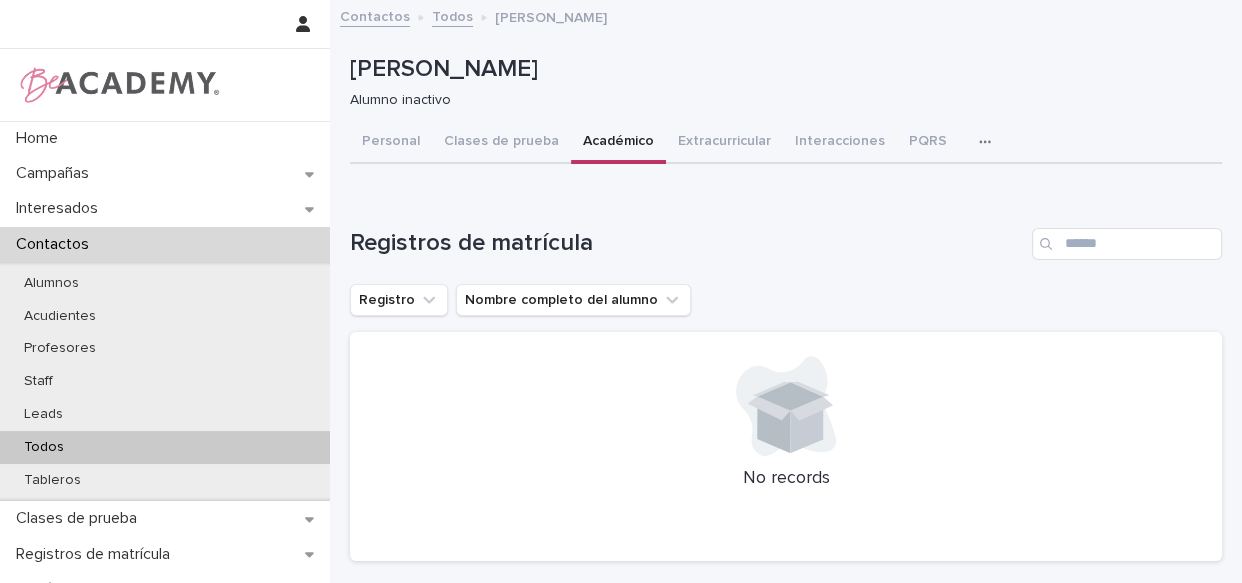 click on "Todos" at bounding box center (452, 15) 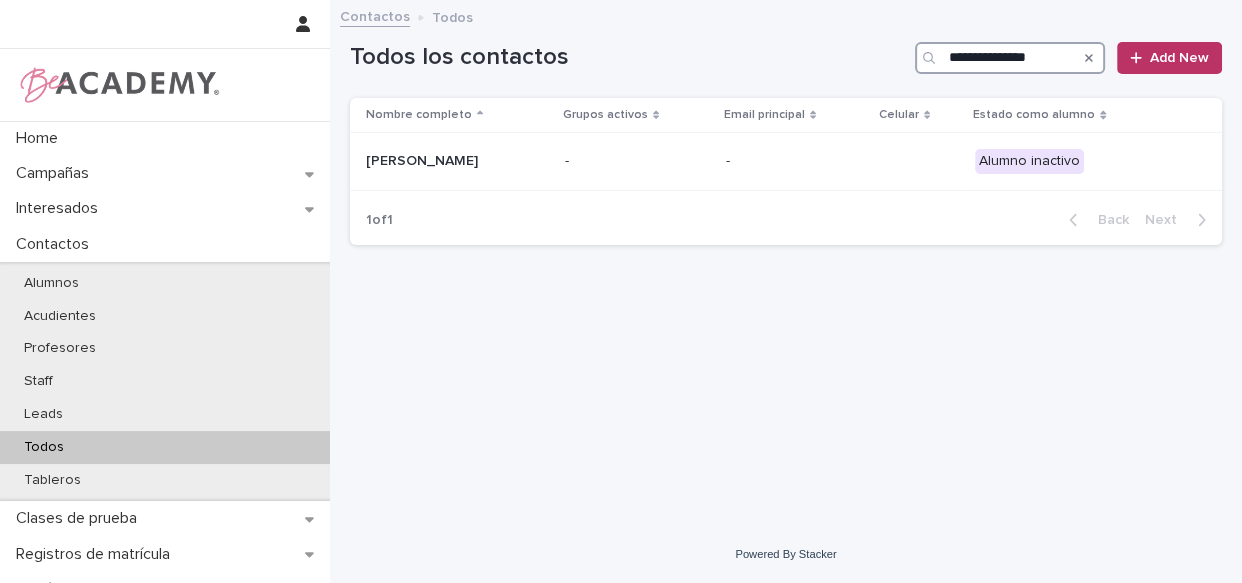 click on "**********" at bounding box center (1010, 58) 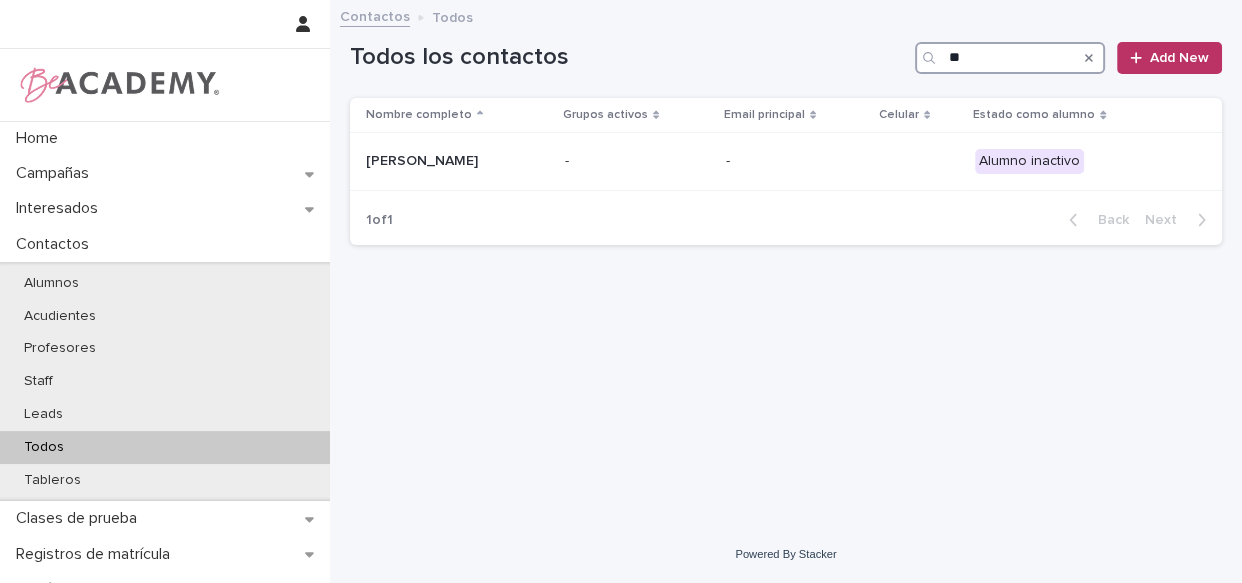 type on "*" 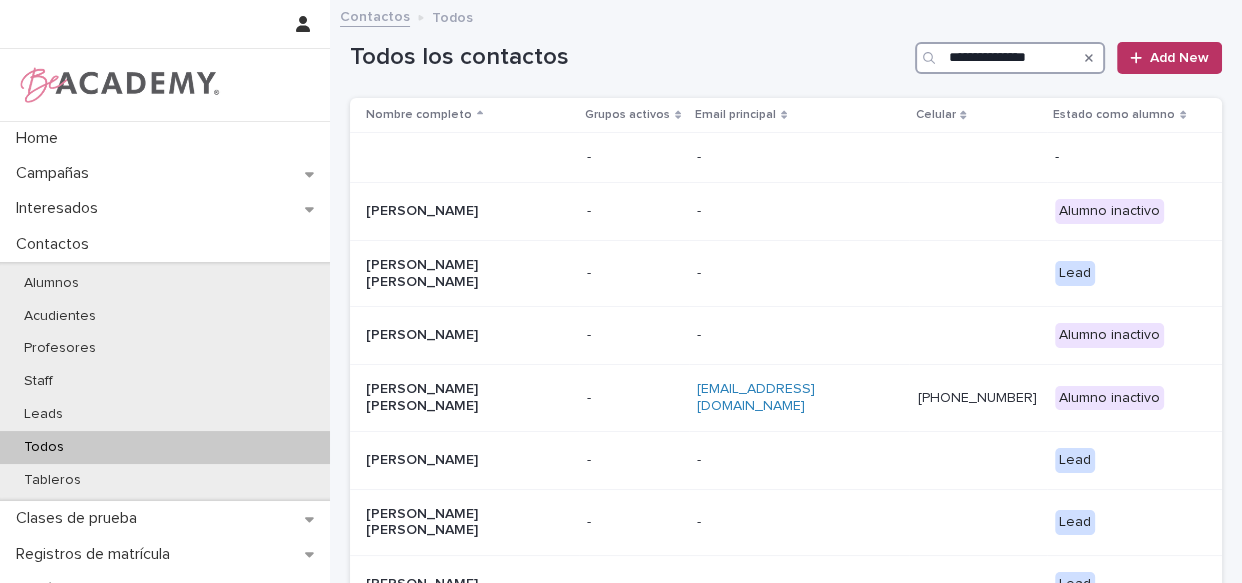 type on "**********" 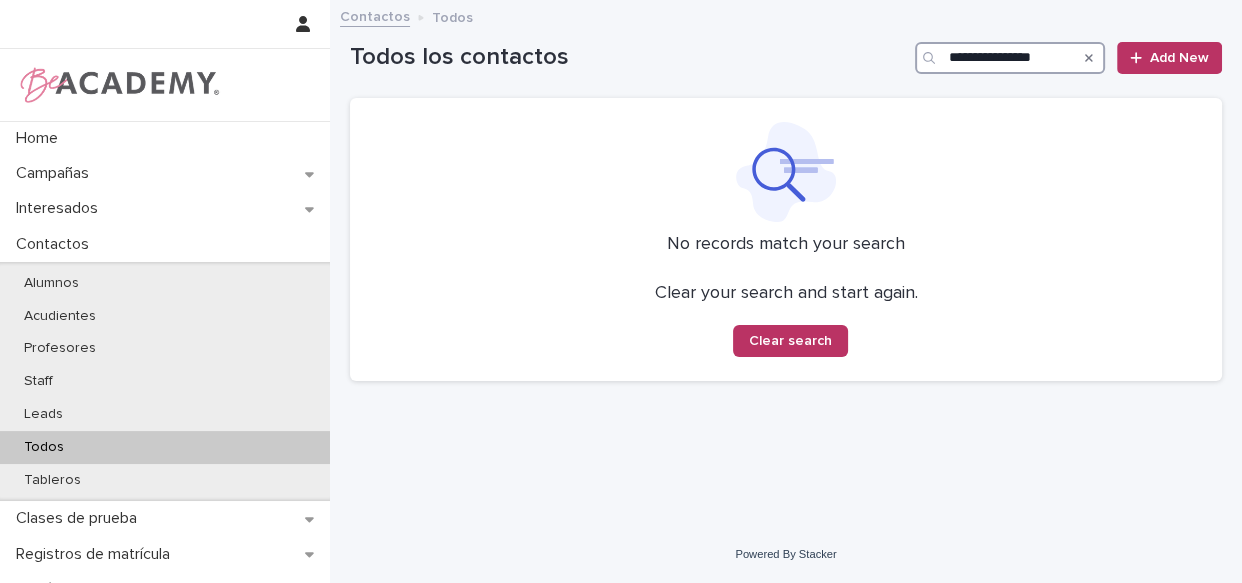 drag, startPoint x: 1027, startPoint y: 55, endPoint x: 690, endPoint y: 55, distance: 337 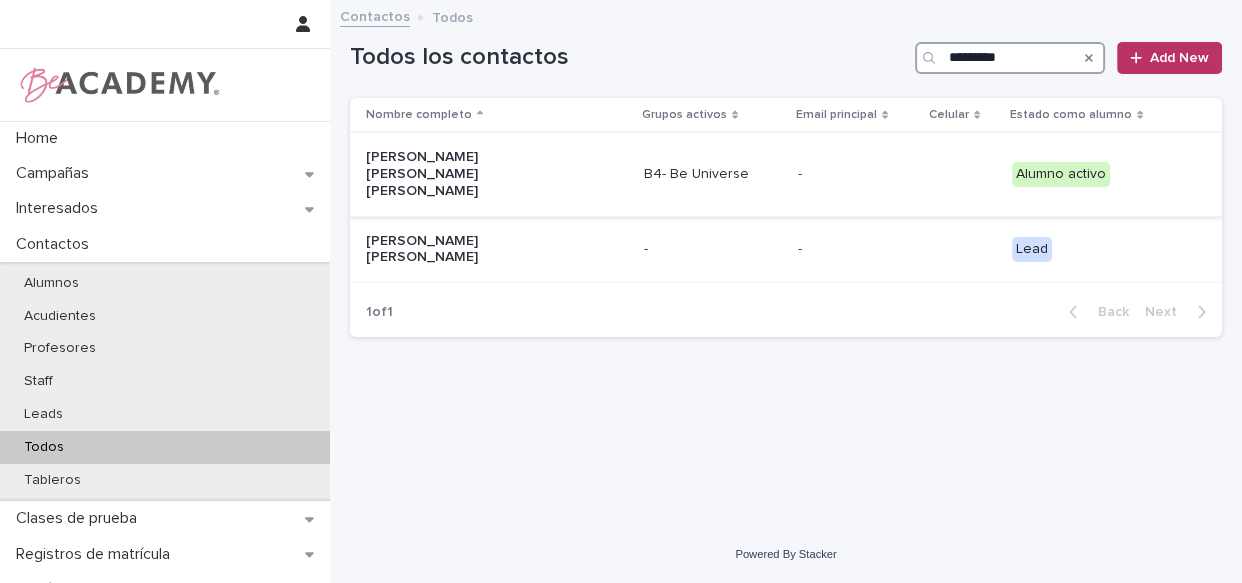 type on "*********" 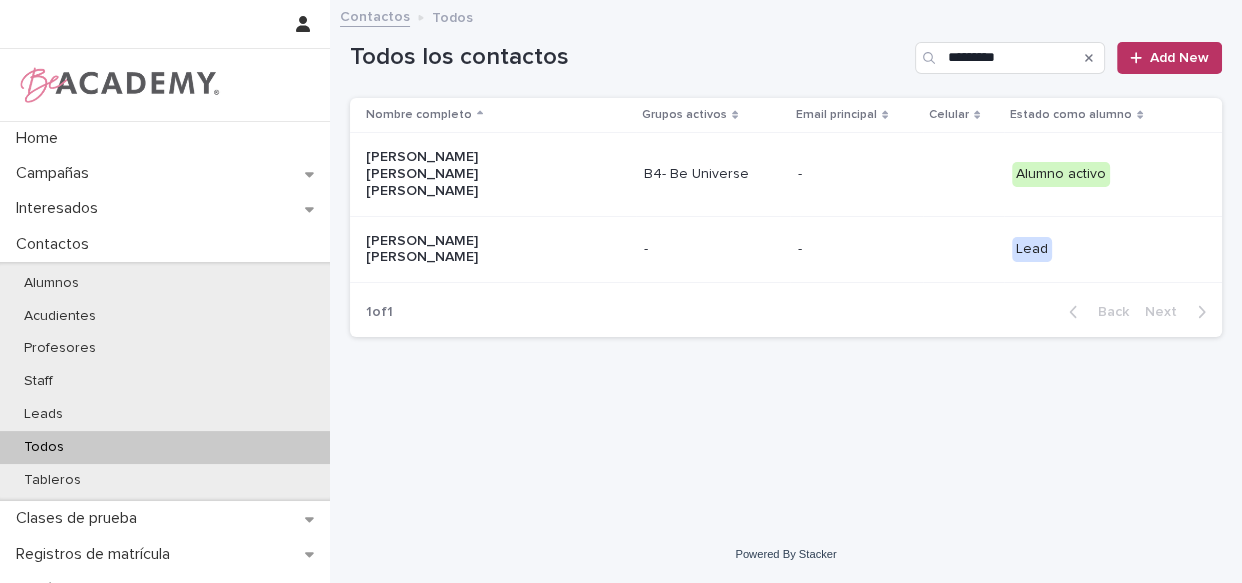 click on "-" at bounding box center [856, 174] 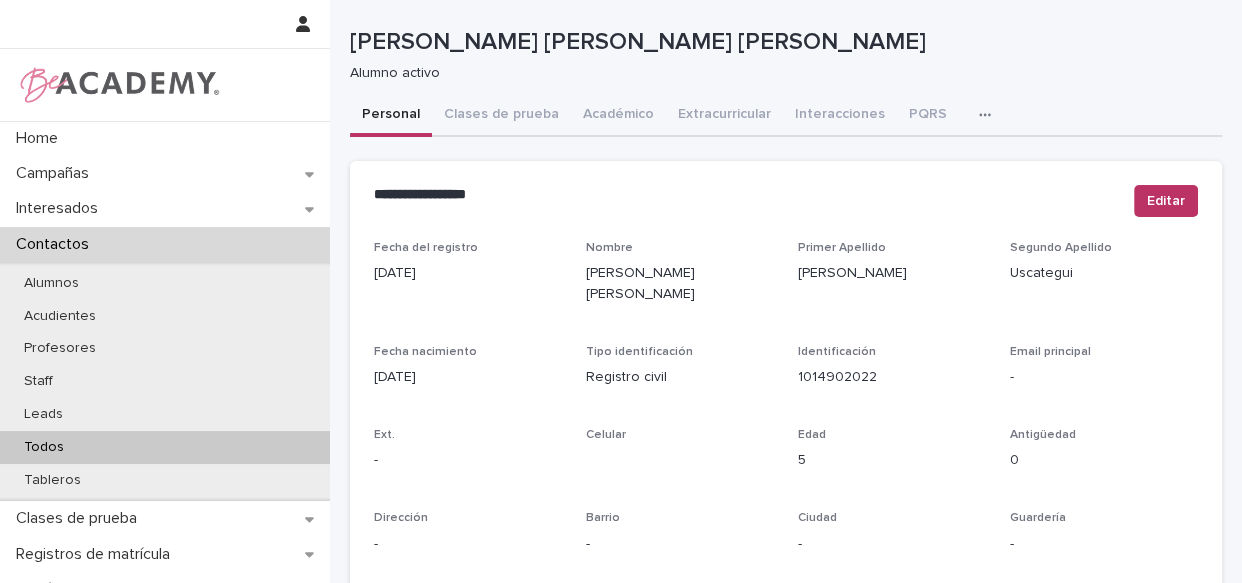scroll, scrollTop: 0, scrollLeft: 0, axis: both 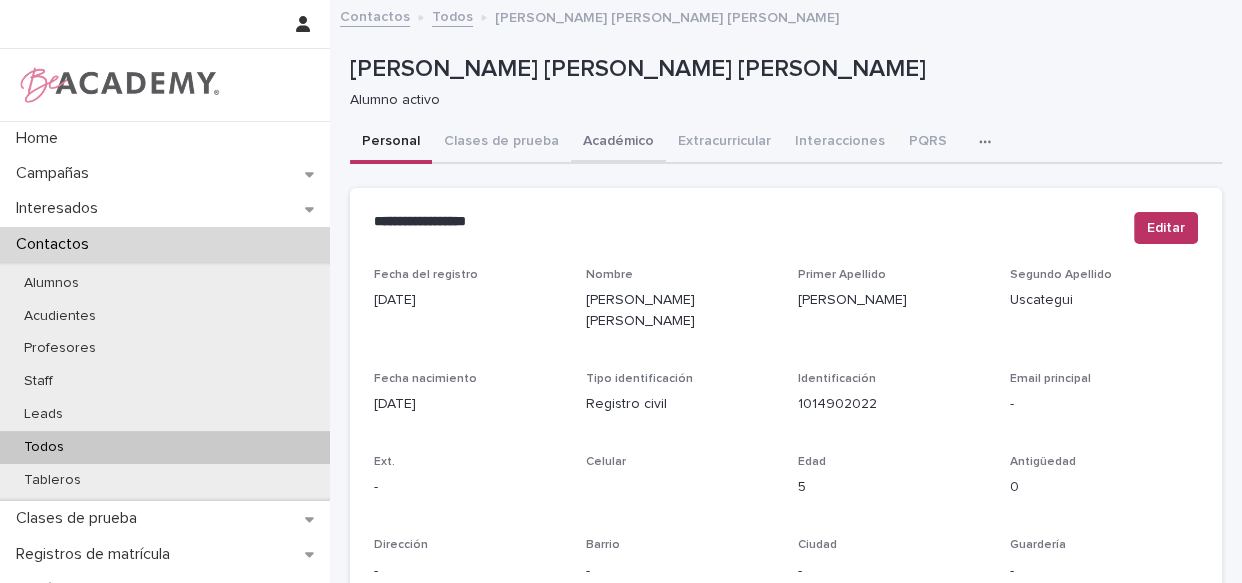 click on "Académico" at bounding box center [618, 143] 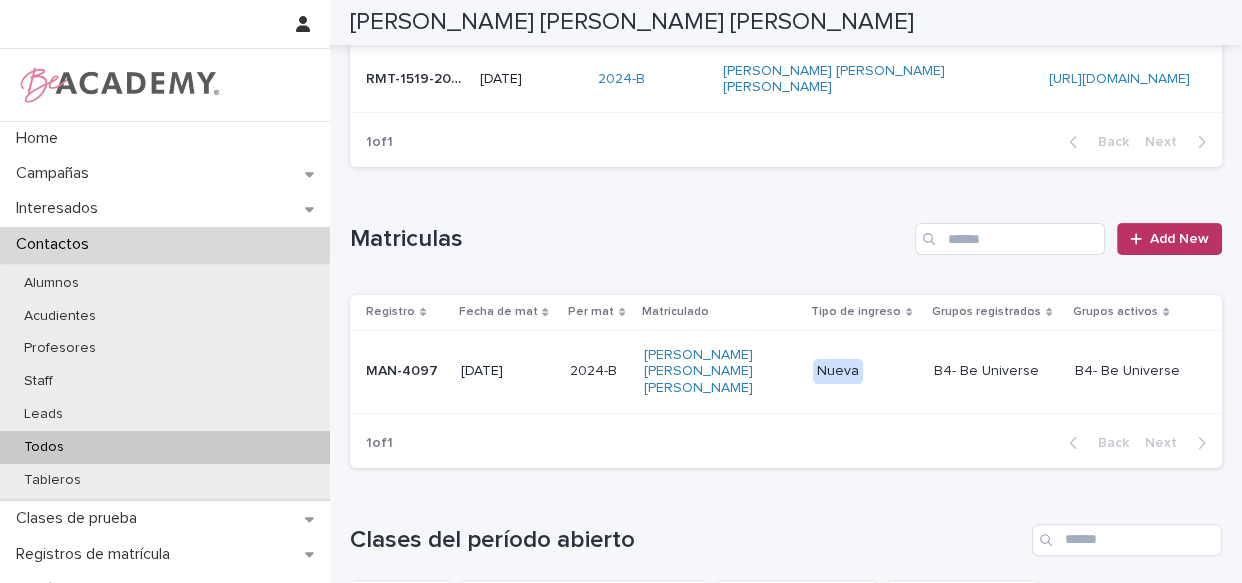 scroll, scrollTop: 363, scrollLeft: 0, axis: vertical 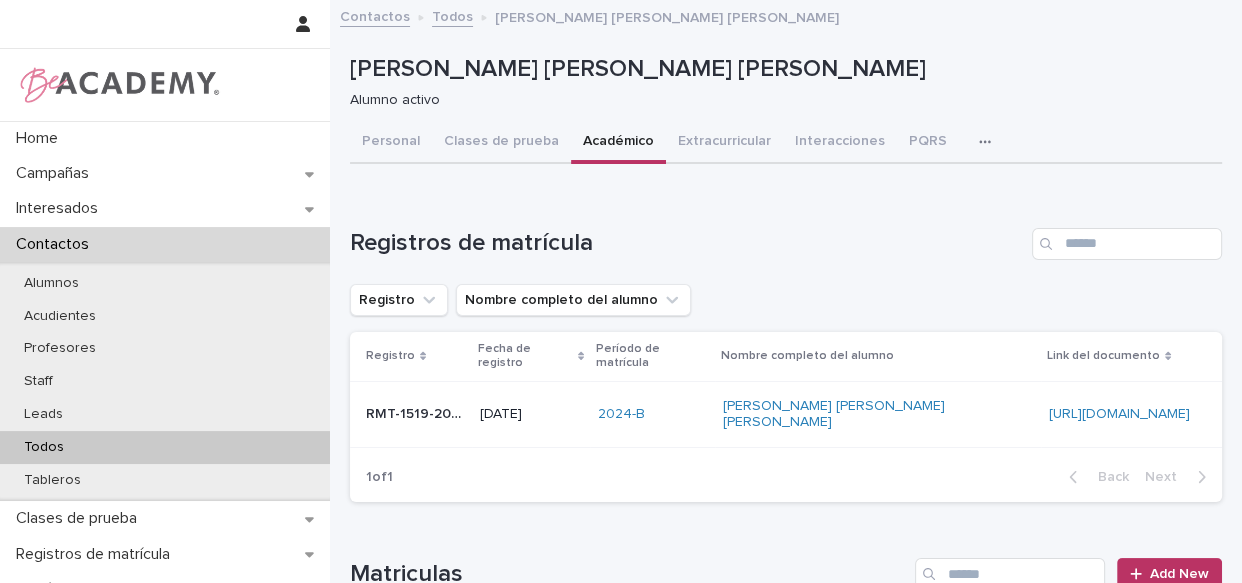 click on "Todos" at bounding box center [452, 15] 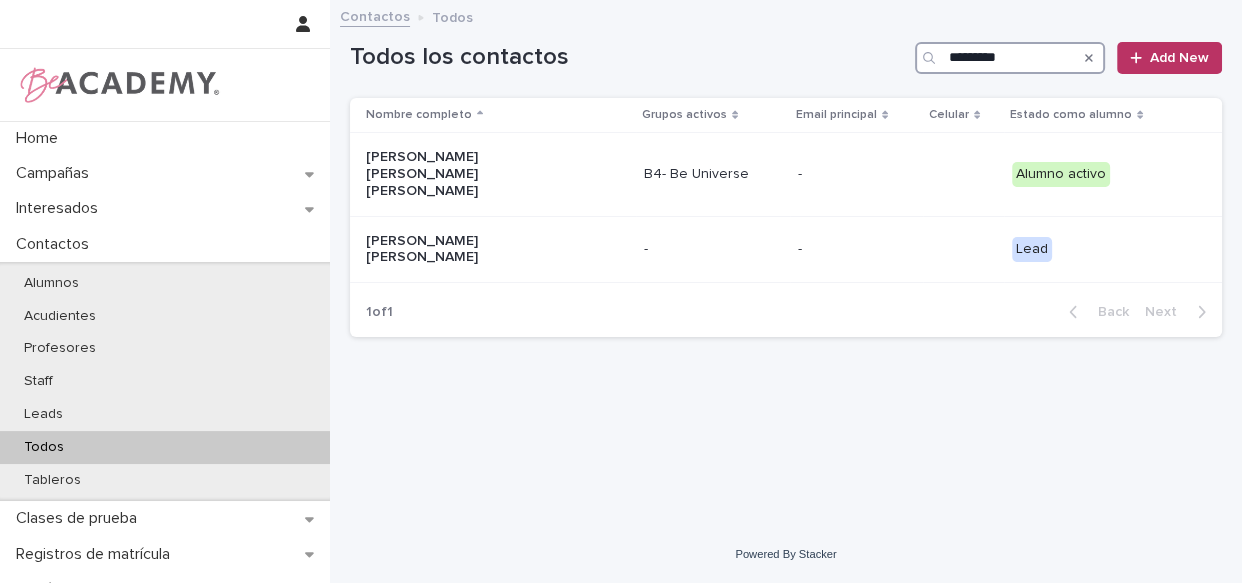 click on "*********" at bounding box center (1010, 58) 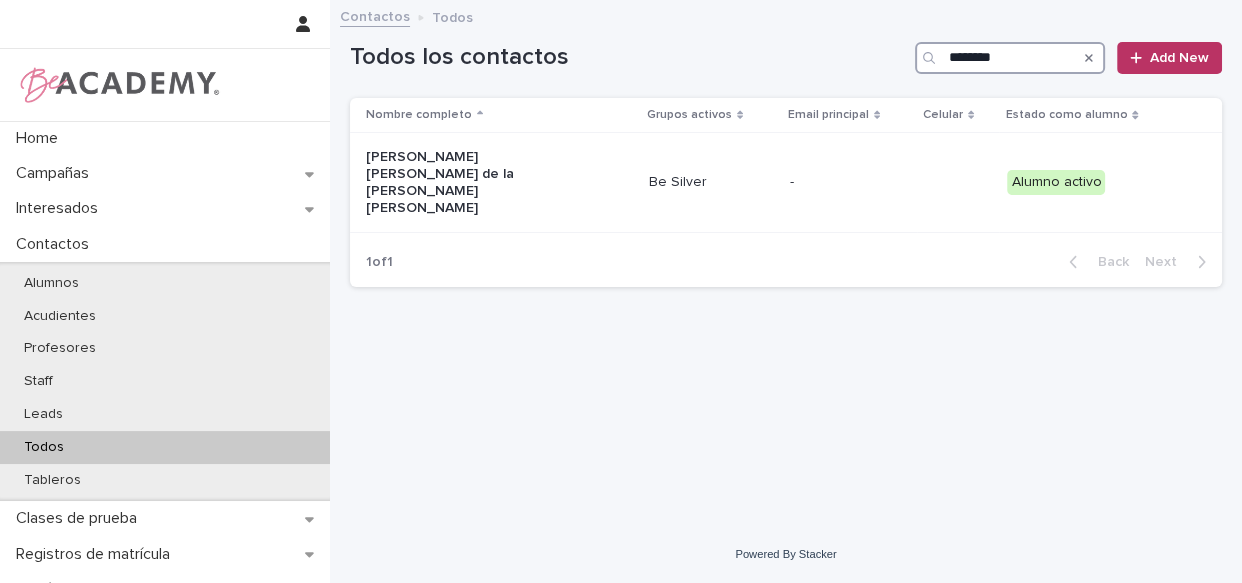 click on "********" at bounding box center (1010, 58) 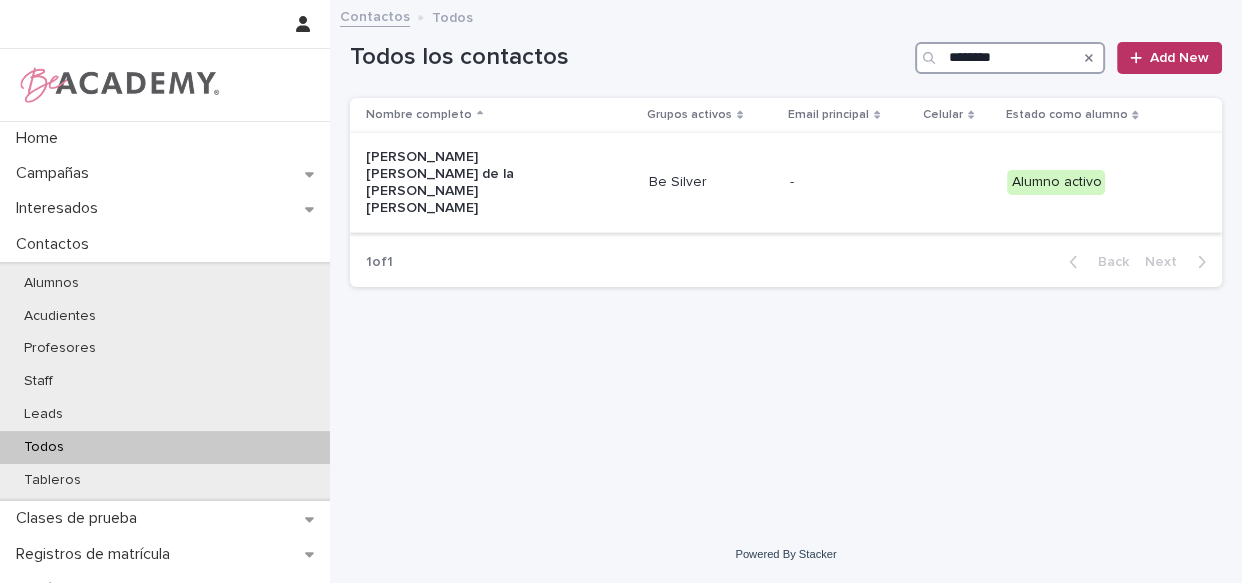 type on "********" 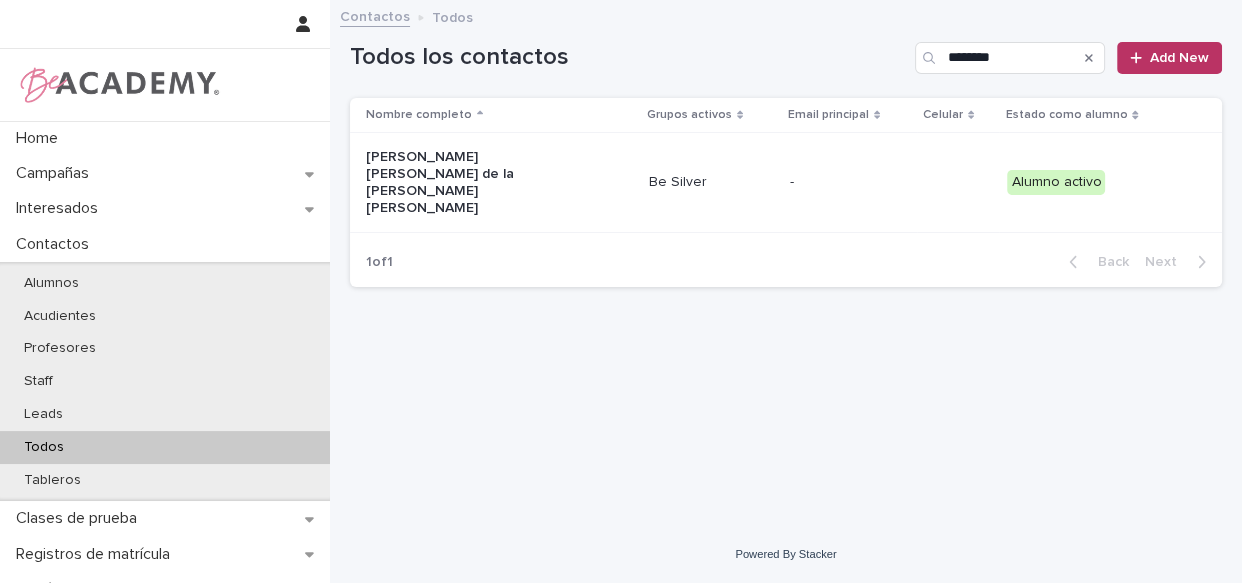 click on "Be Silver" at bounding box center (711, 182) 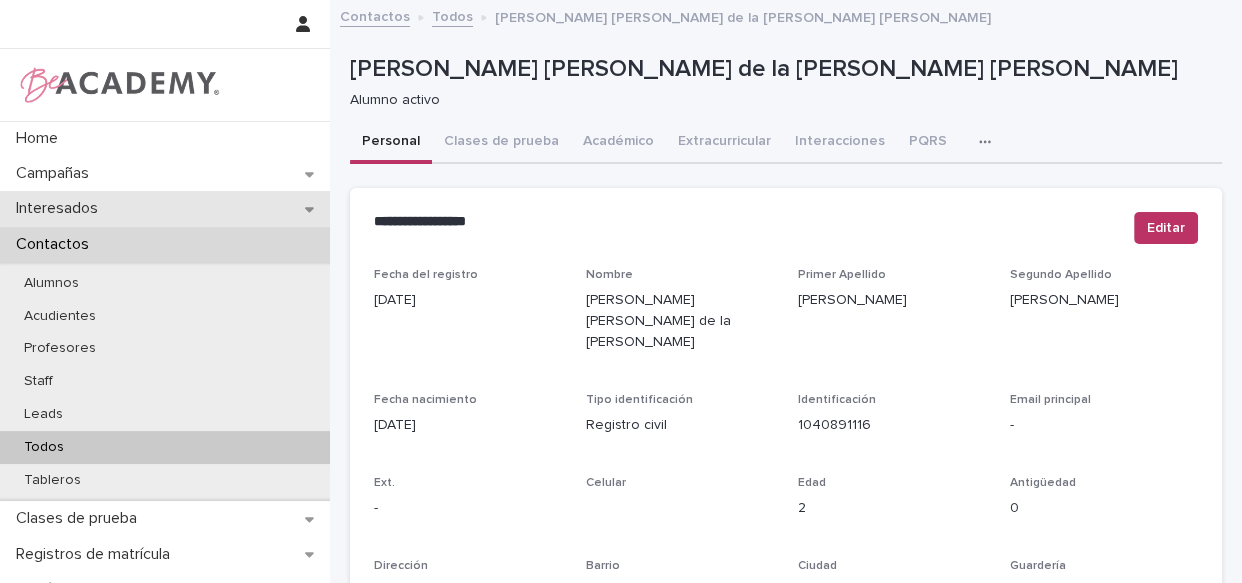 click on "Interesados" at bounding box center [165, 208] 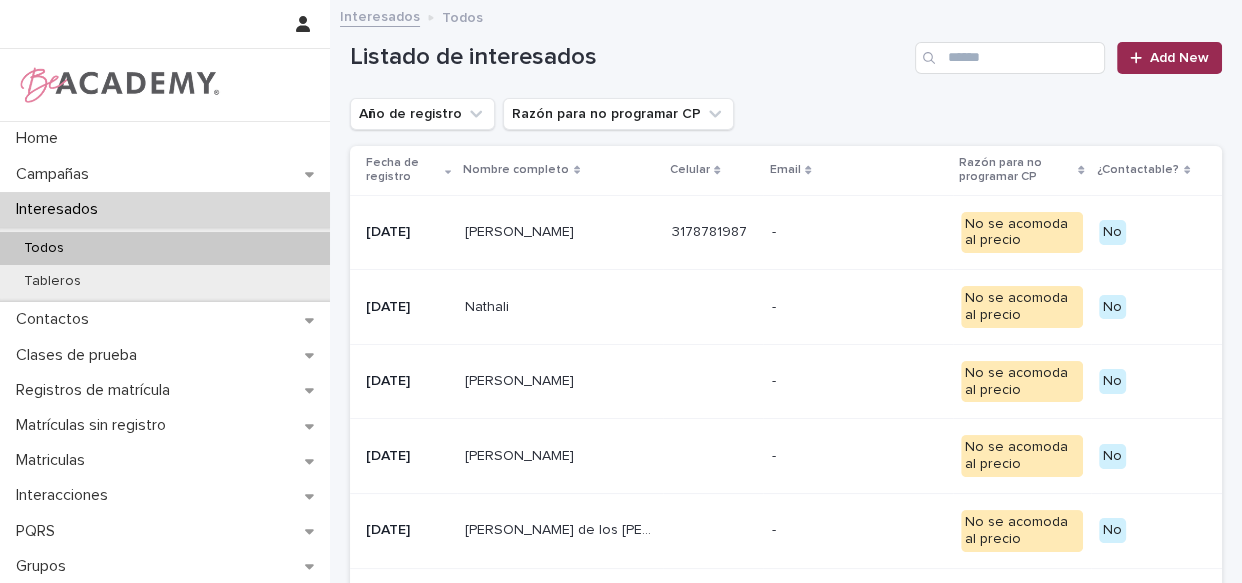 click on "Add New" at bounding box center [1179, 58] 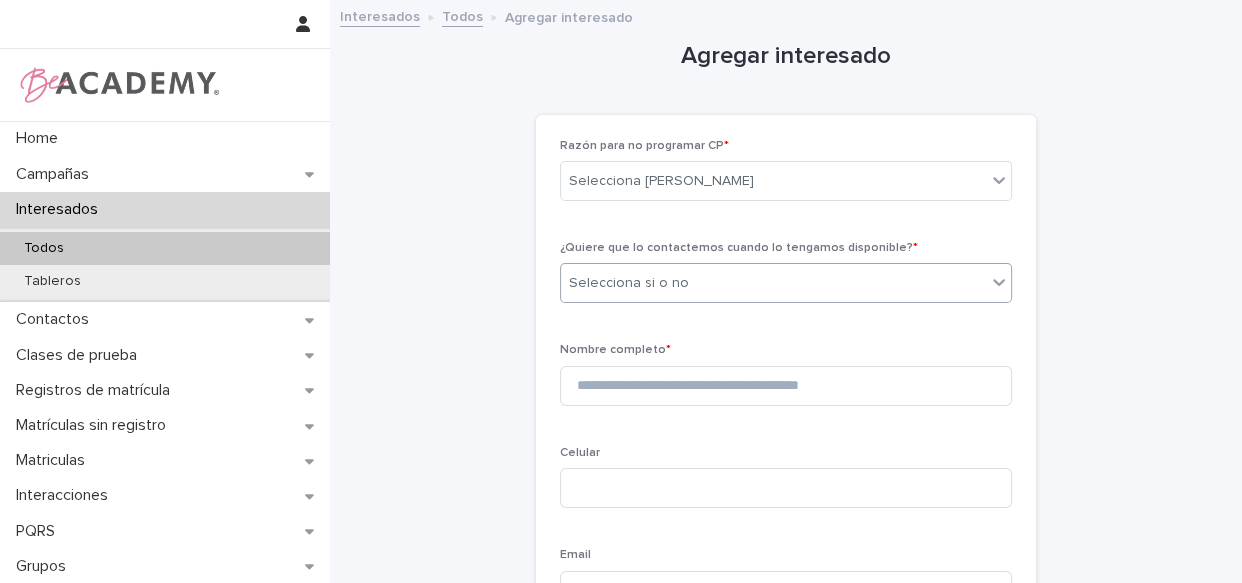click on "Selecciona si o no" at bounding box center [773, 283] 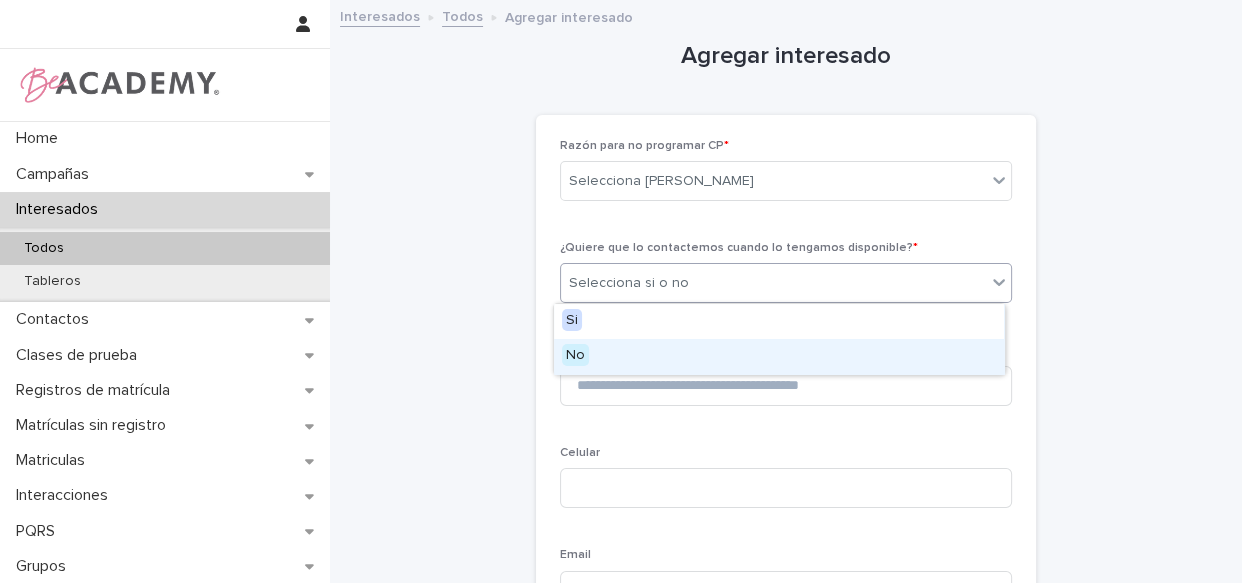 click on "No" at bounding box center (779, 356) 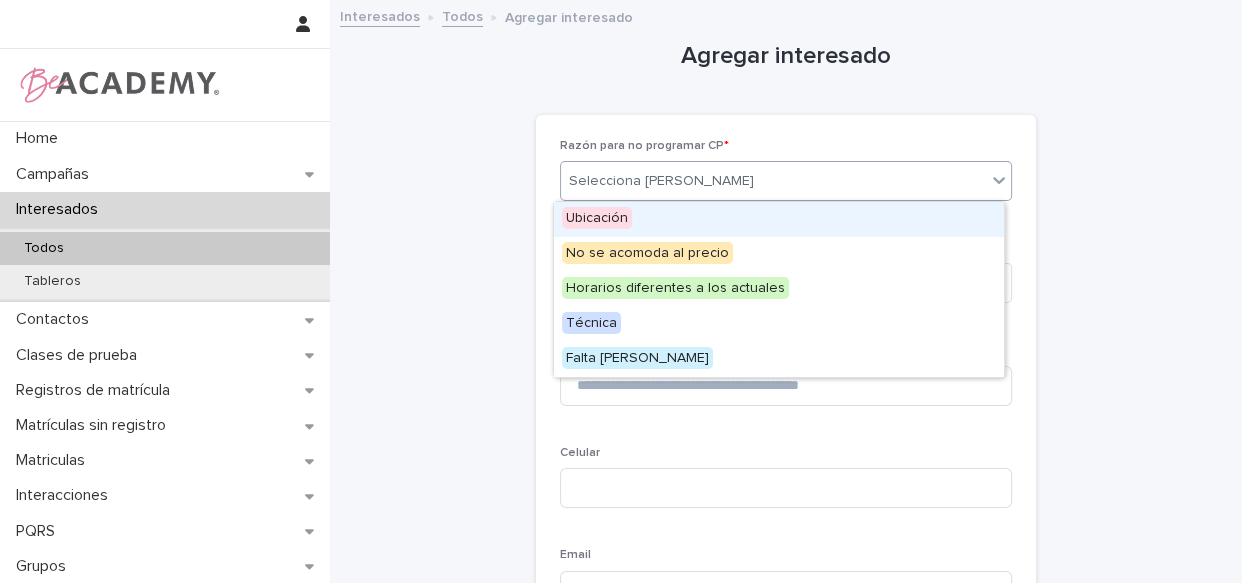click on "Selecciona la razón" at bounding box center [773, 181] 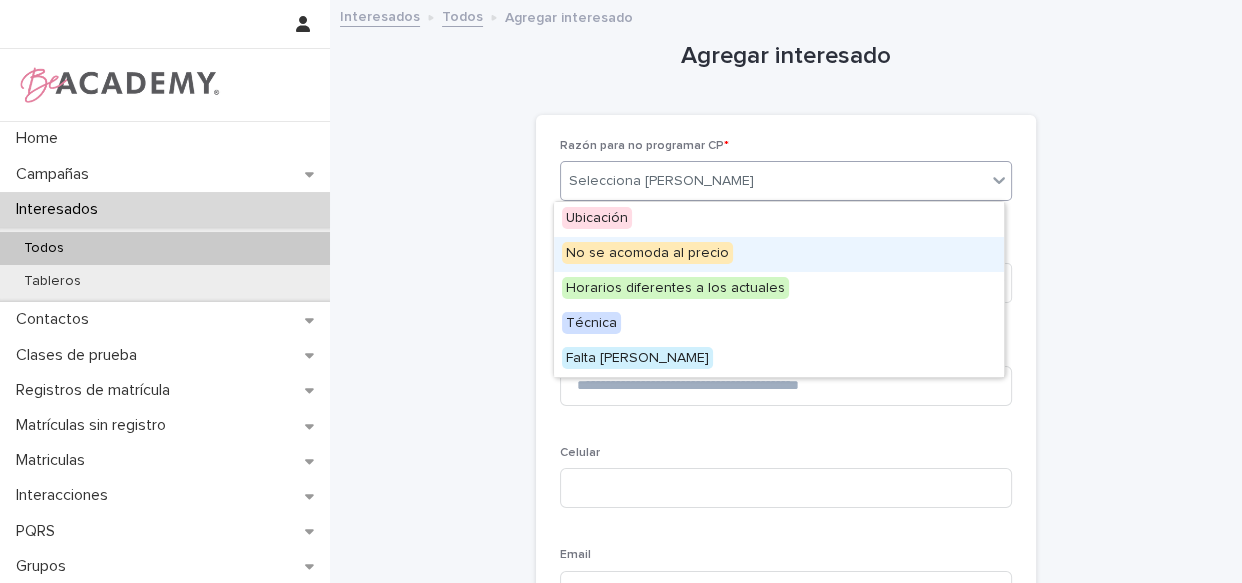 click on "No se acomoda al precio" at bounding box center [647, 253] 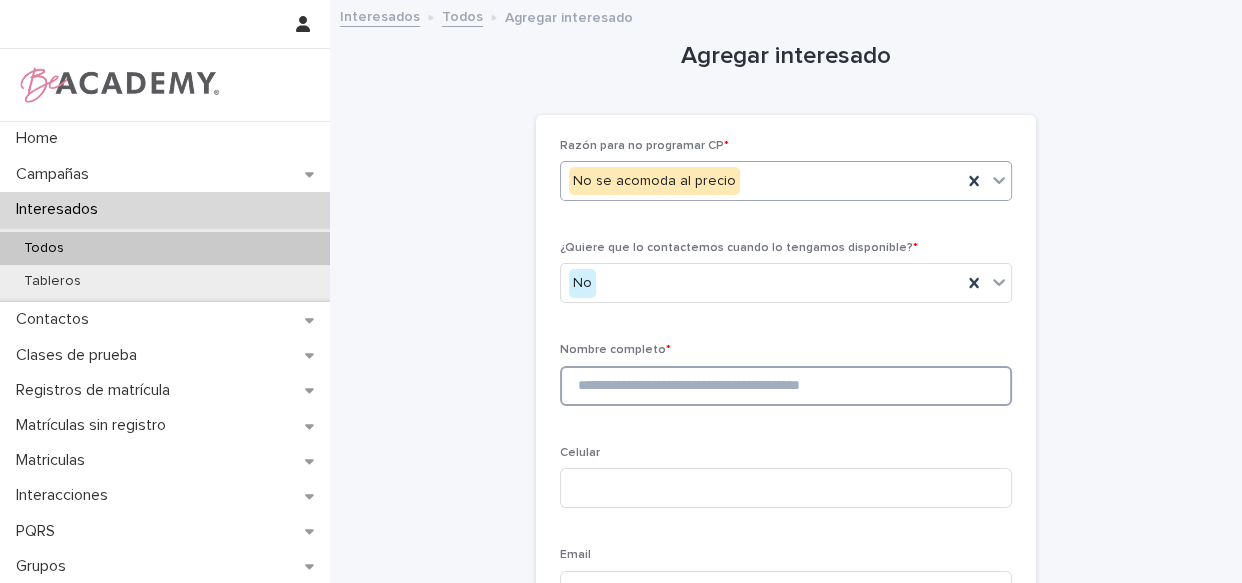 click at bounding box center (786, 386) 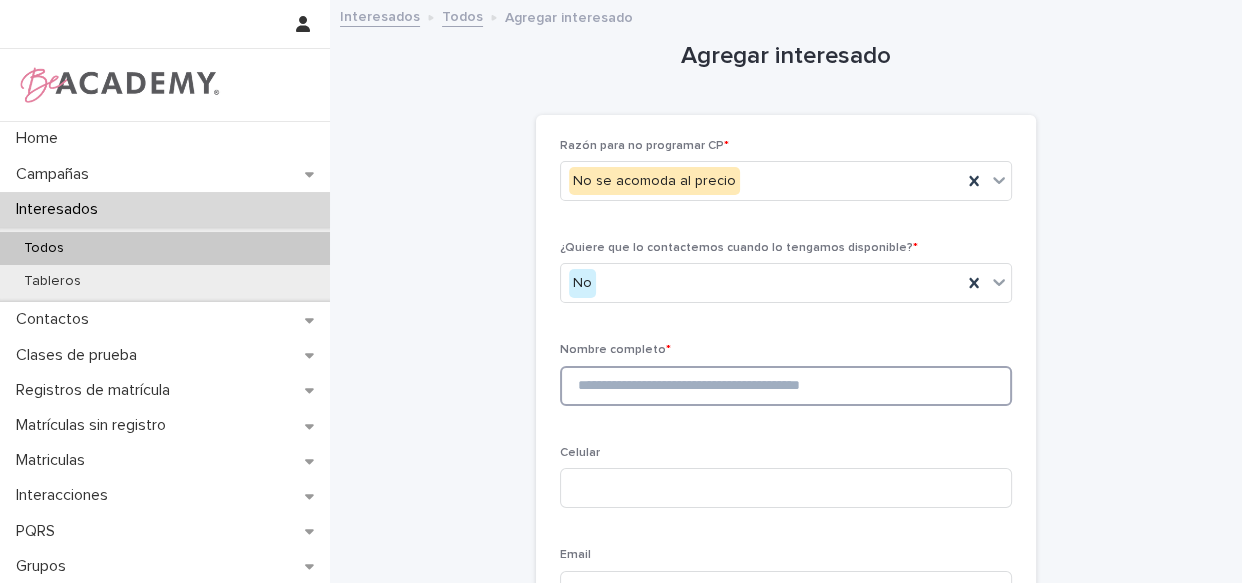 paste on "**********" 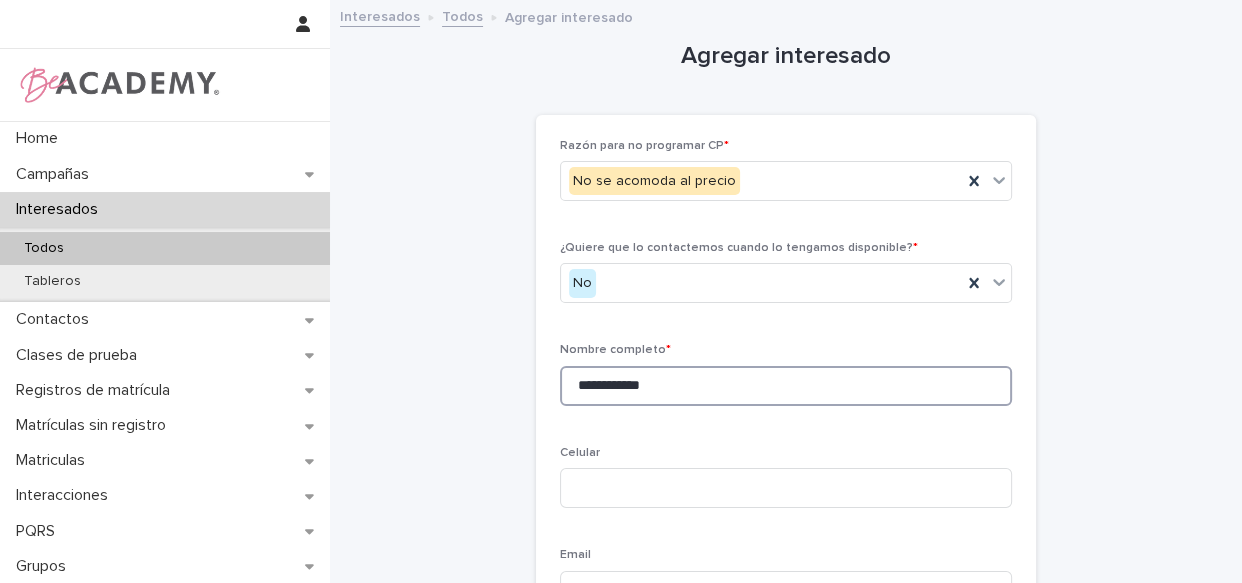 drag, startPoint x: 604, startPoint y: 390, endPoint x: 673, endPoint y: 409, distance: 71.568146 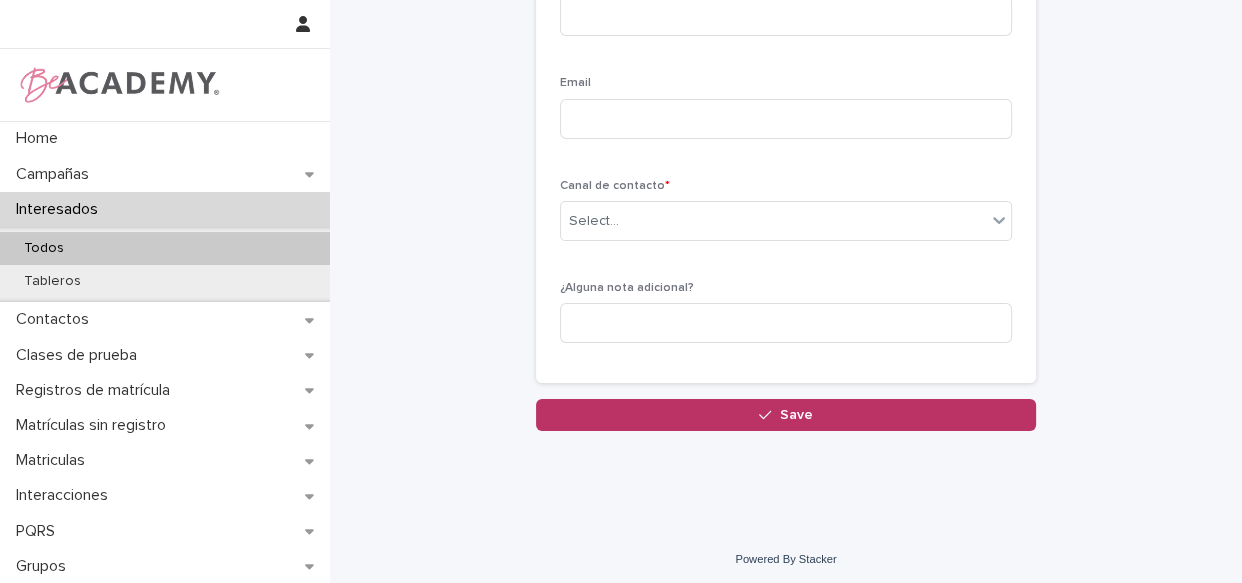 scroll, scrollTop: 476, scrollLeft: 0, axis: vertical 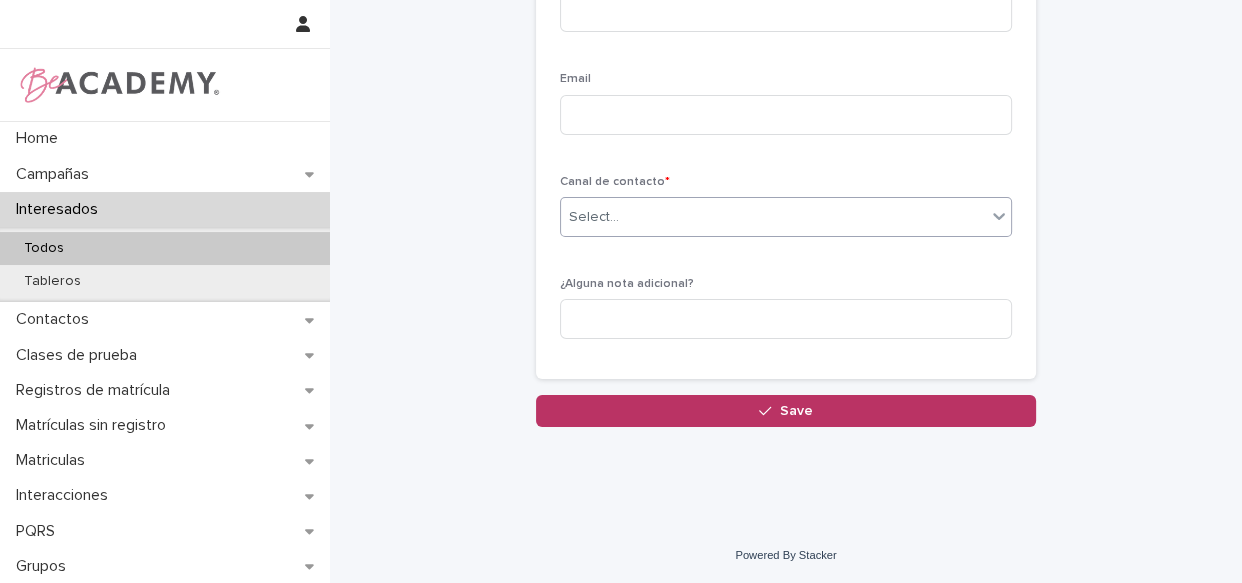 type on "**********" 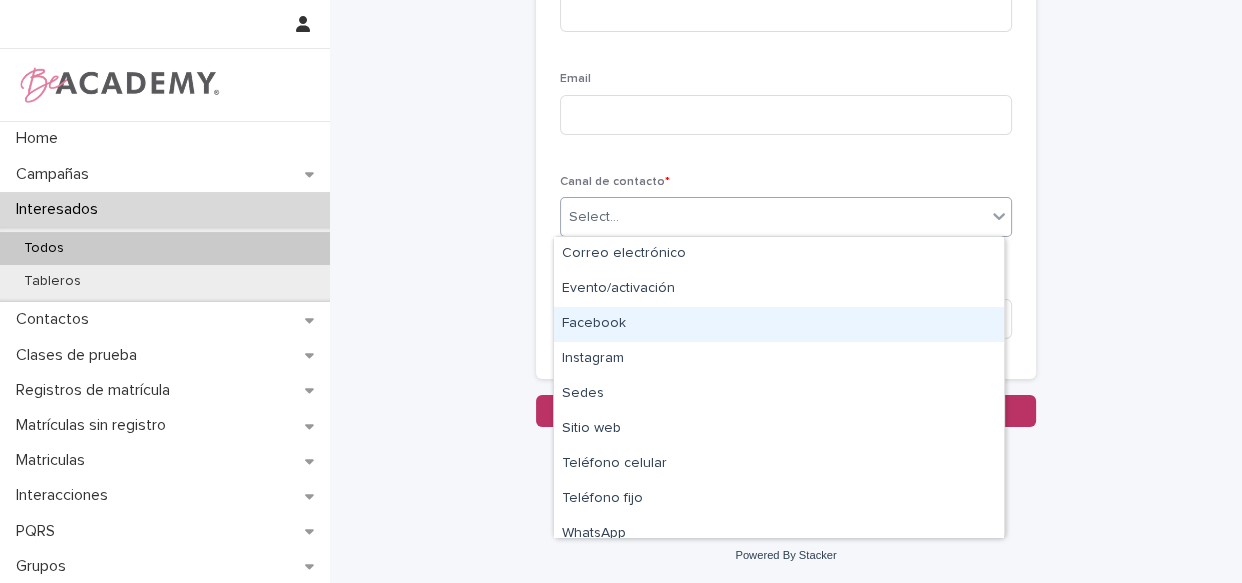 scroll, scrollTop: 15, scrollLeft: 0, axis: vertical 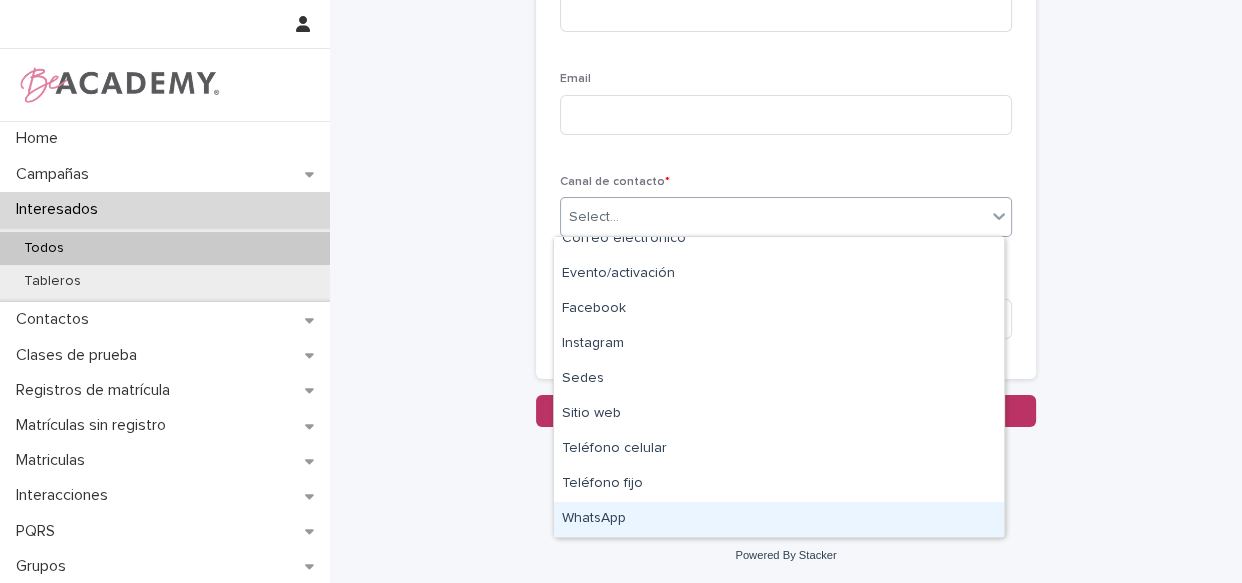 click on "WhatsApp" at bounding box center [779, 519] 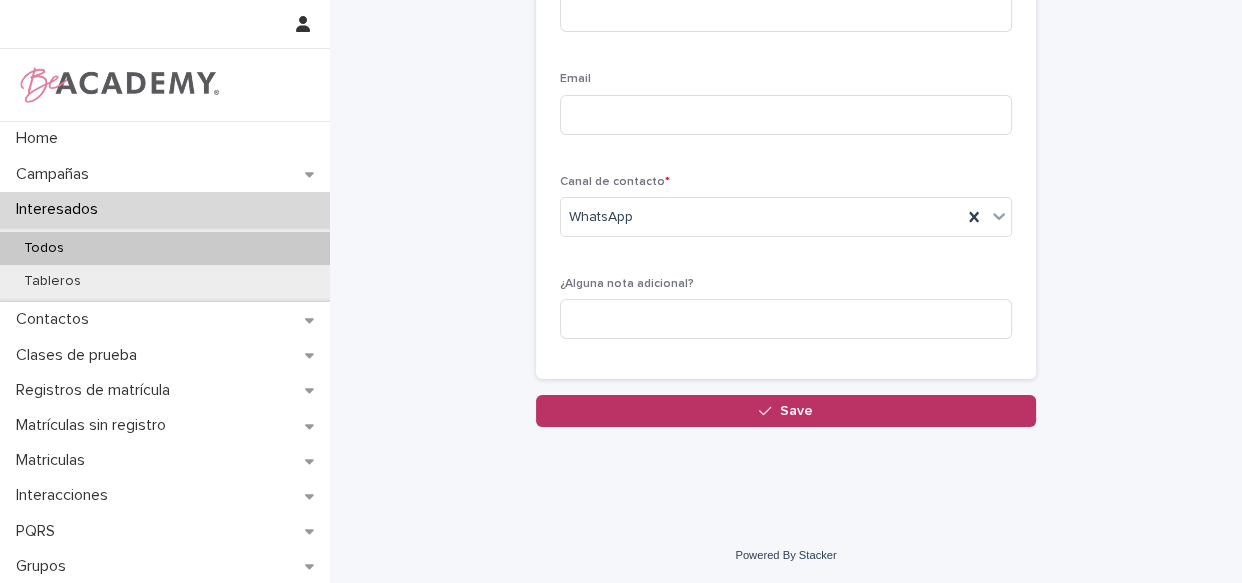 click on "**********" at bounding box center (786, 2) 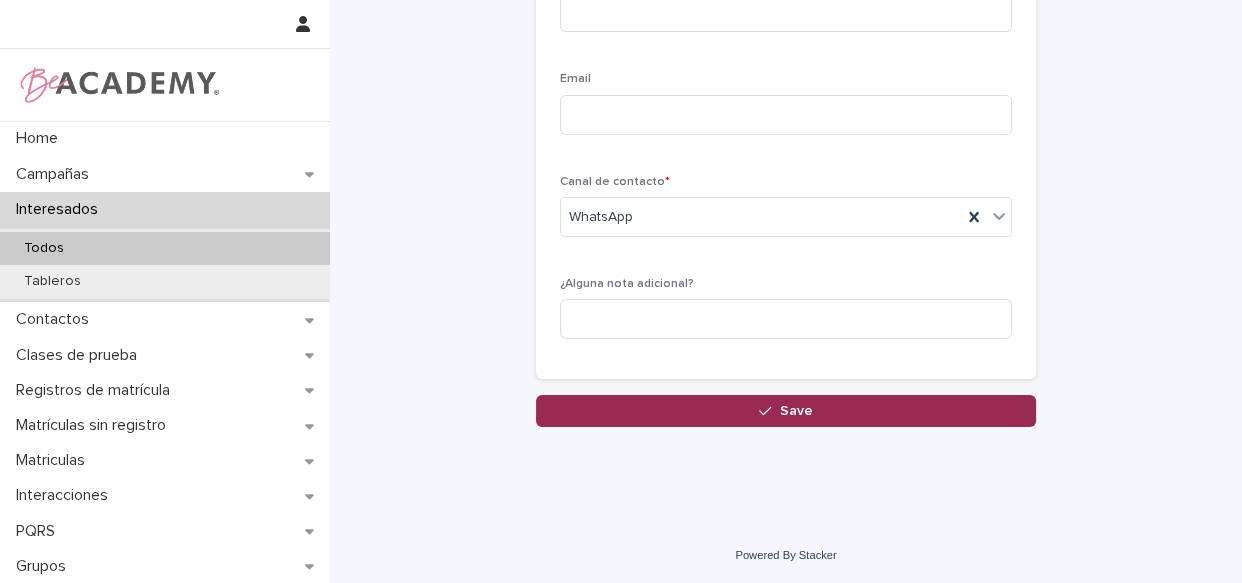 click on "Save" at bounding box center [786, 411] 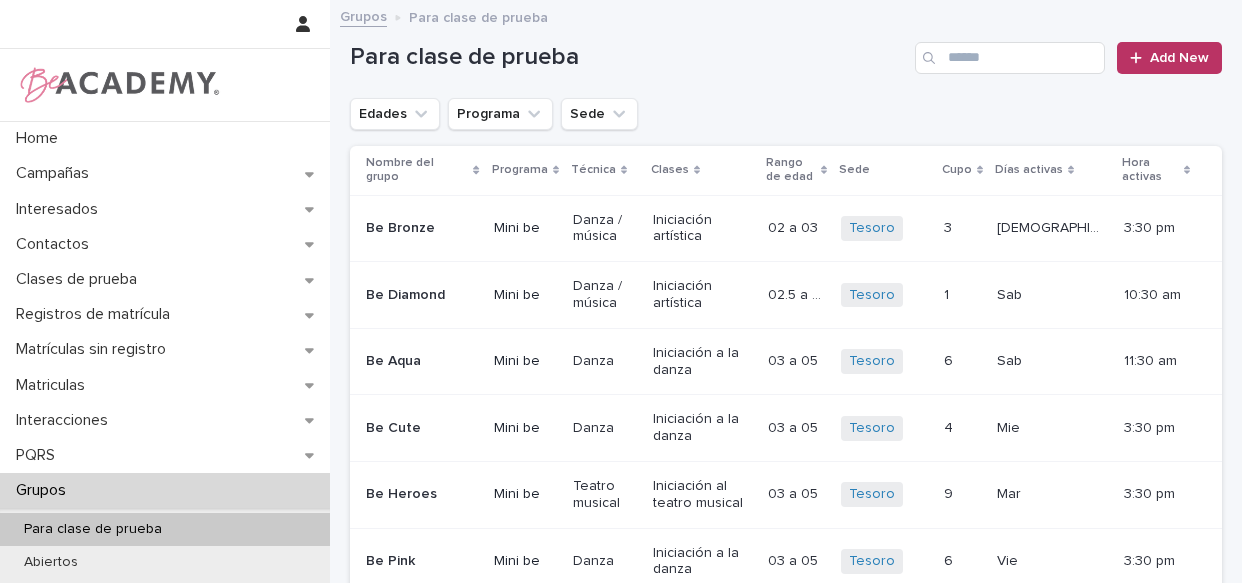 scroll, scrollTop: 0, scrollLeft: 0, axis: both 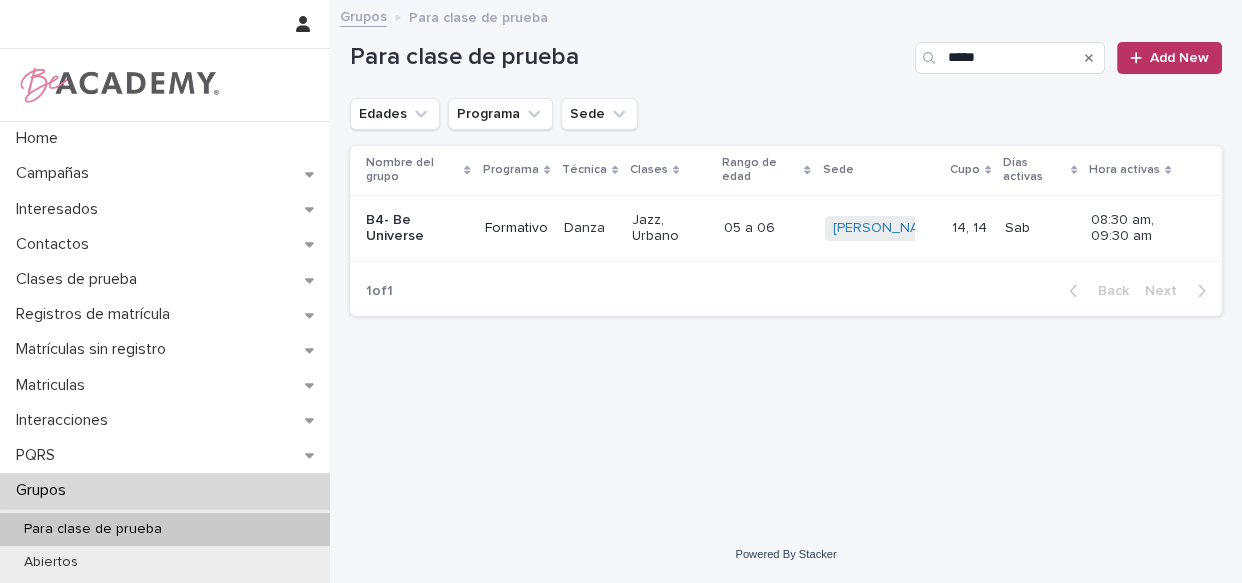 type on "*****" 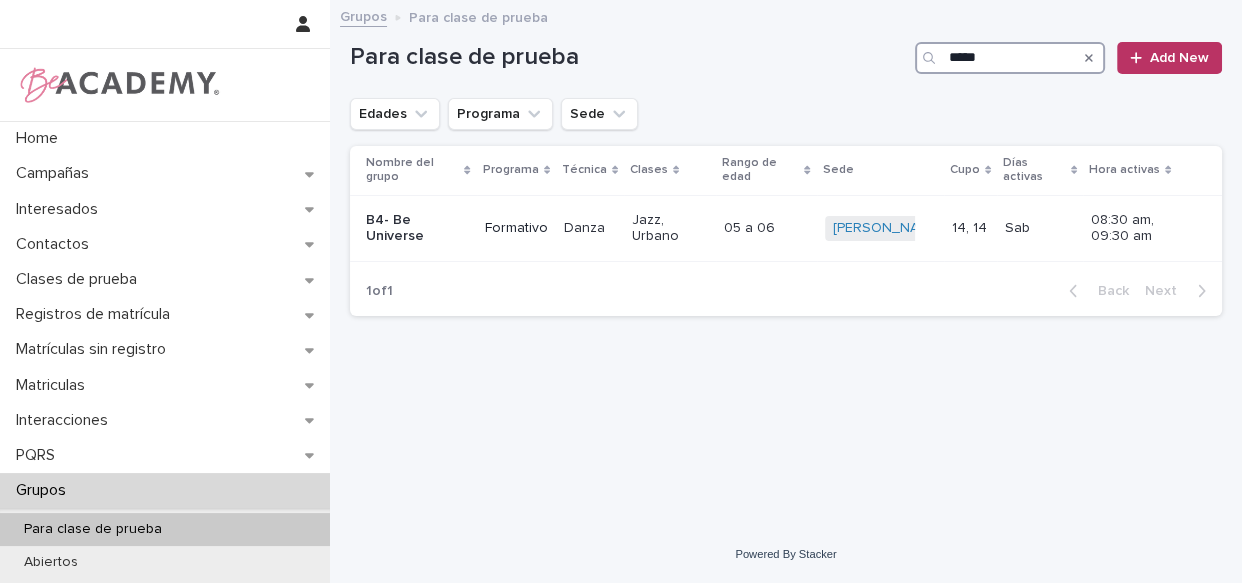 click on "*****" at bounding box center [1010, 58] 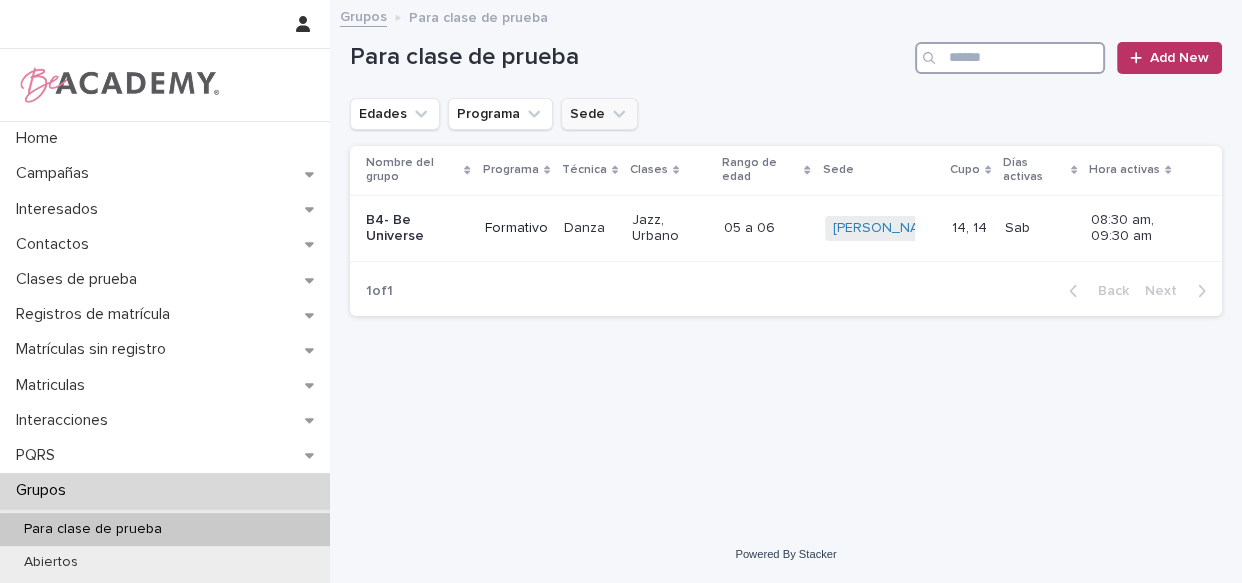 type 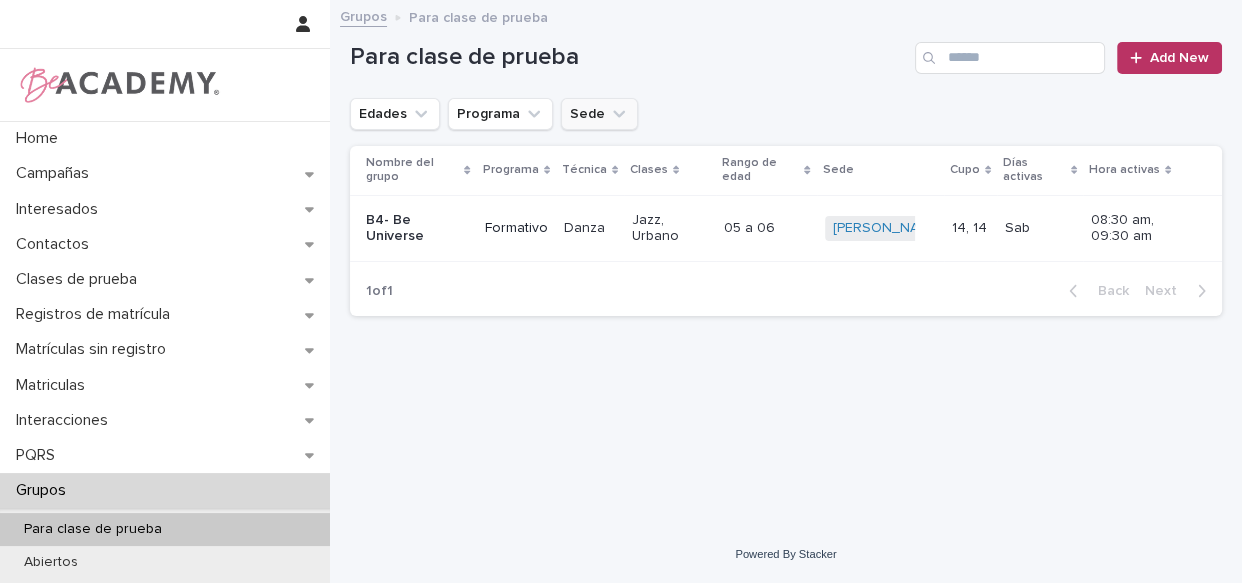 click 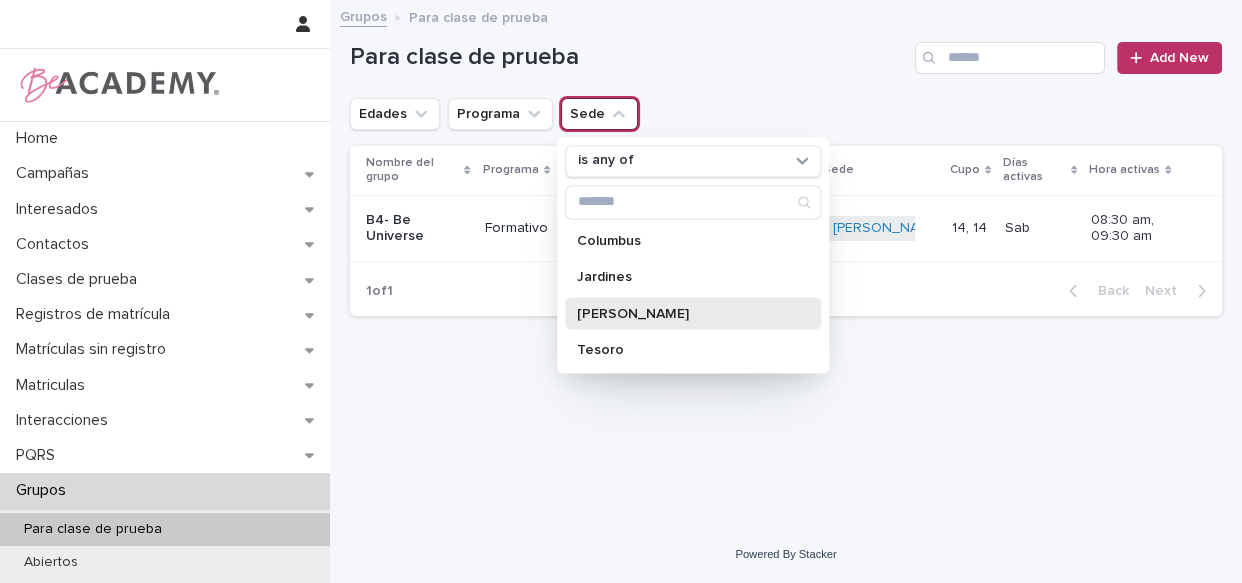 click on "[PERSON_NAME]" at bounding box center [683, 313] 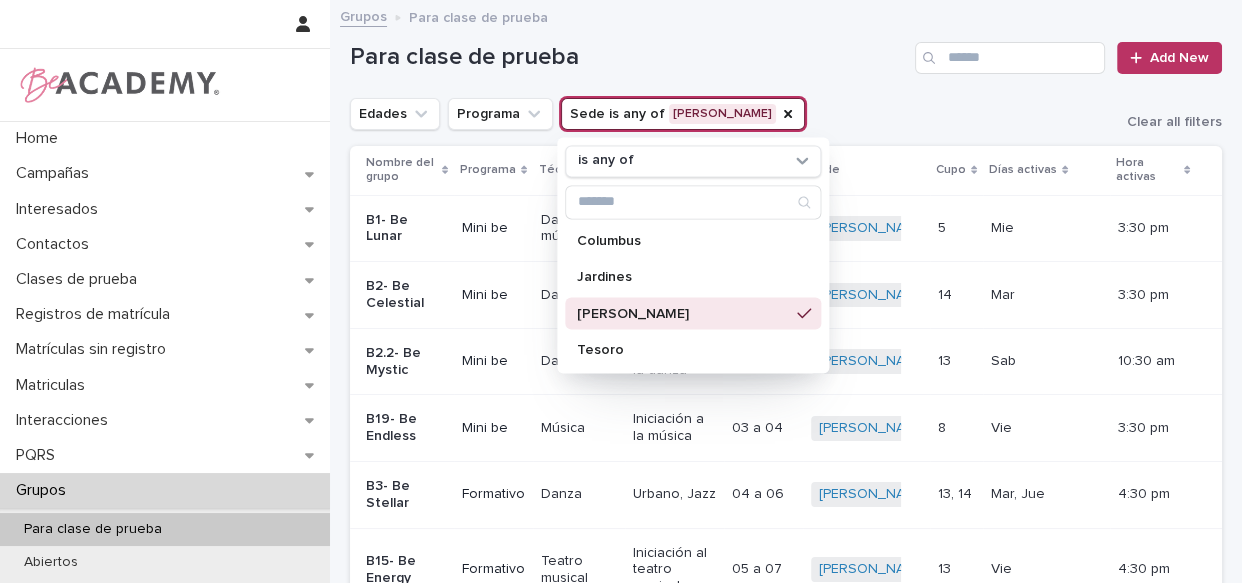 click on "Para clase de prueba Add New" at bounding box center [786, 50] 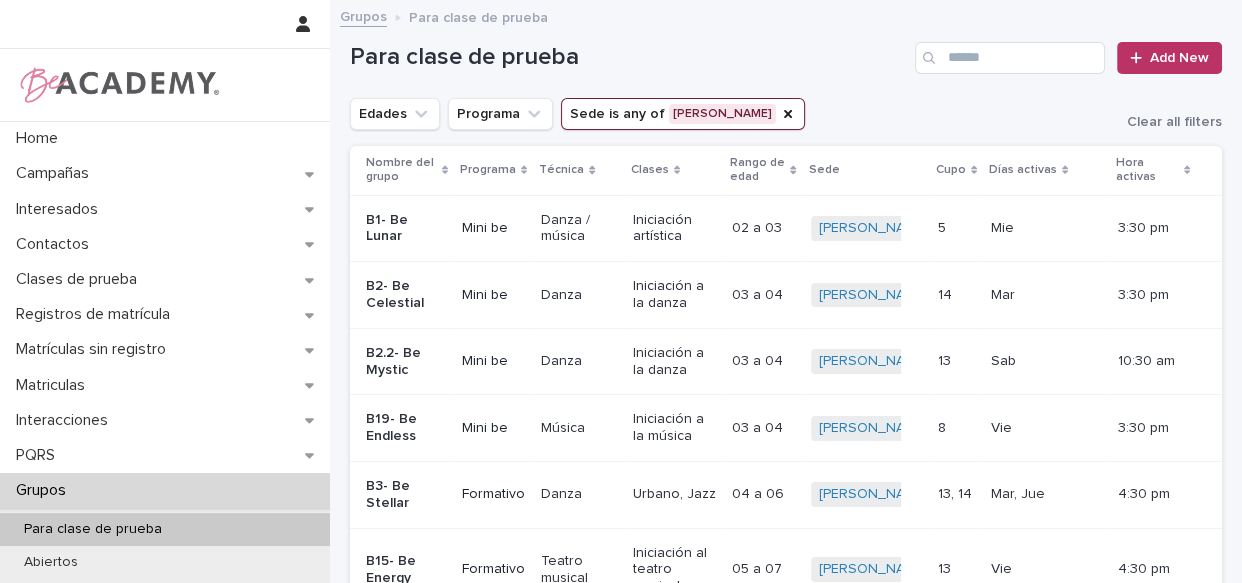 click on "Para clase de prueba" at bounding box center (628, 57) 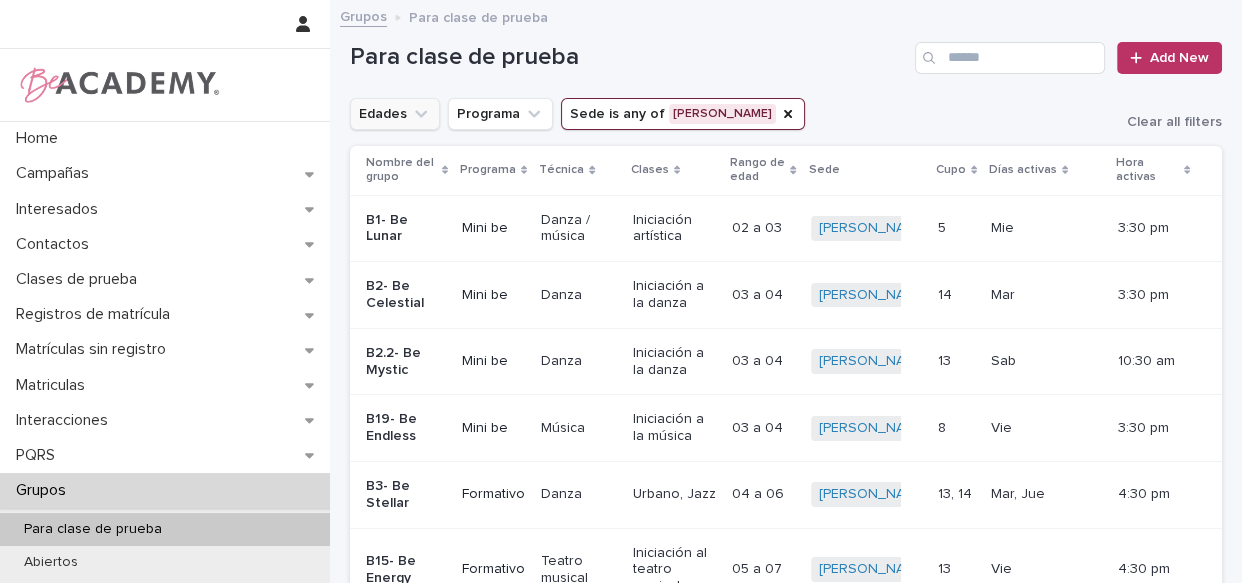click on "Edades" at bounding box center [395, 114] 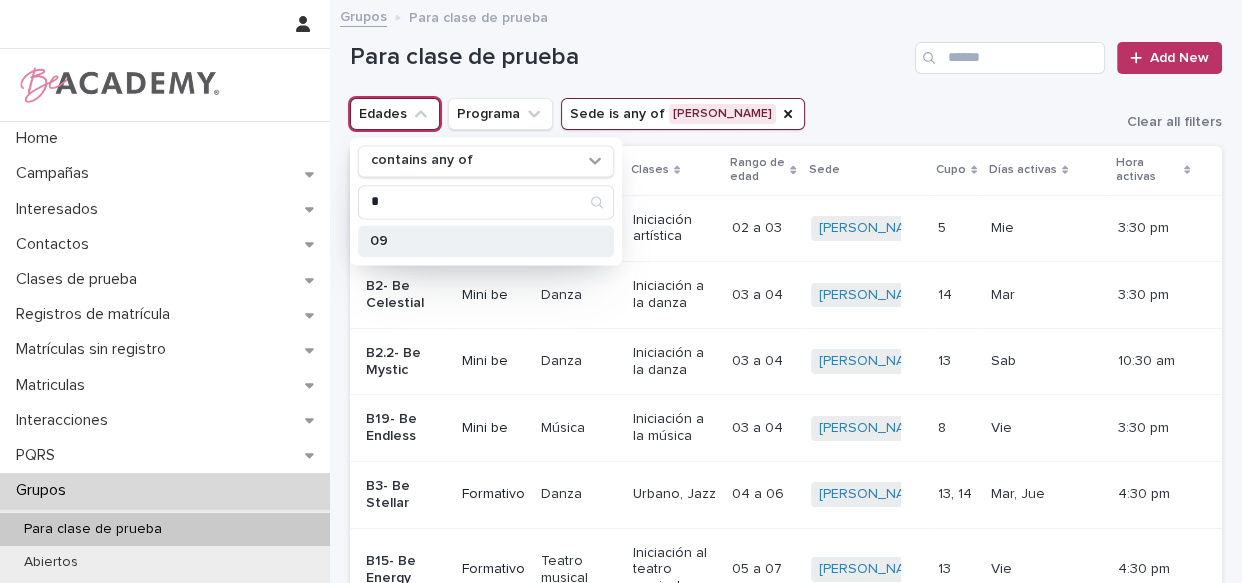 type on "*" 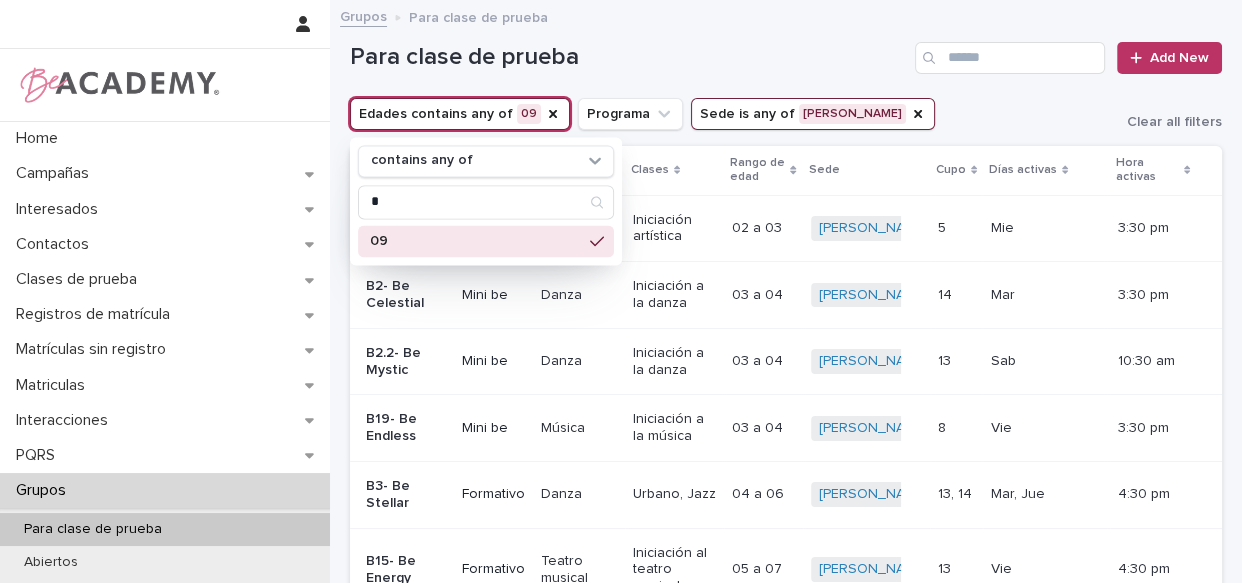 click on "Para clase de prueba" at bounding box center (628, 57) 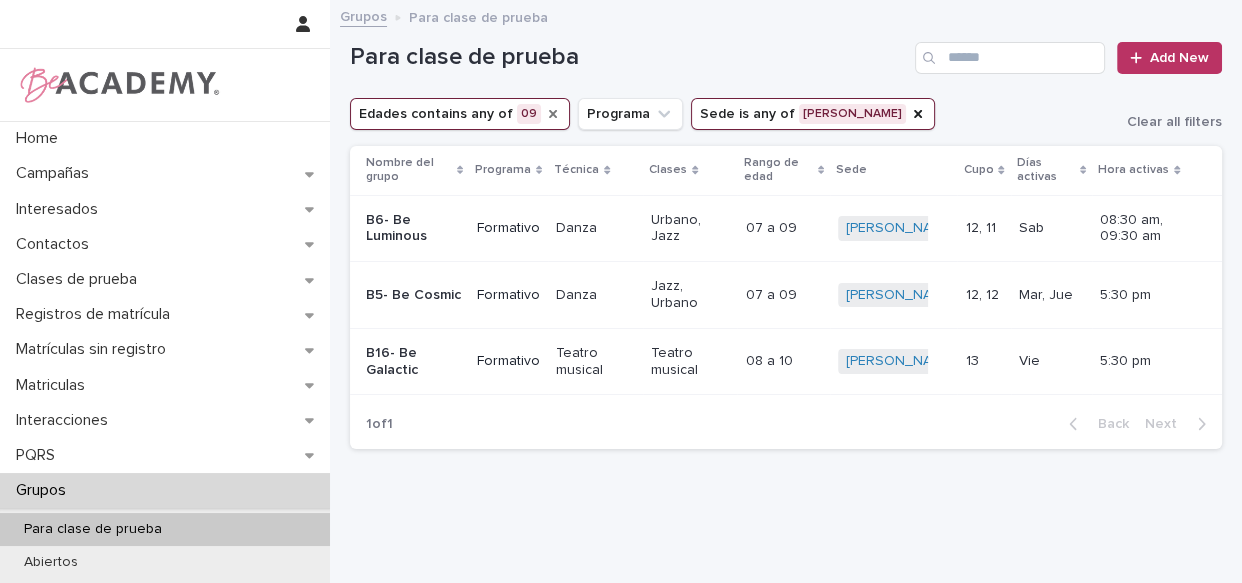 click 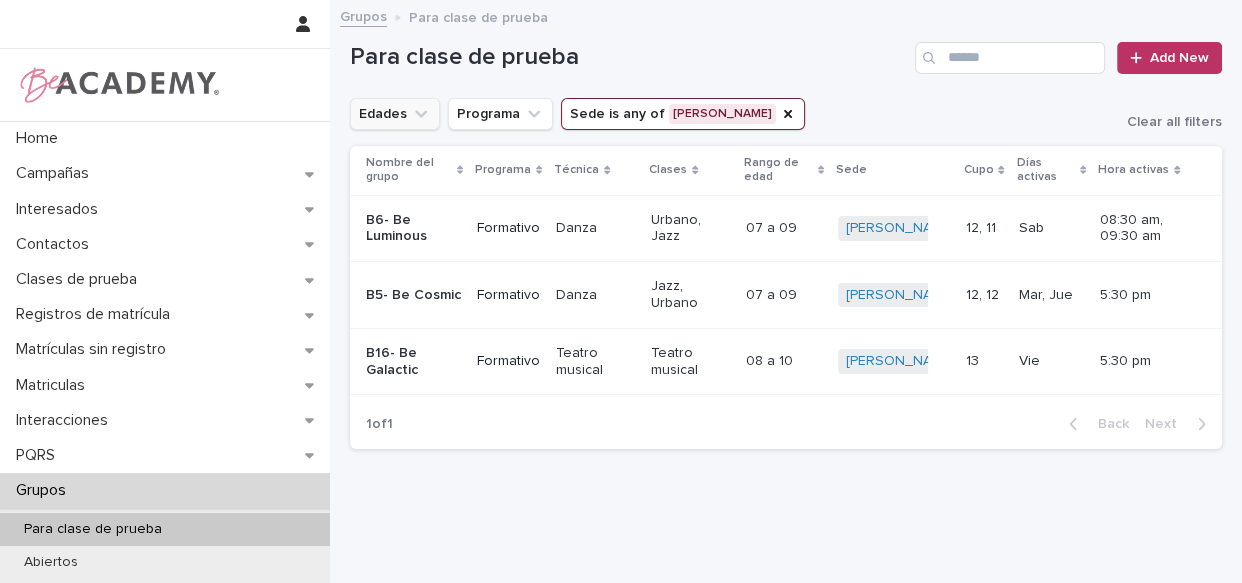 click 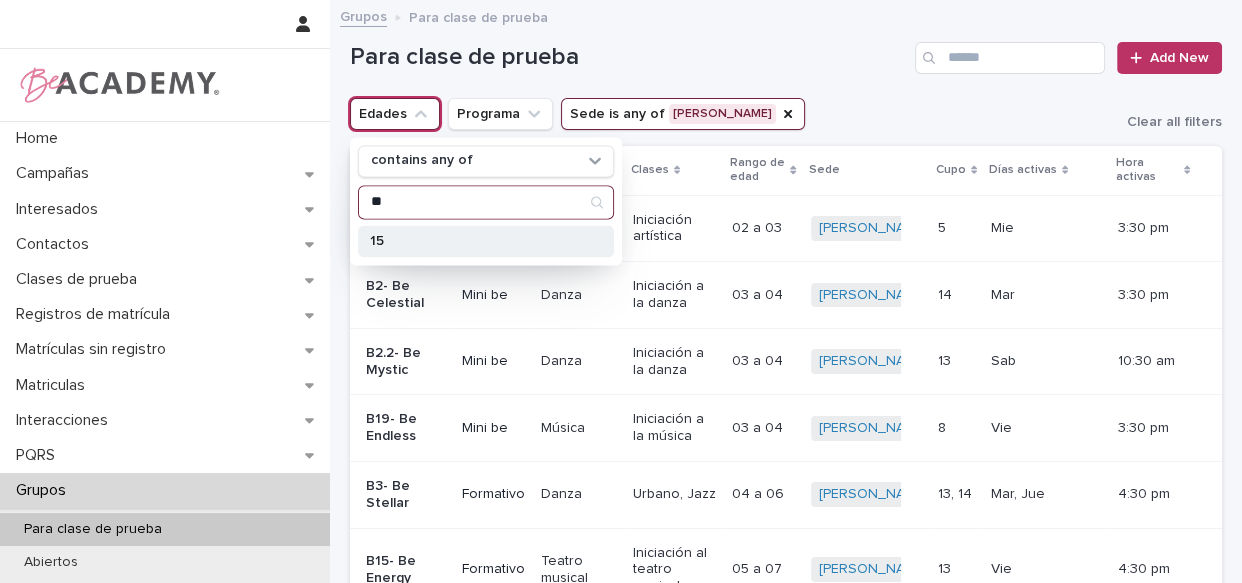 type on "**" 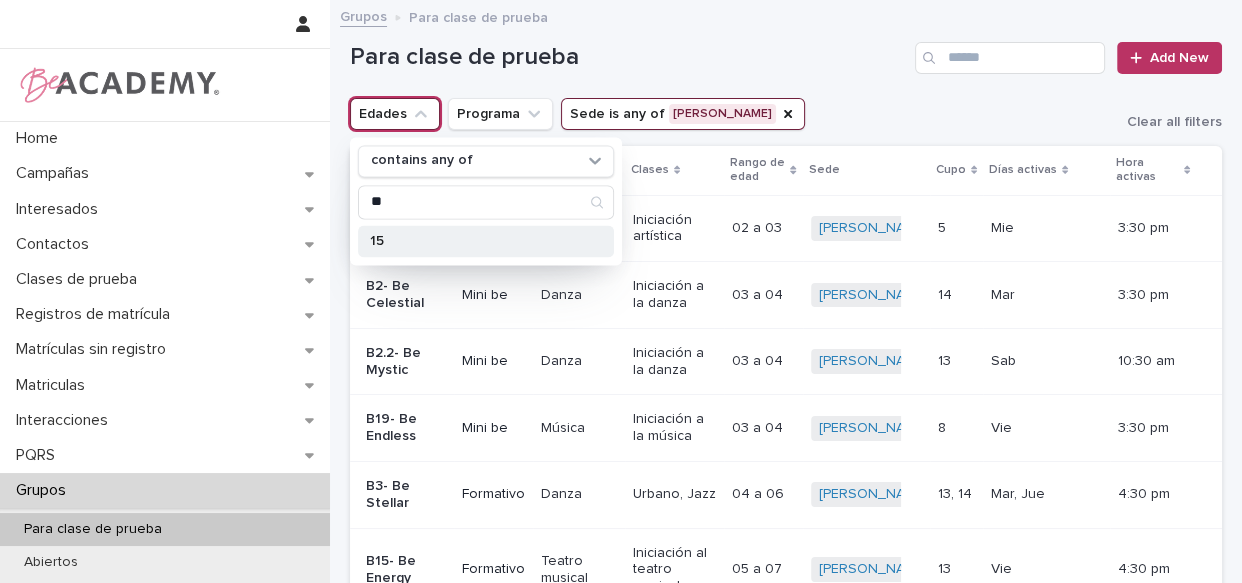 click on "15" at bounding box center [476, 241] 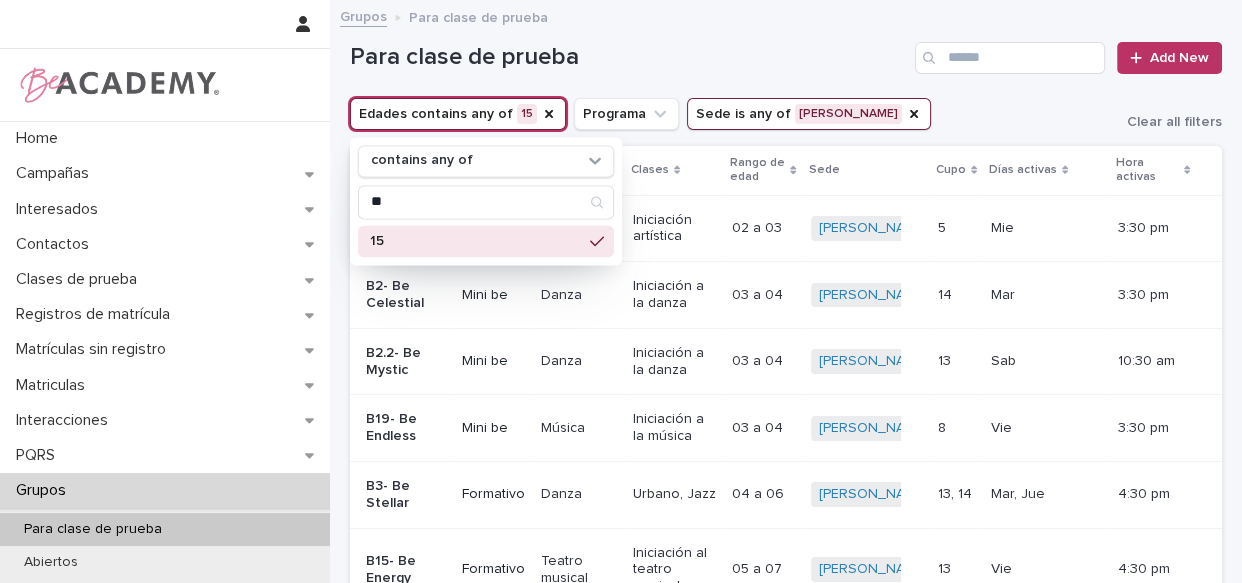 click on "Grupos Para clase de prueba" at bounding box center [786, 18] 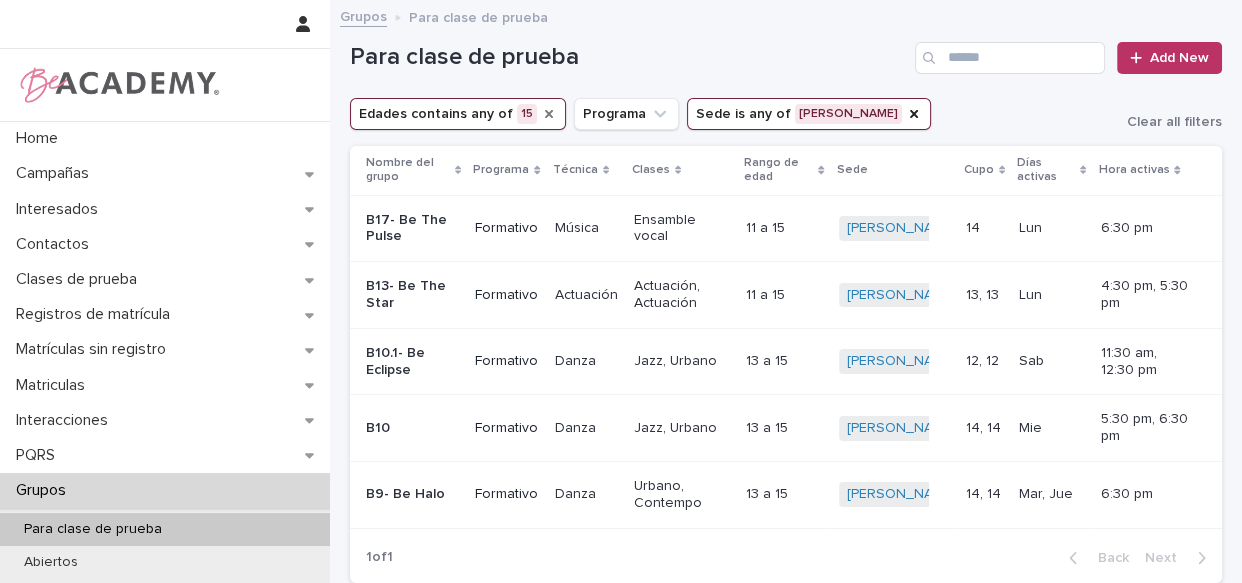 click 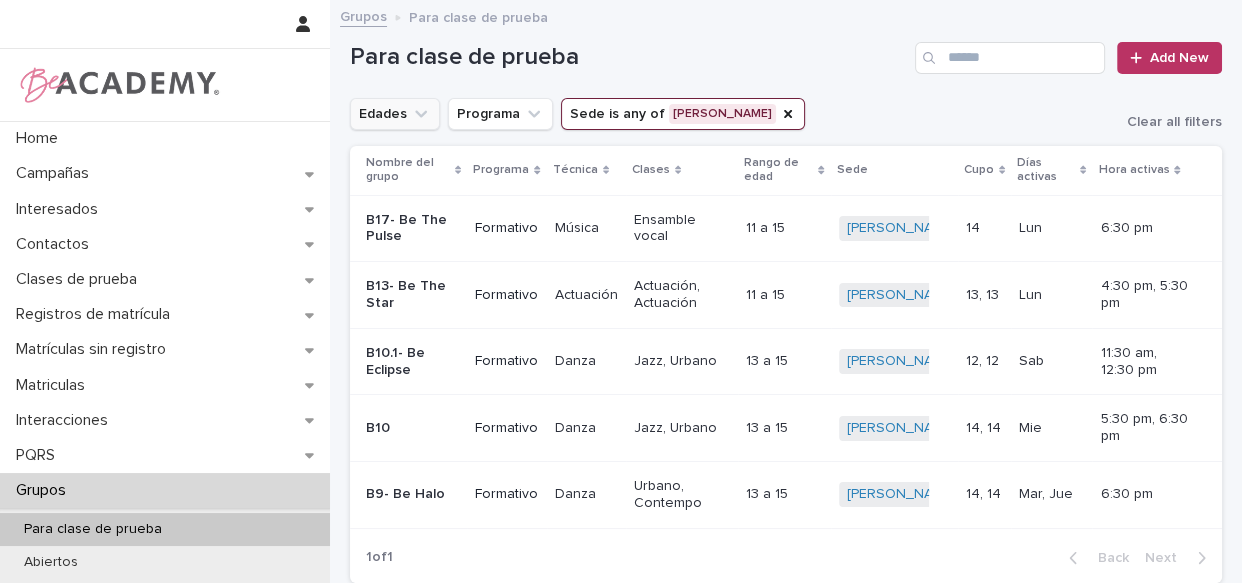 click on "Edades" at bounding box center [395, 114] 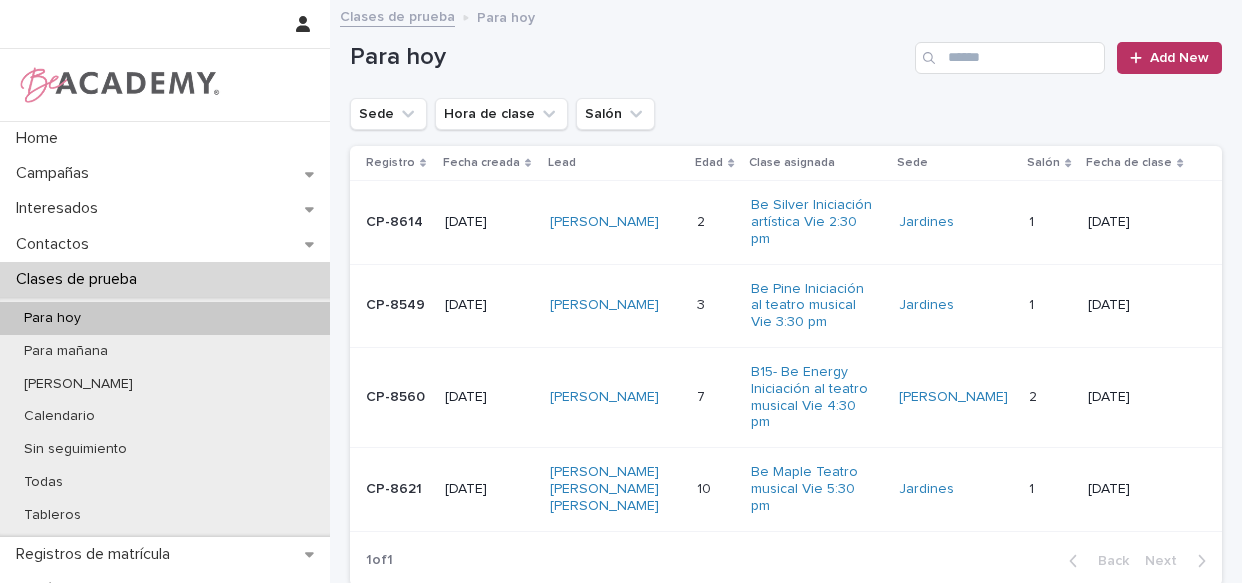 scroll, scrollTop: 0, scrollLeft: 0, axis: both 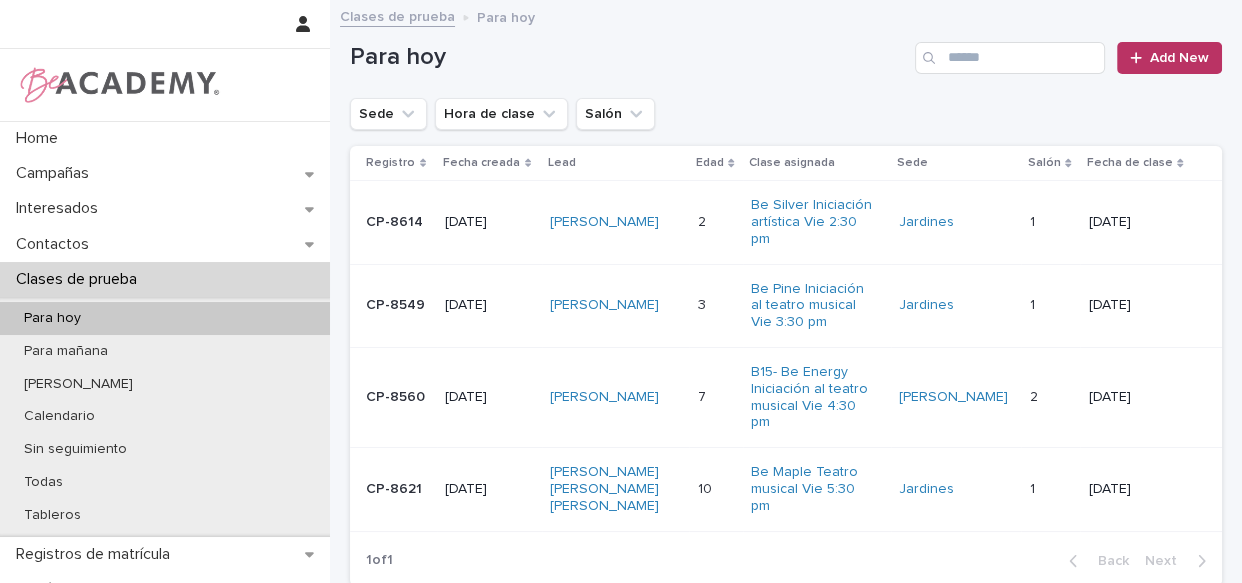 click on "Maria Angel Morales Morales" at bounding box center [616, 489] 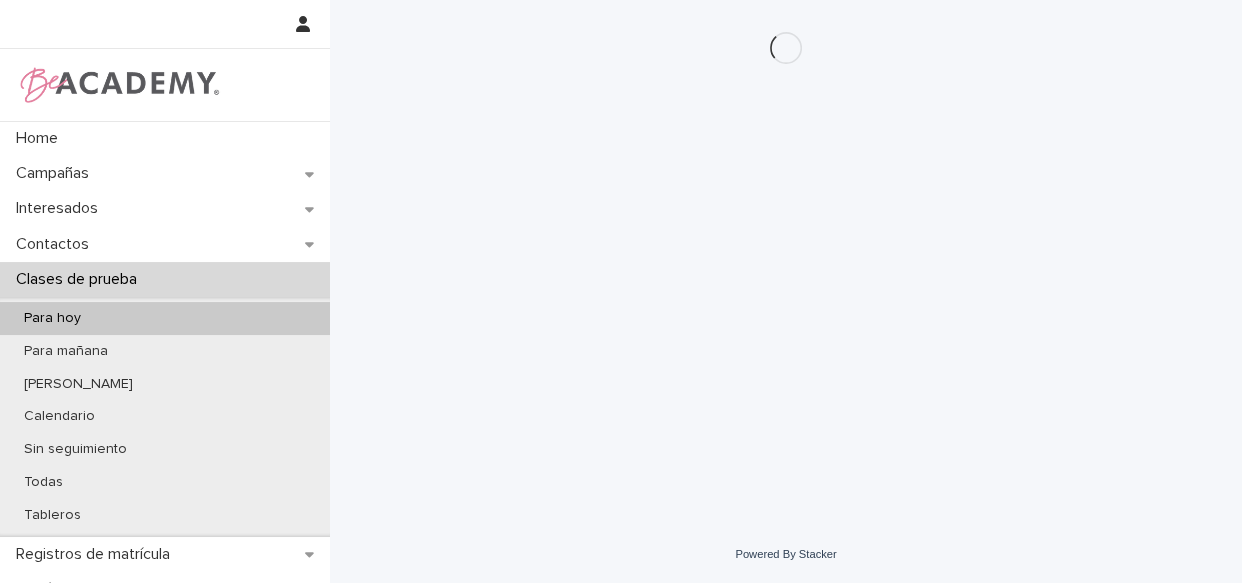 click on "Loading... Saving… Loading... Saving…" at bounding box center [786, 263] 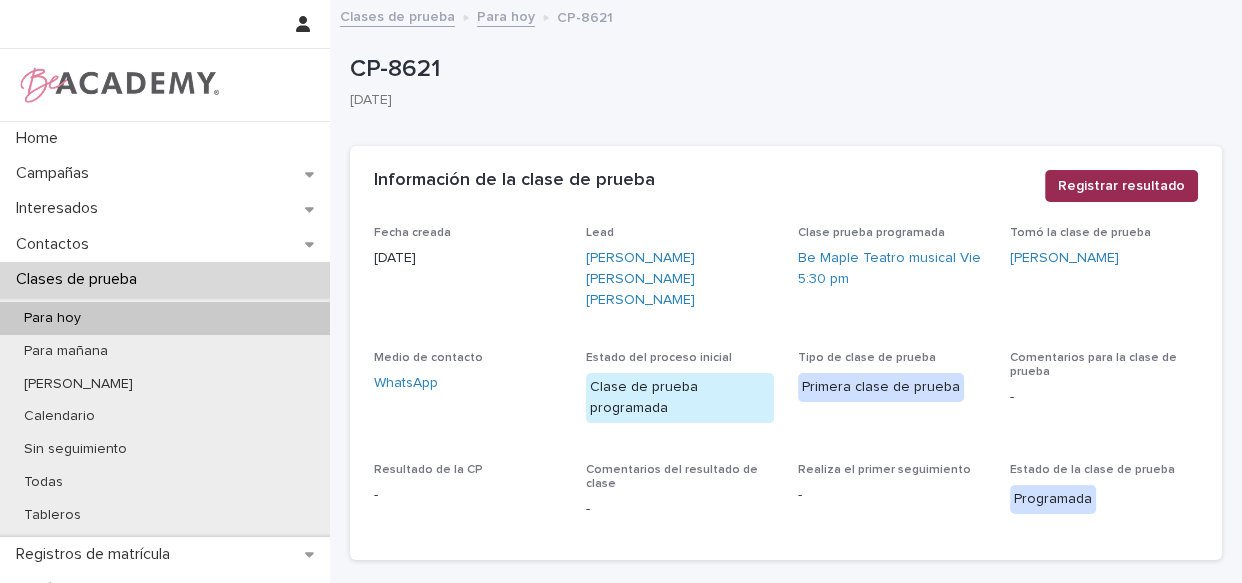 click on "Registrar resultado" at bounding box center [1121, 186] 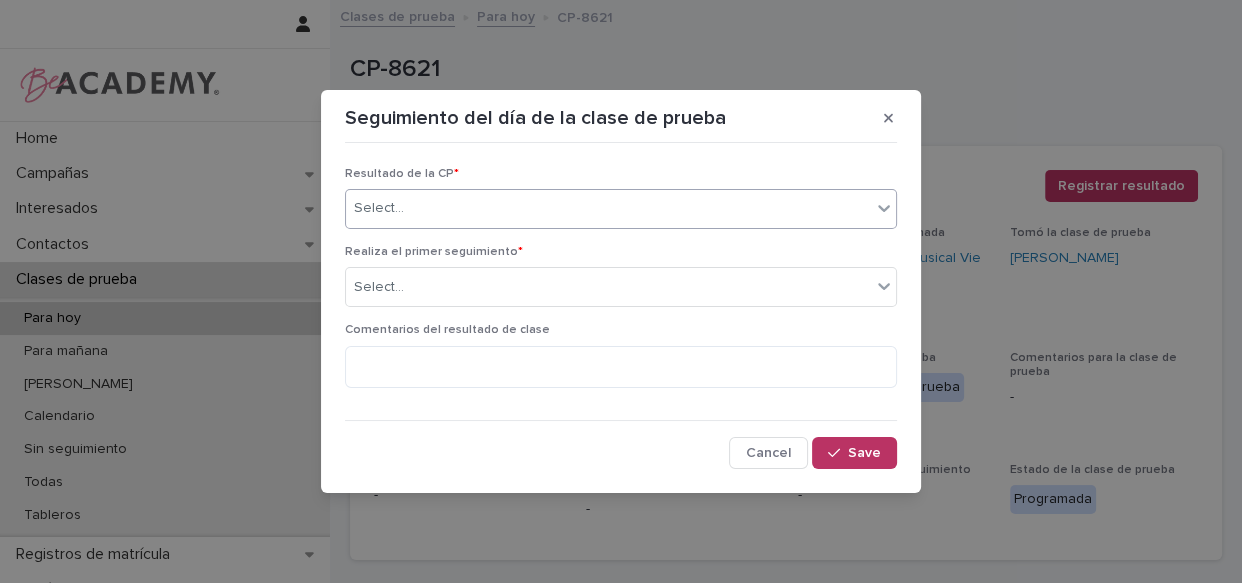 click on "Select..." at bounding box center [608, 208] 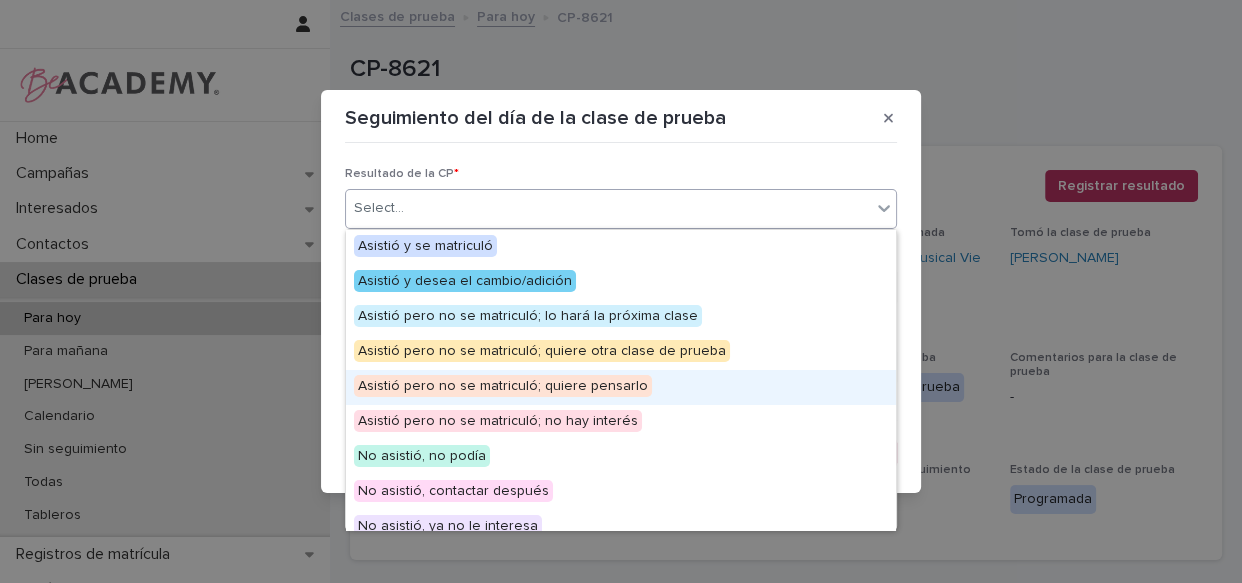 drag, startPoint x: 478, startPoint y: 440, endPoint x: 636, endPoint y: 383, distance: 167.96725 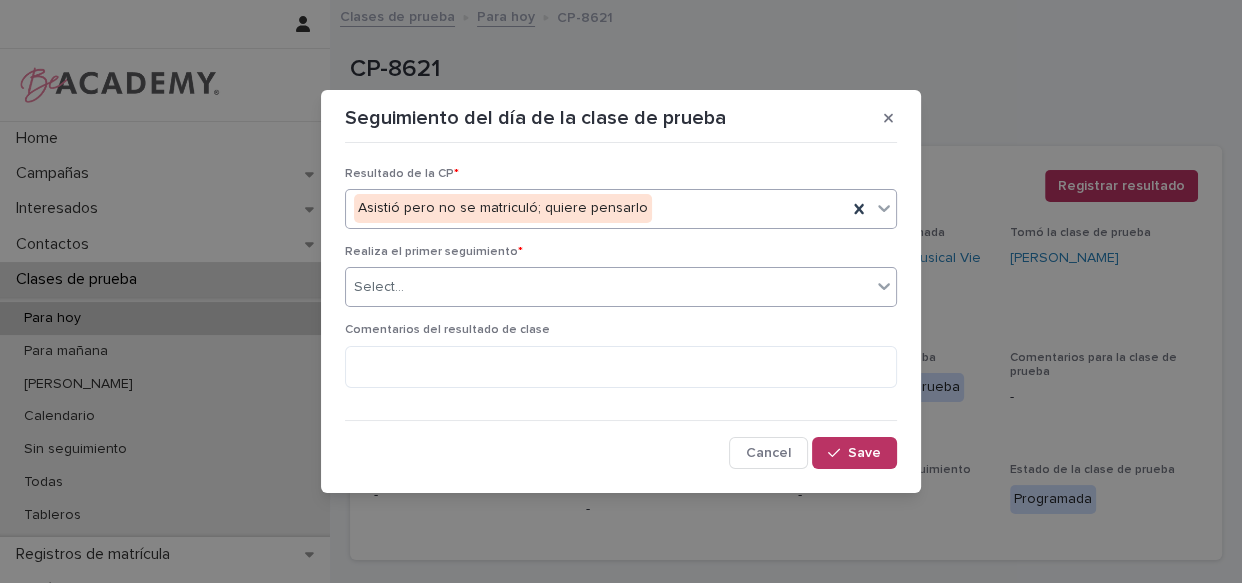 click on "Select..." at bounding box center (608, 287) 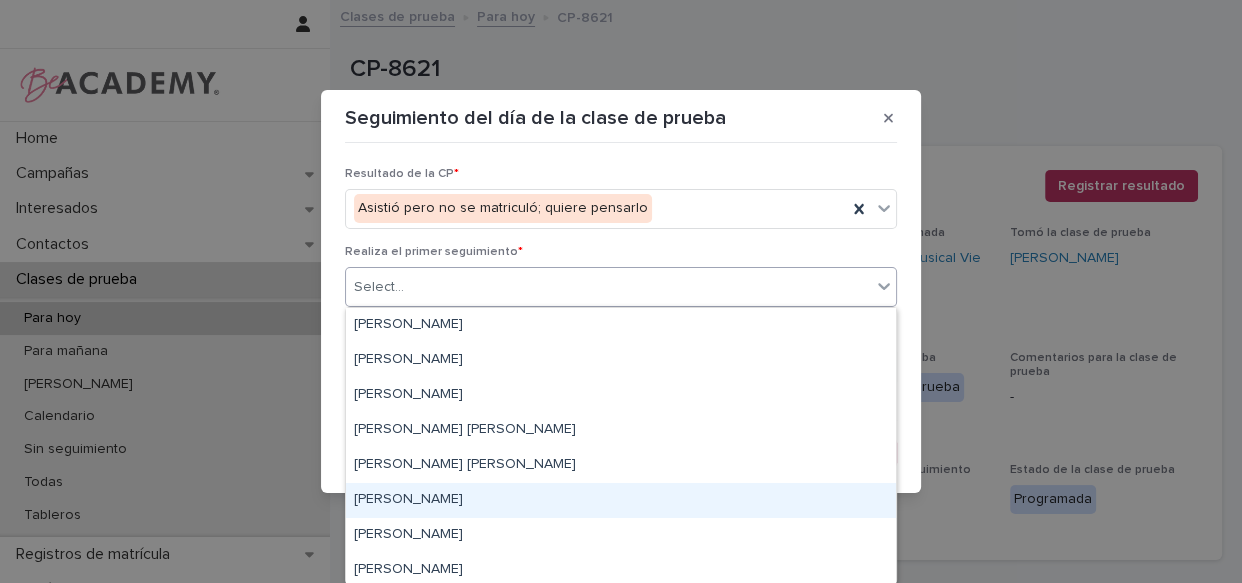 click on "Lizeth Gonzalez Mejia" at bounding box center (621, 500) 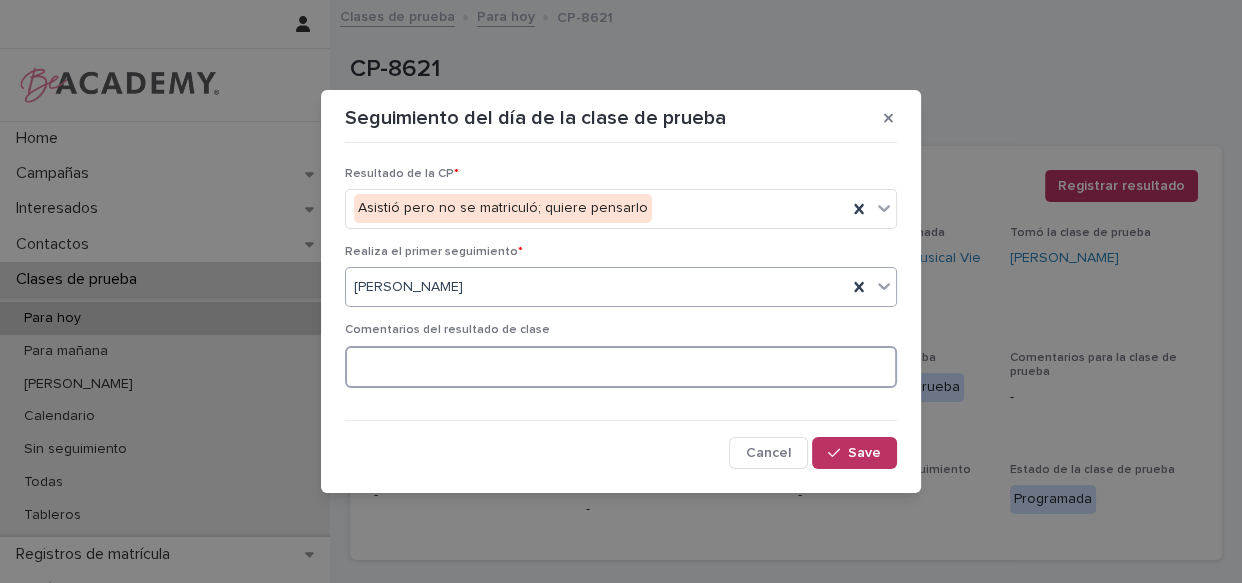 click at bounding box center (621, 367) 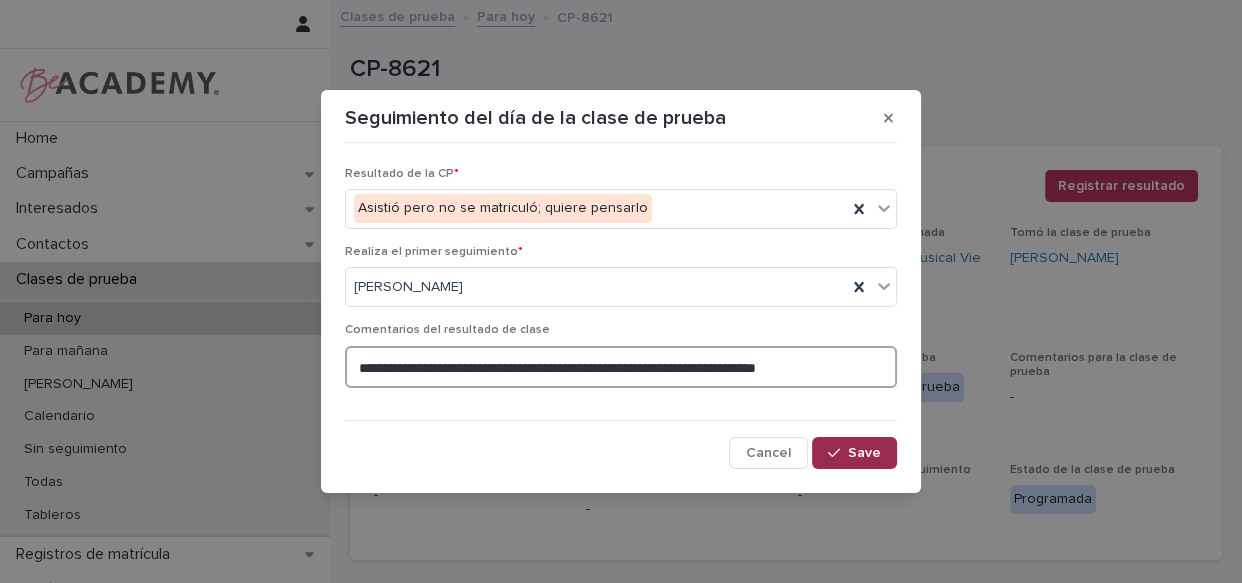type on "**********" 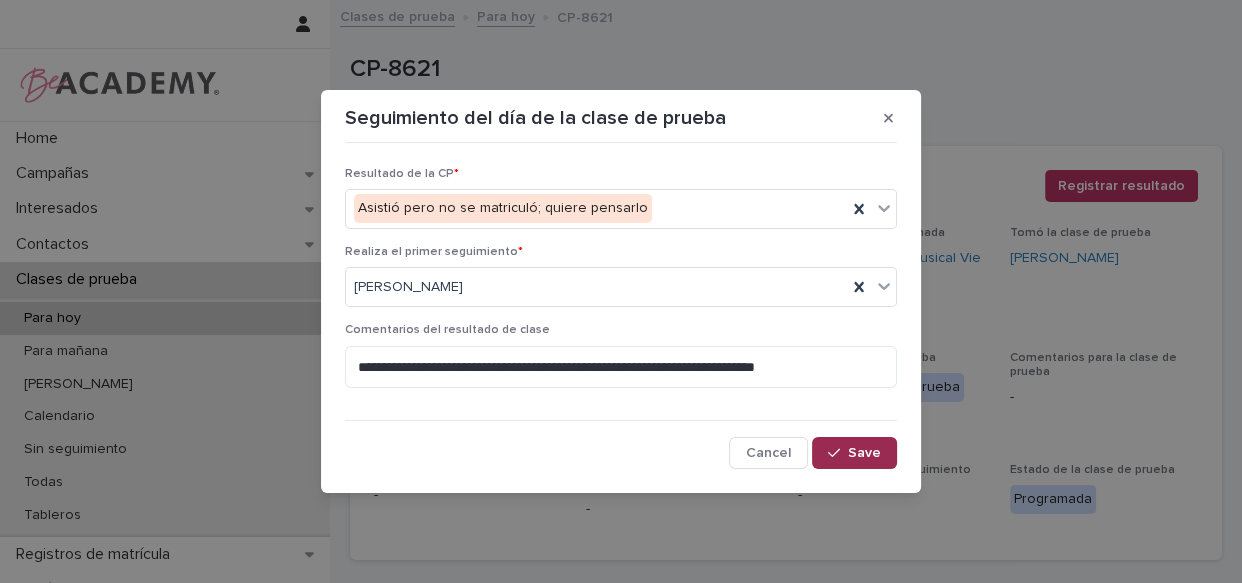 click on "Save" at bounding box center (854, 453) 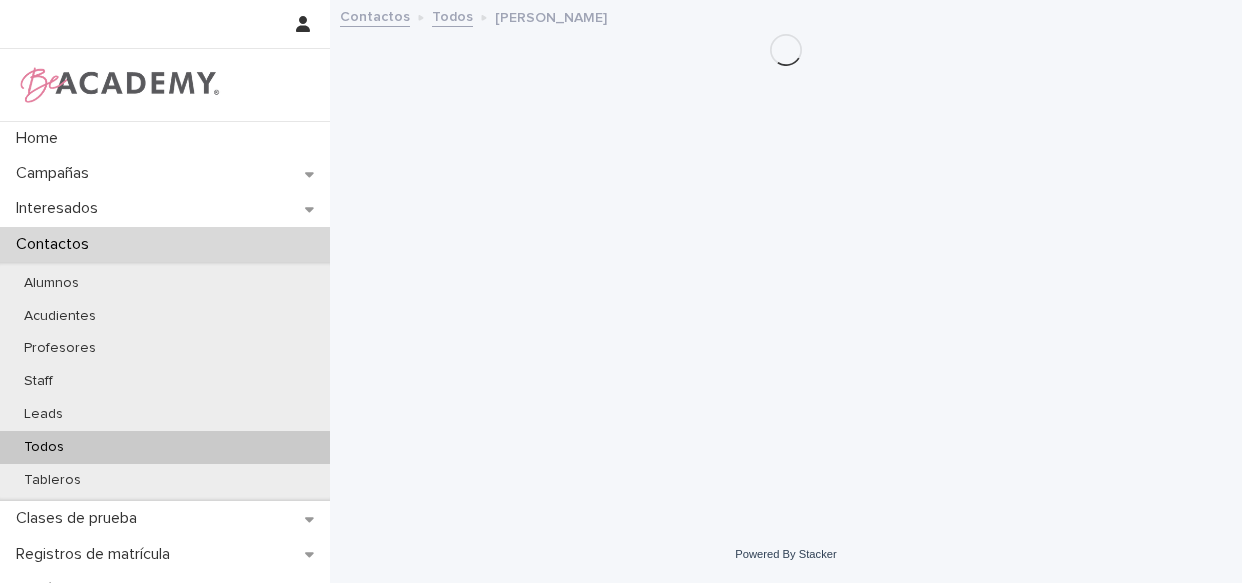 scroll, scrollTop: 0, scrollLeft: 0, axis: both 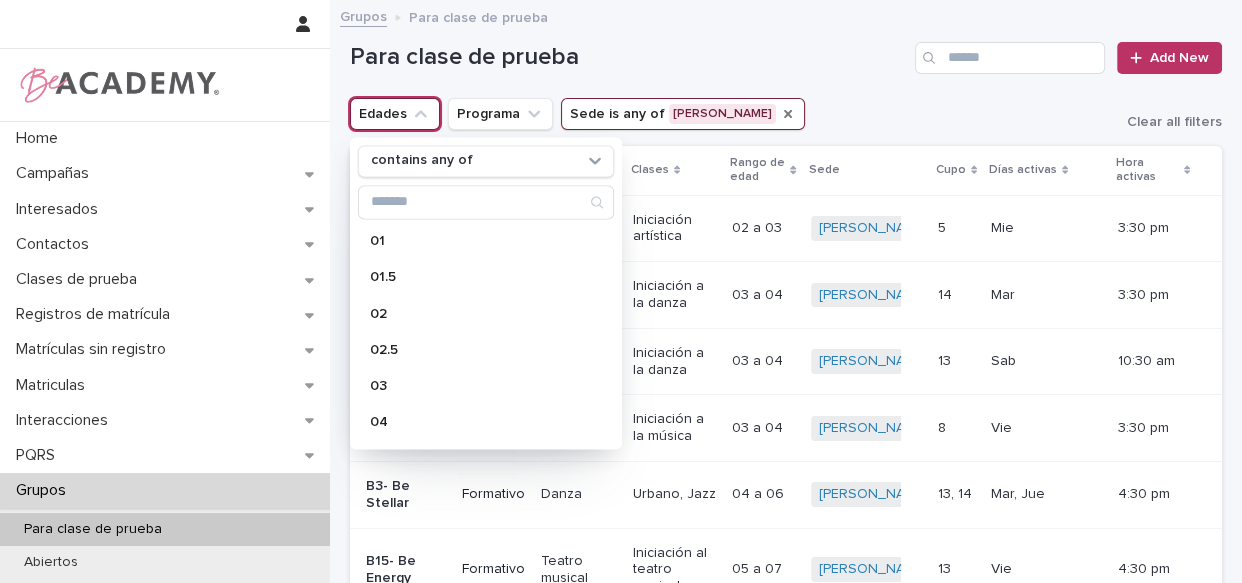 click 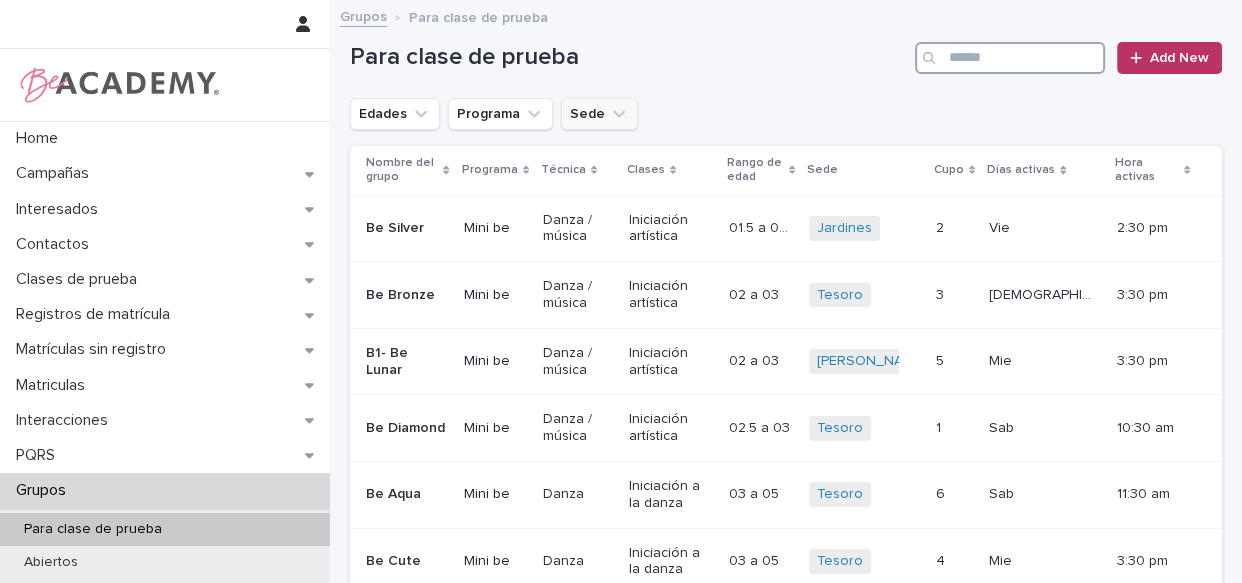 click at bounding box center (1010, 58) 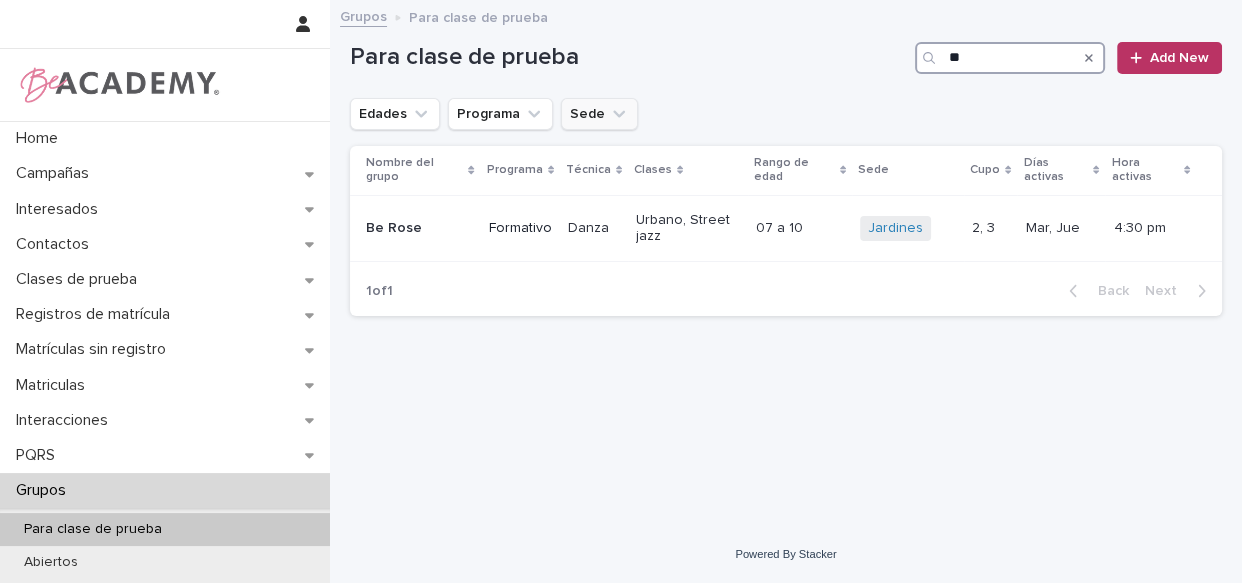 type on "*" 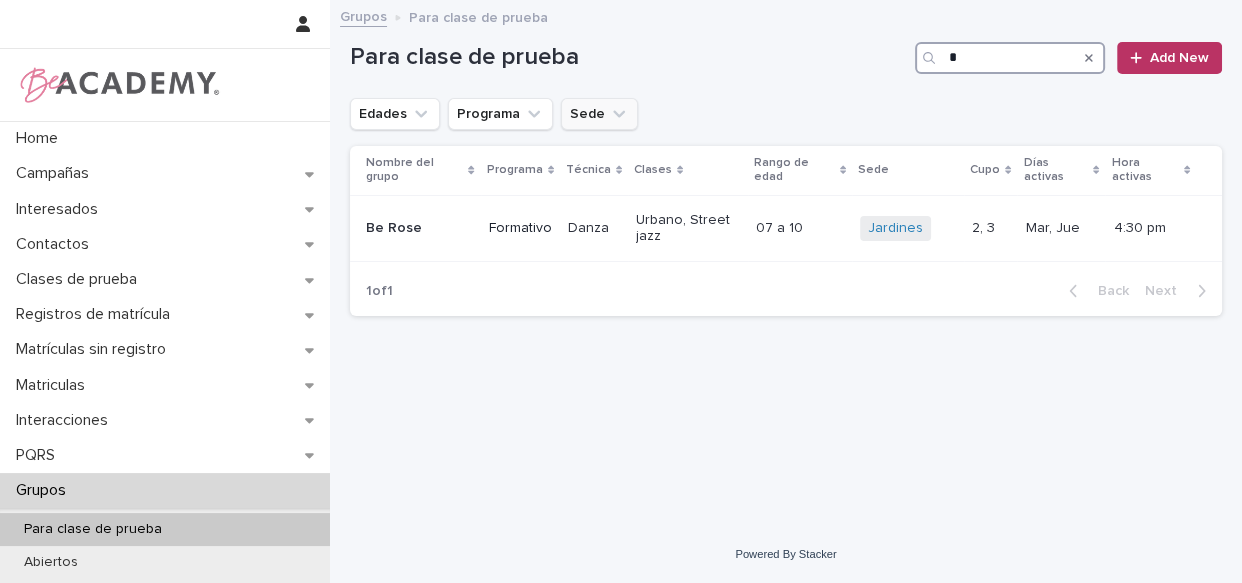 type 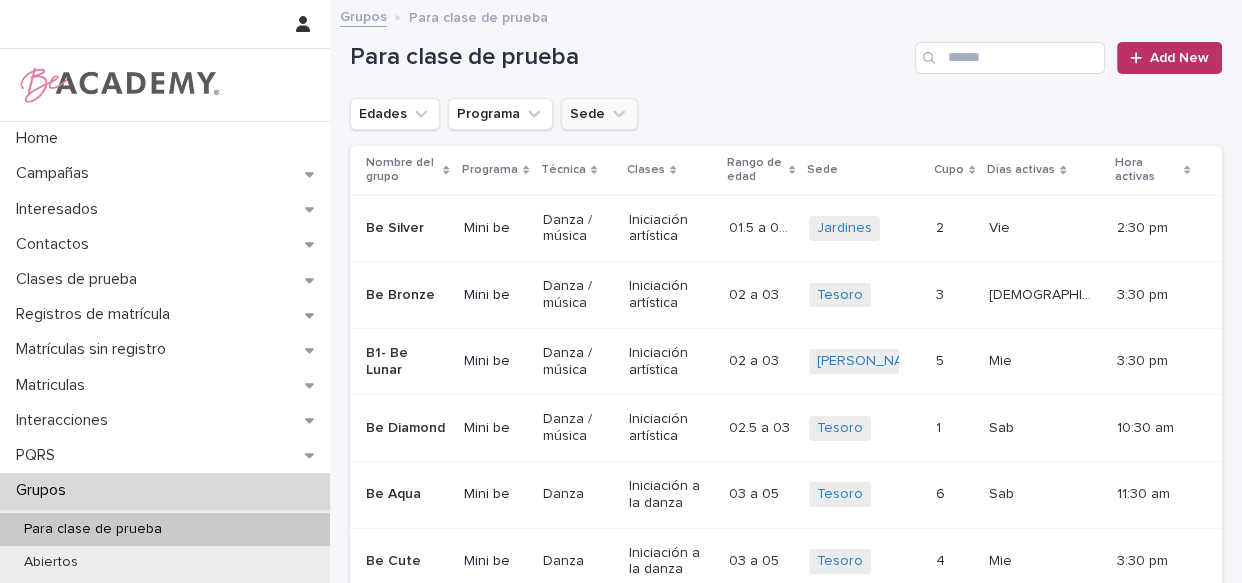 click on "Sede" at bounding box center (599, 114) 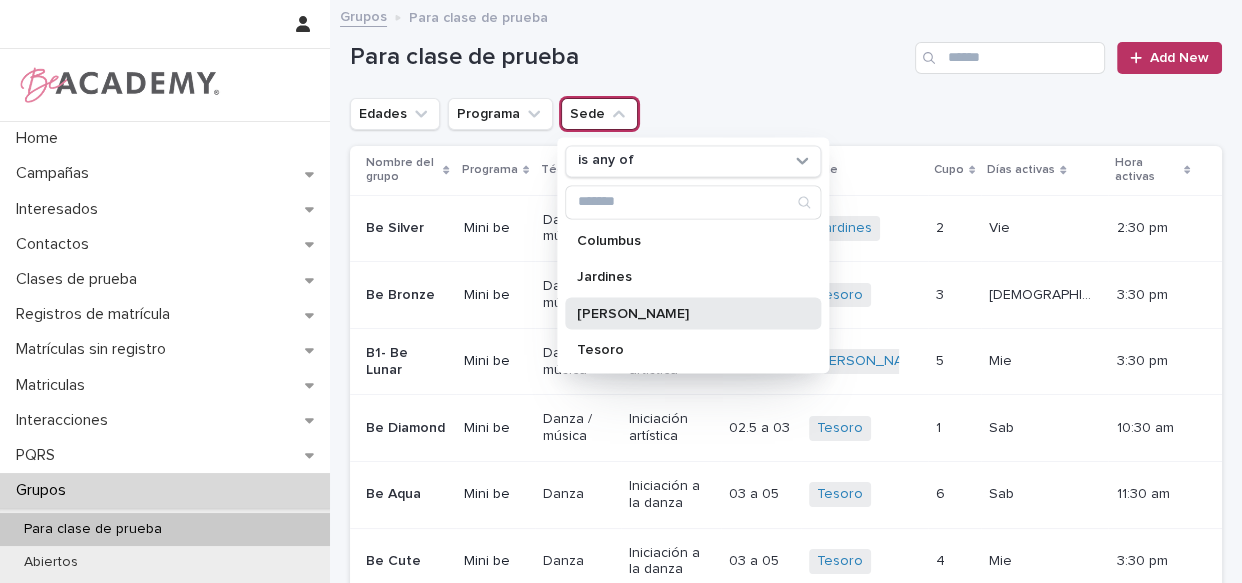 click on "[PERSON_NAME]" at bounding box center (683, 313) 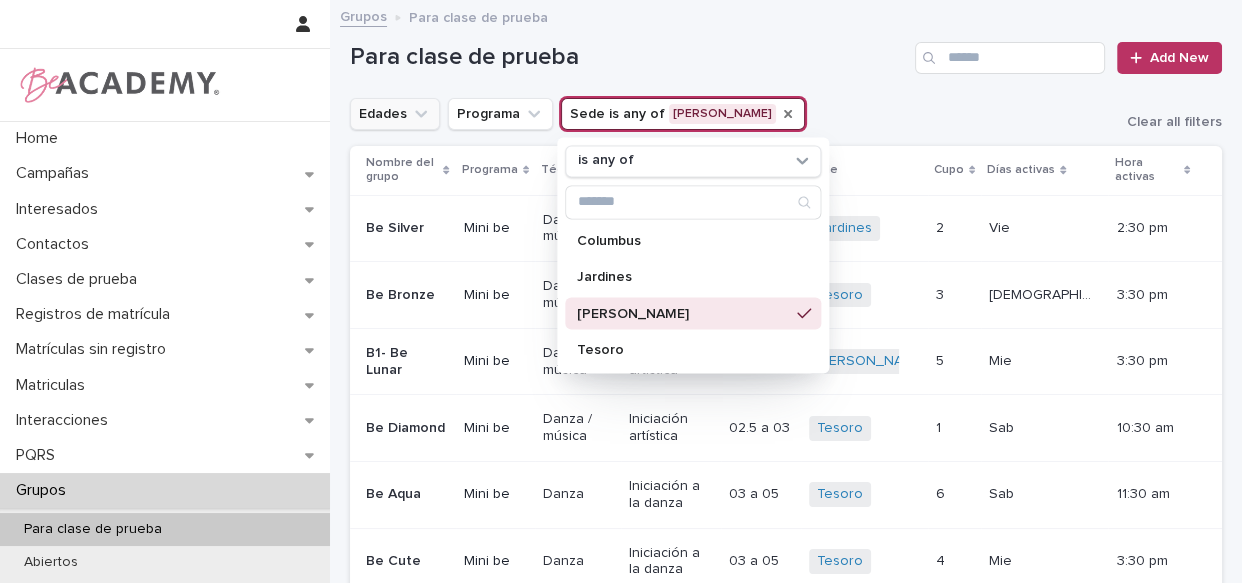 click on "Edades" at bounding box center [395, 114] 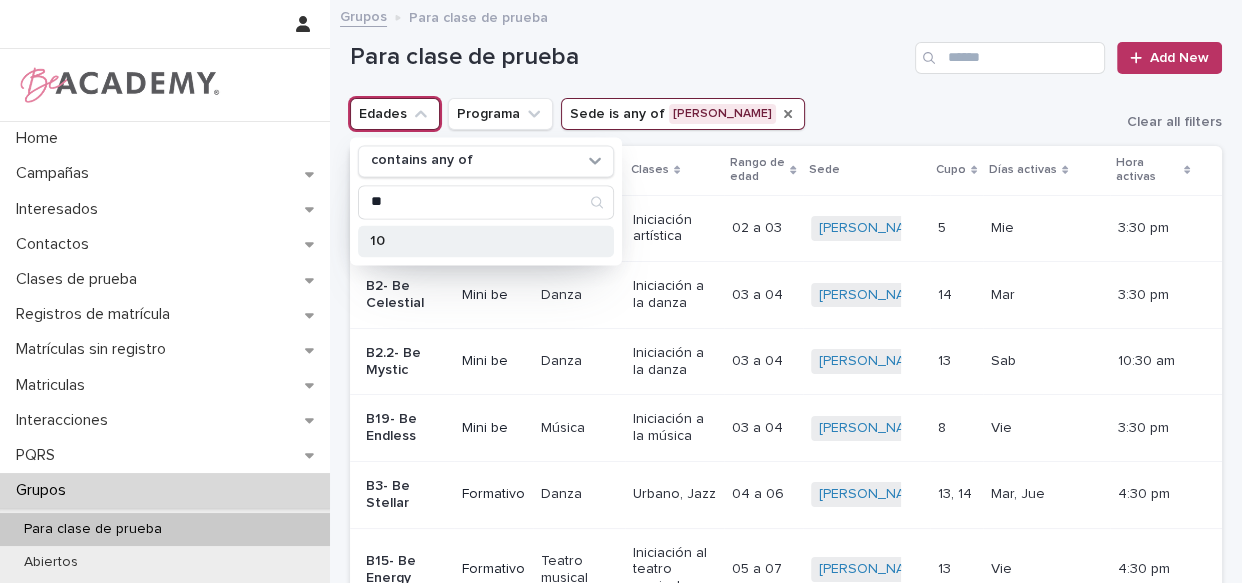 type on "**" 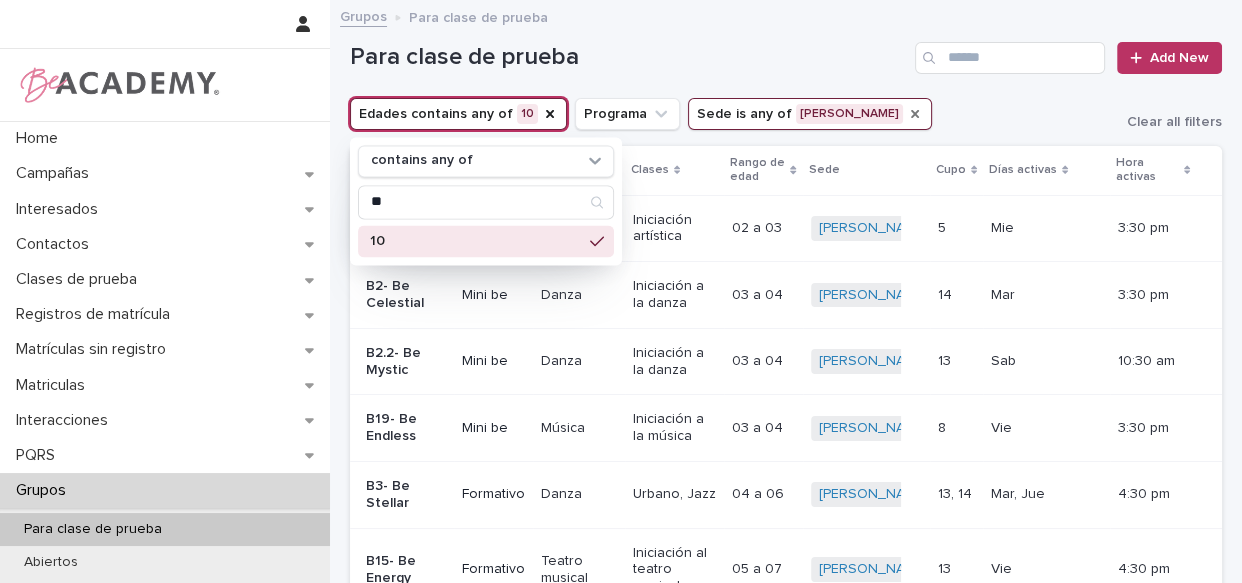 click on "10" at bounding box center (476, 241) 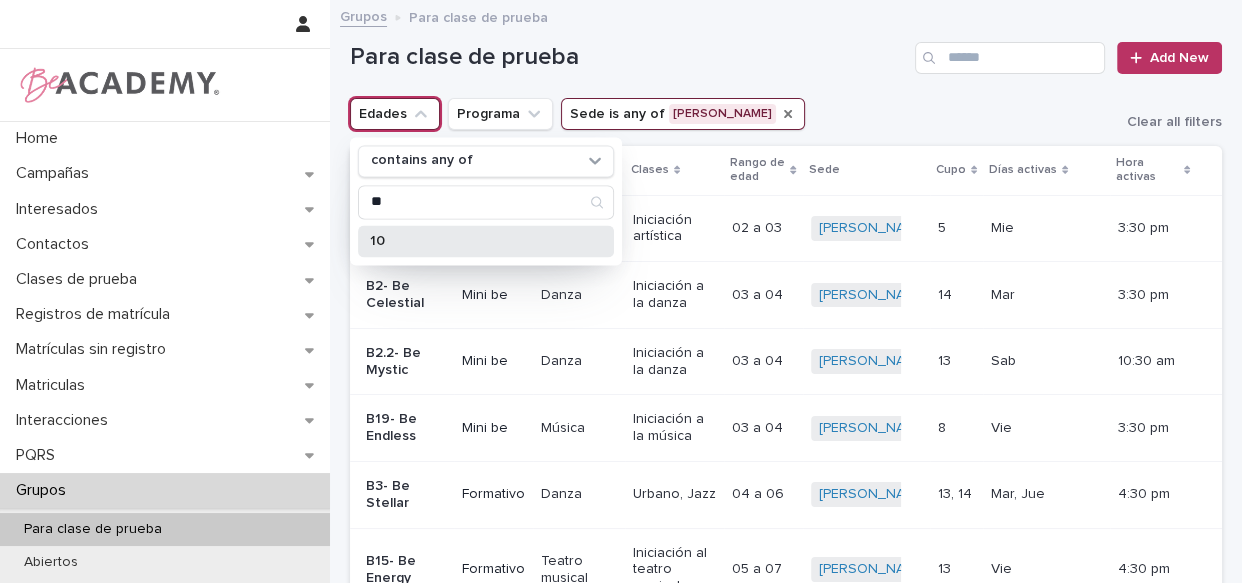 click on "10" at bounding box center [476, 241] 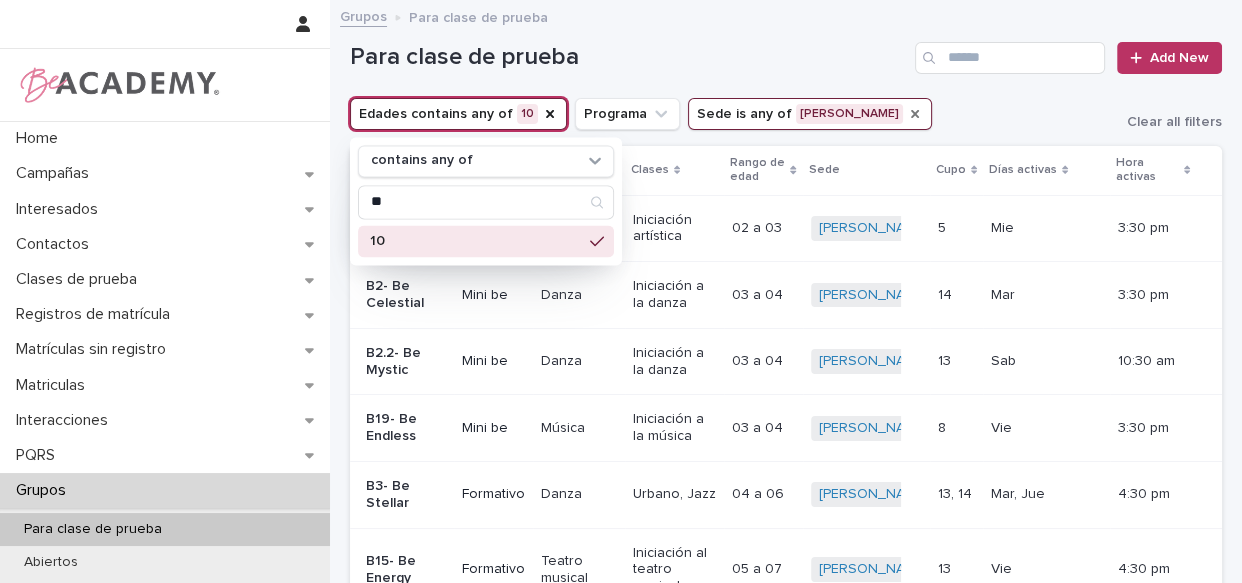 click on "Grupos Para clase de prueba" at bounding box center [786, 18] 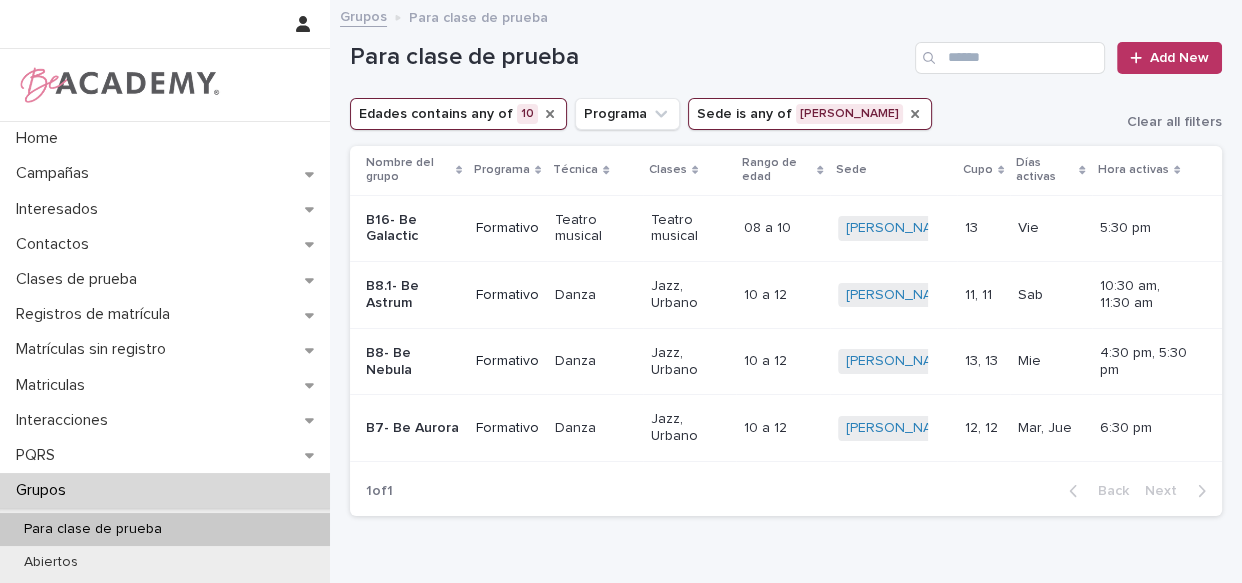 click 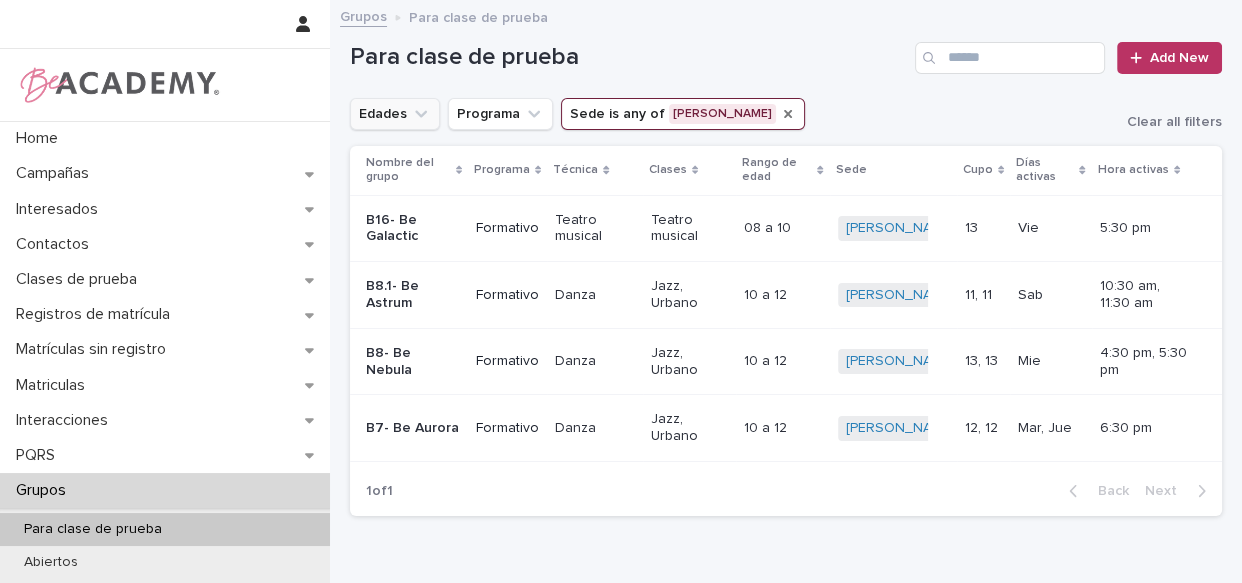 click on "Edades" at bounding box center (395, 114) 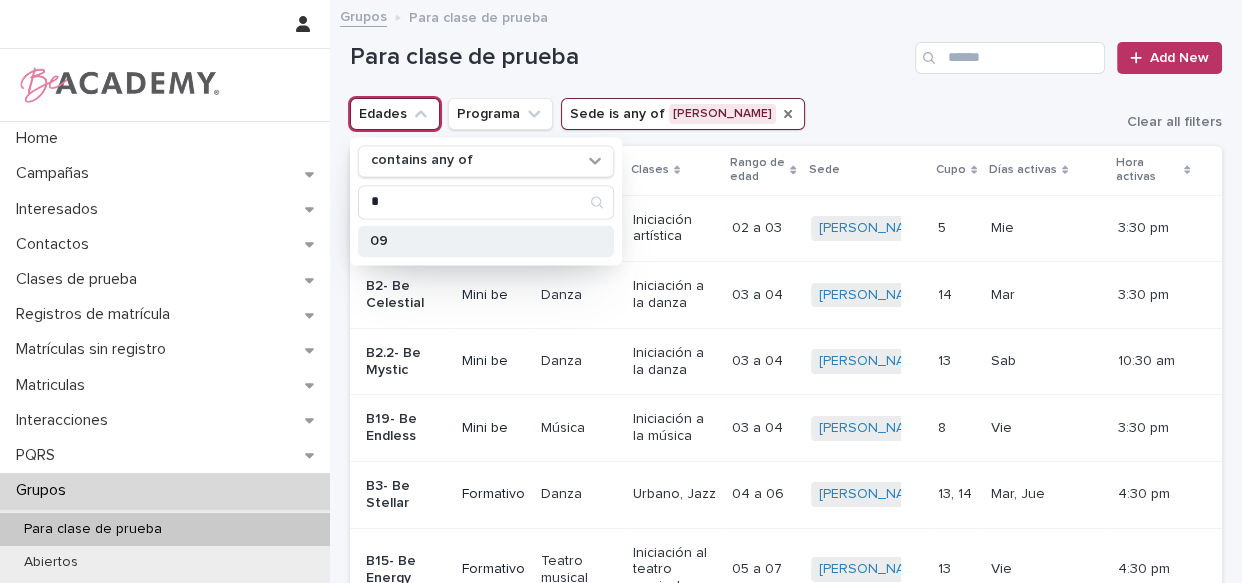 type on "*" 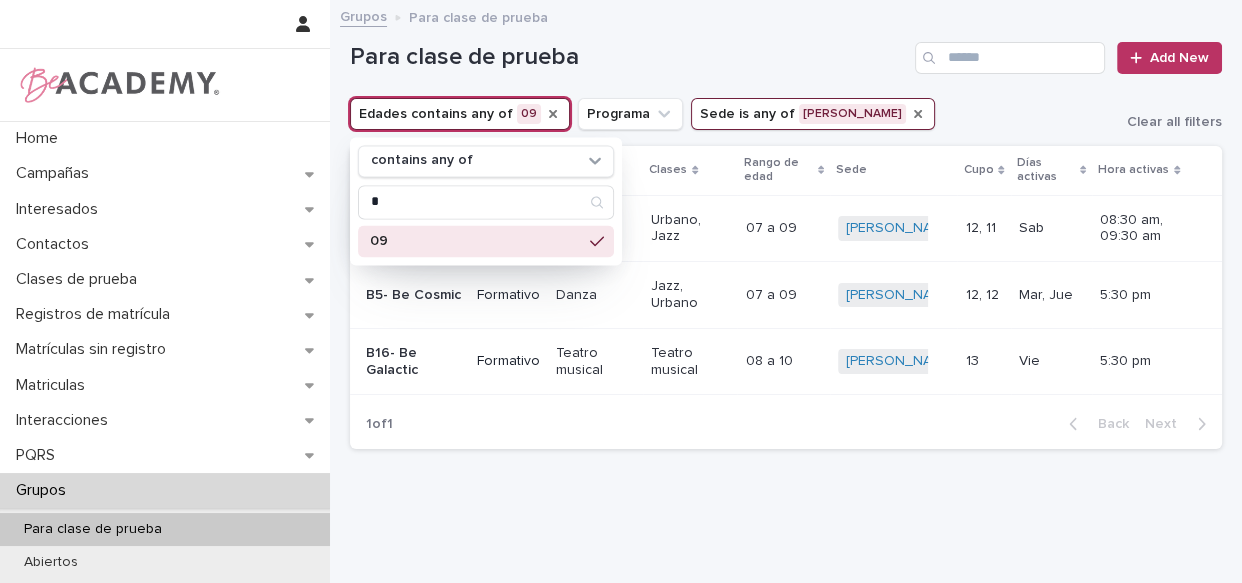 click on "1  of  1 Back Next" at bounding box center (786, 424) 